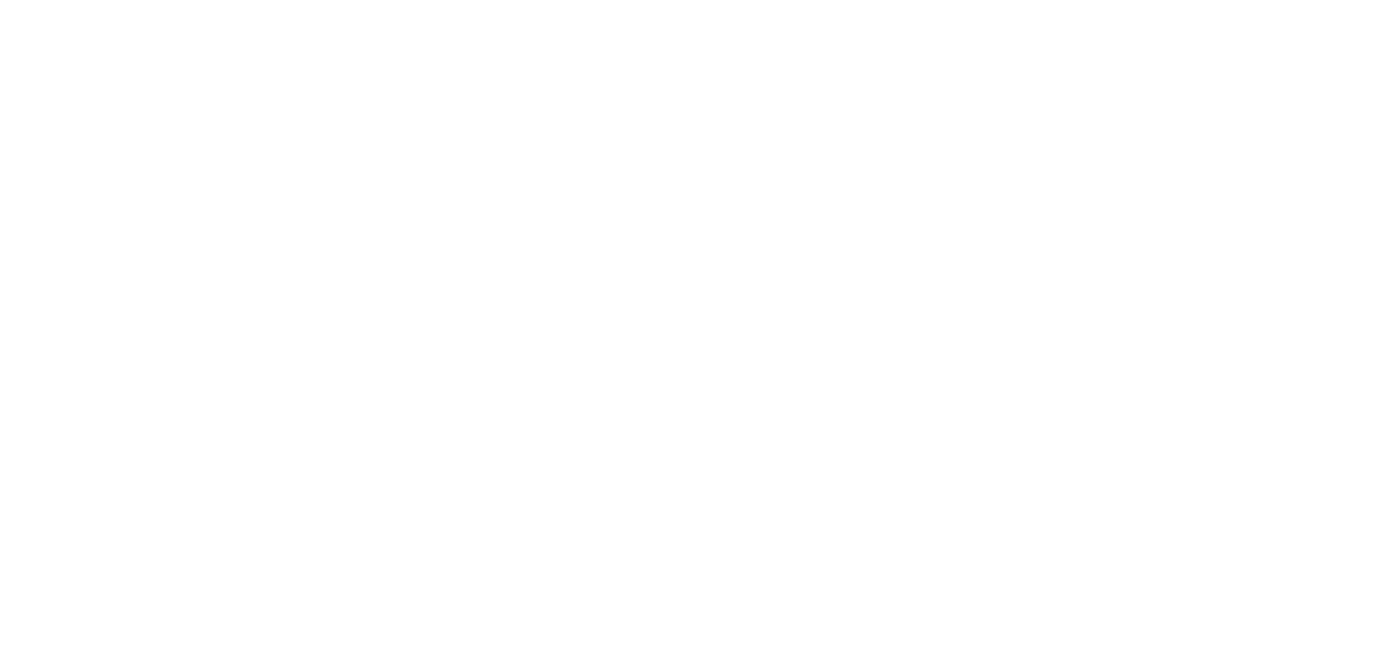 scroll, scrollTop: 0, scrollLeft: 0, axis: both 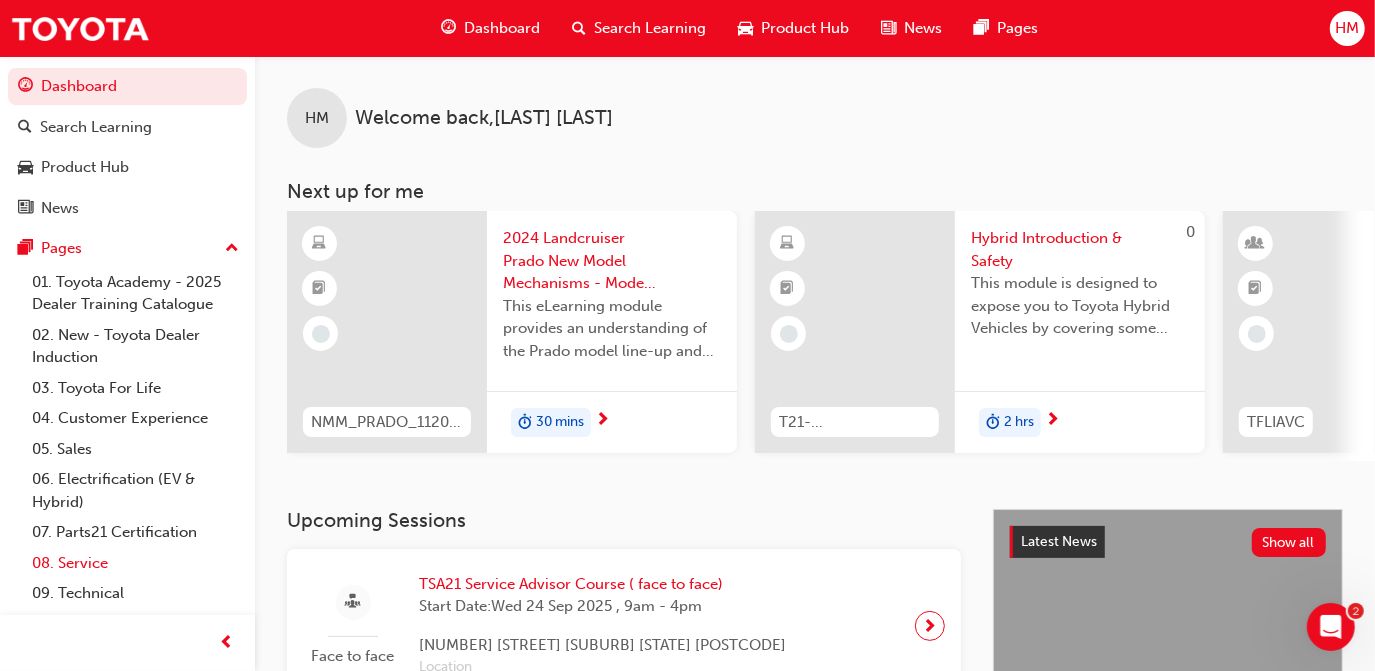 click on "08. Service" at bounding box center (135, 563) 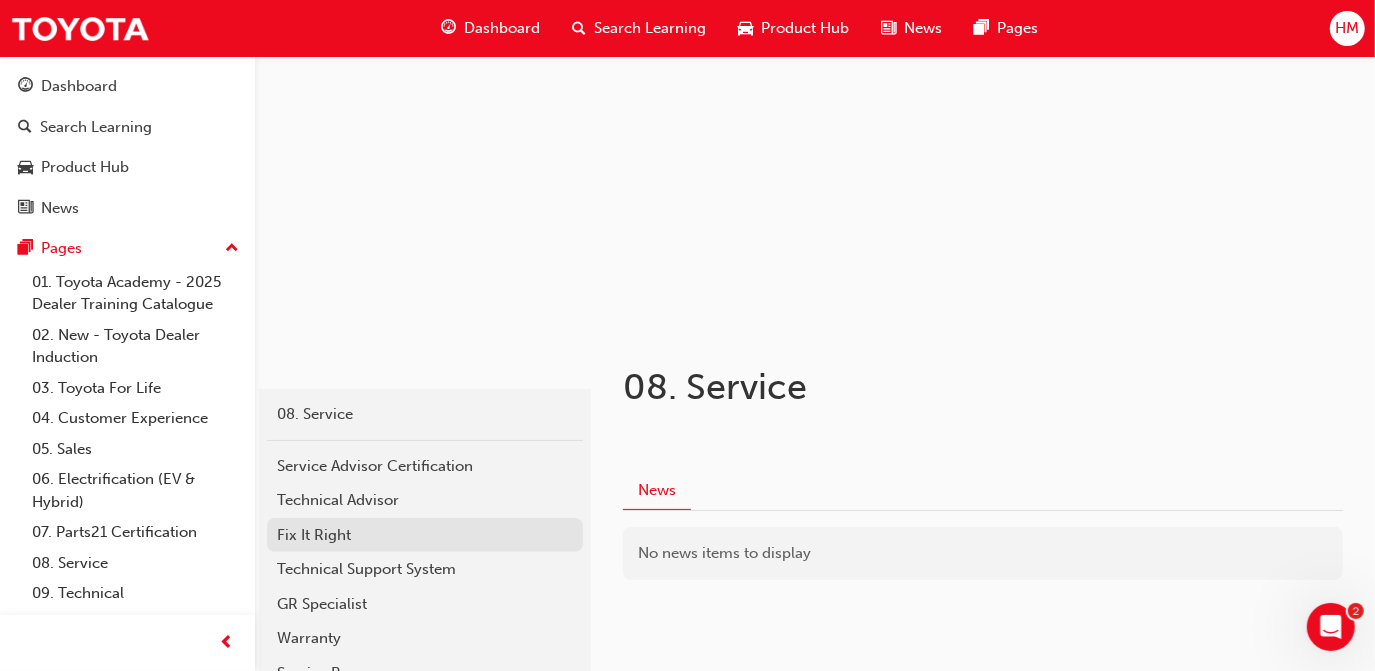 scroll, scrollTop: 181, scrollLeft: 0, axis: vertical 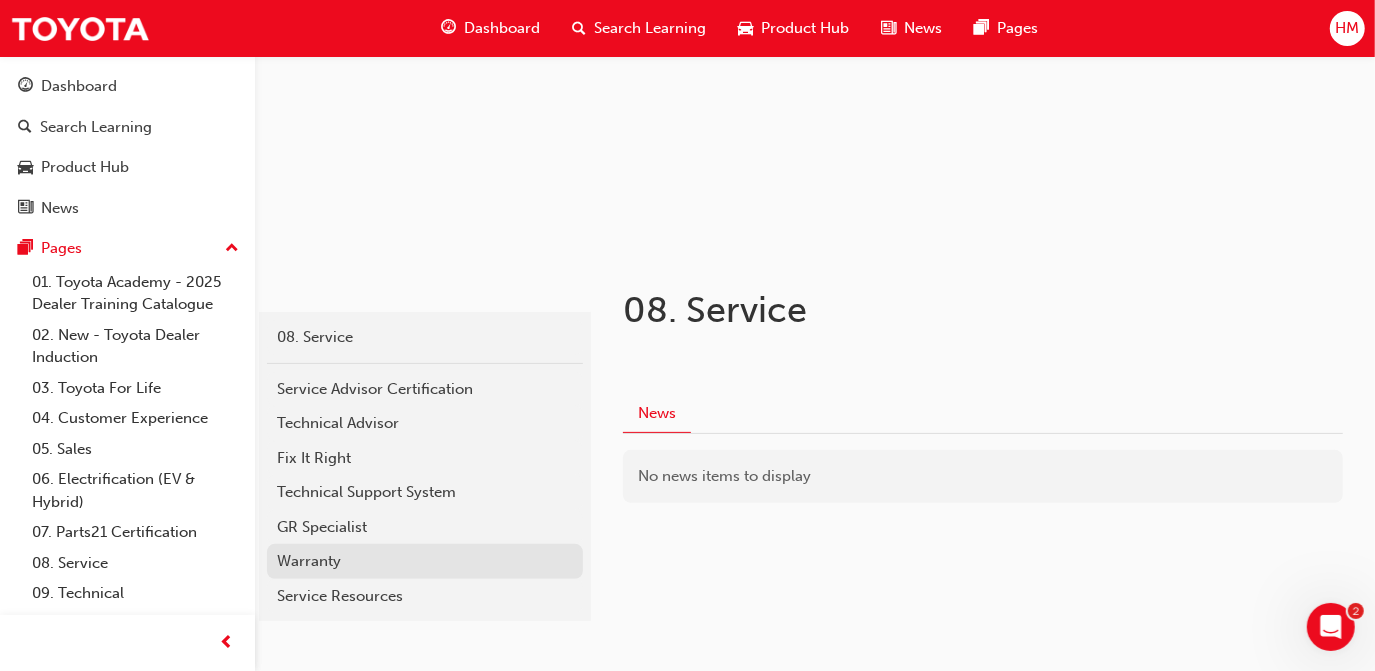 click on "Warranty" at bounding box center [425, 561] 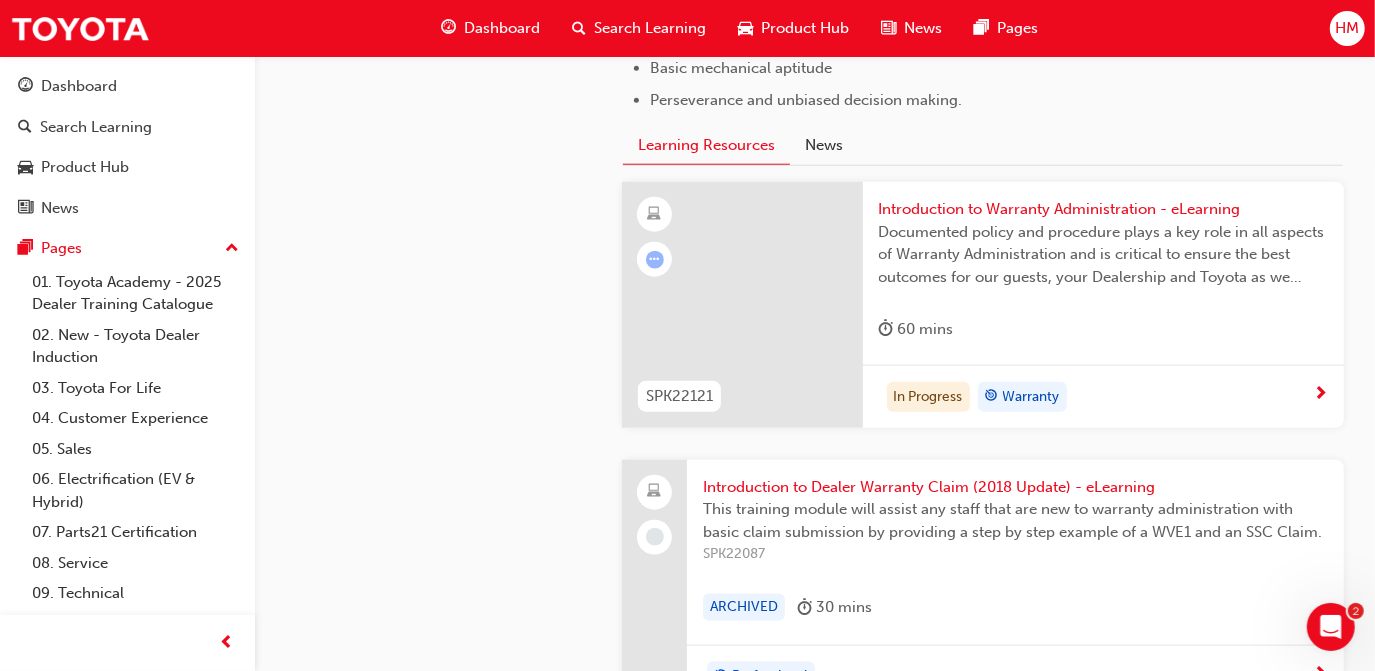 scroll, scrollTop: 1454, scrollLeft: 0, axis: vertical 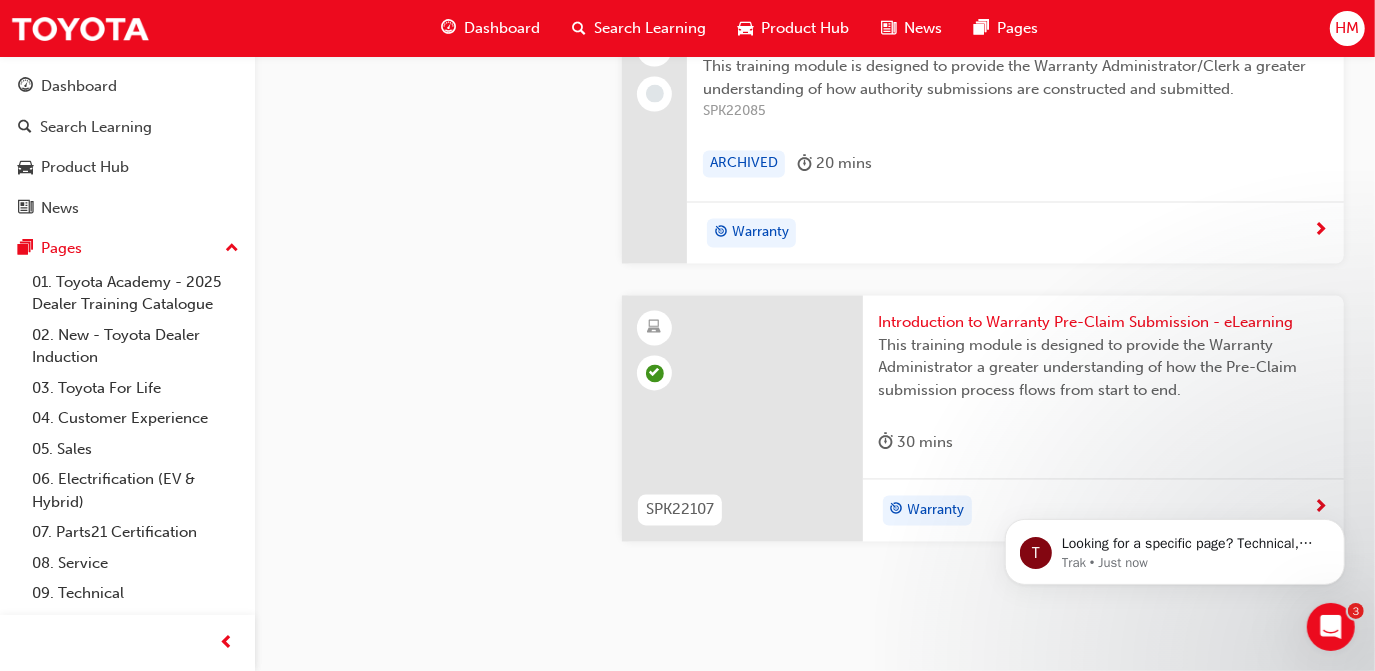 click on "Introduction to Warranty Pre-Claim Submission - eLearning" at bounding box center [1103, 323] 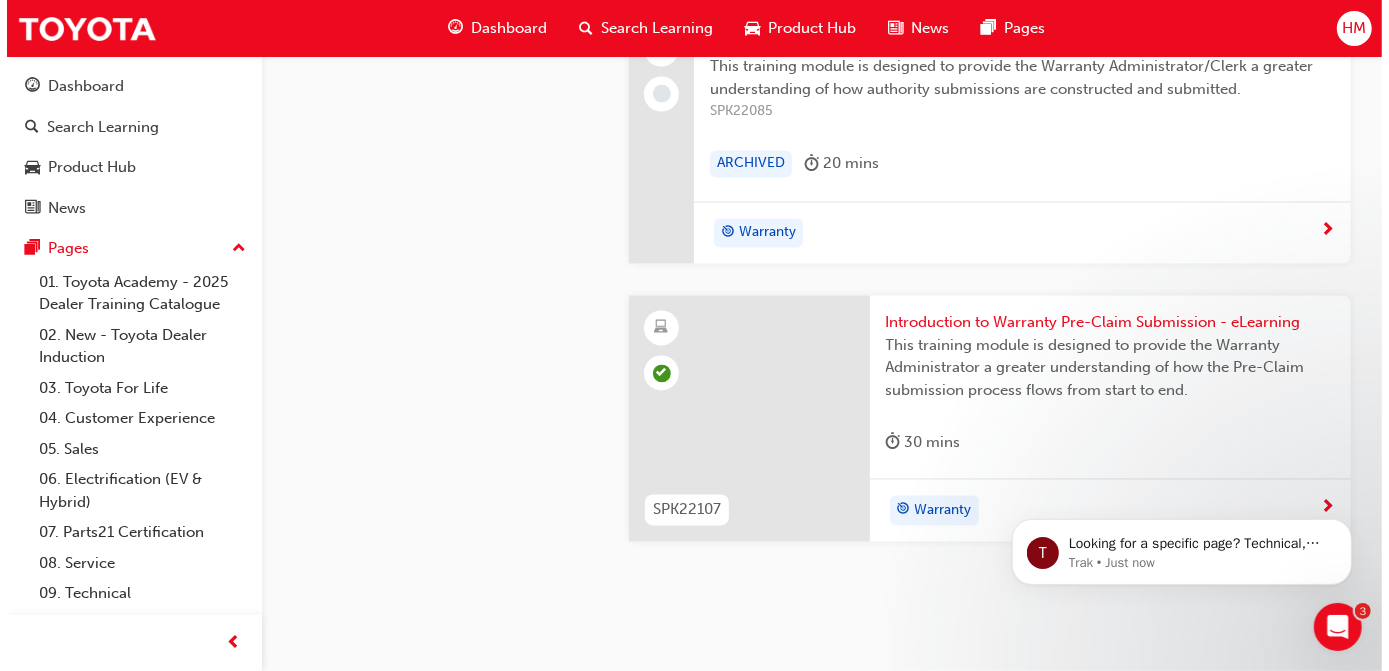 scroll, scrollTop: 0, scrollLeft: 0, axis: both 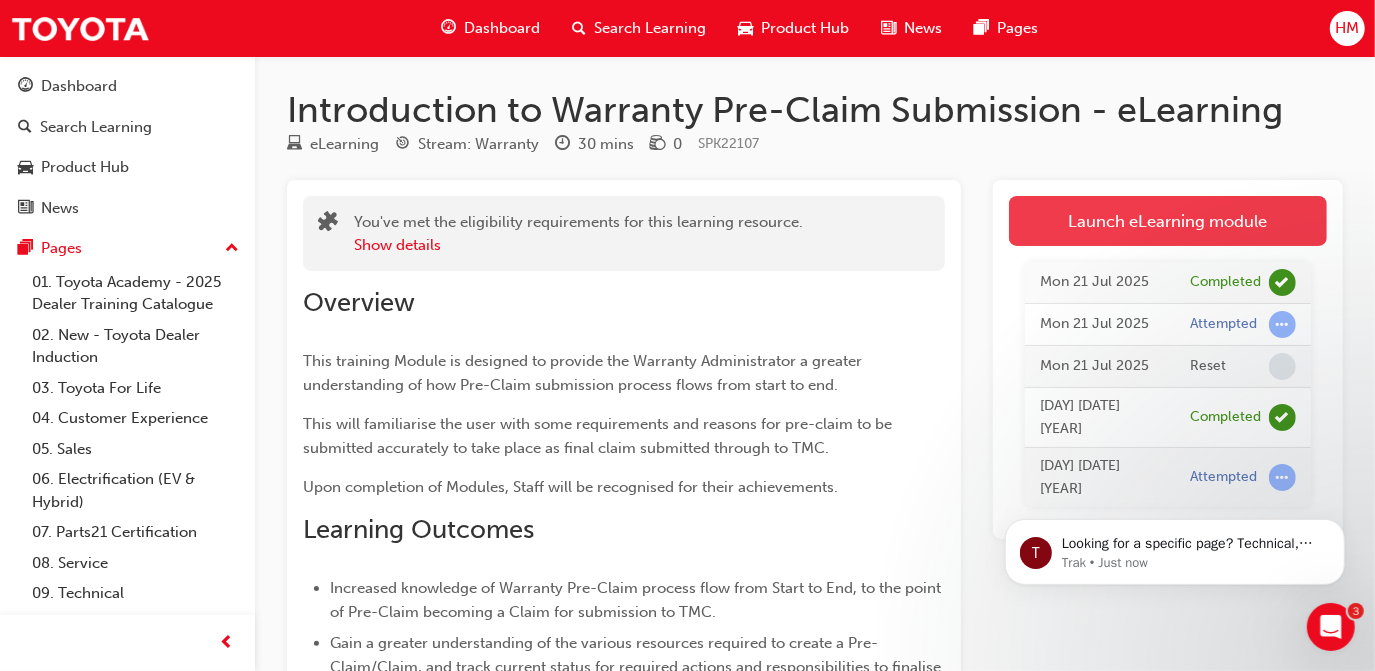 click on "Launch eLearning module" at bounding box center (1168, 221) 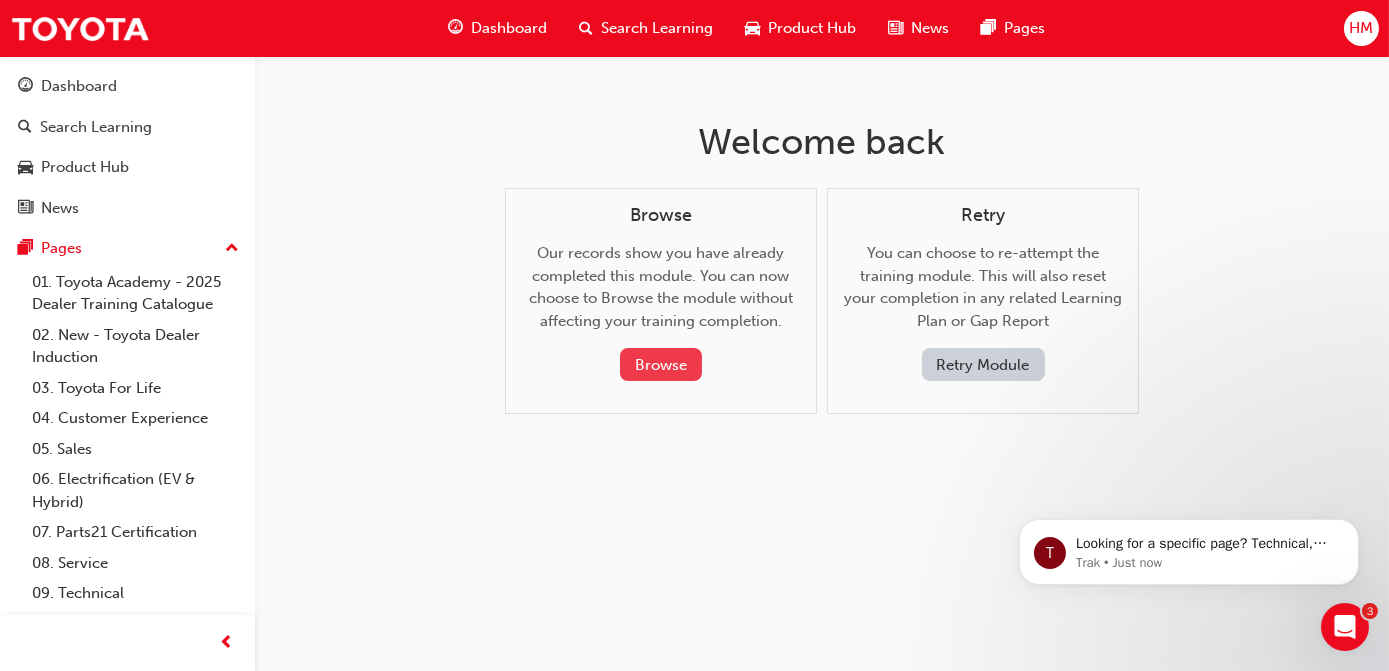 click on "Browse" at bounding box center [661, 364] 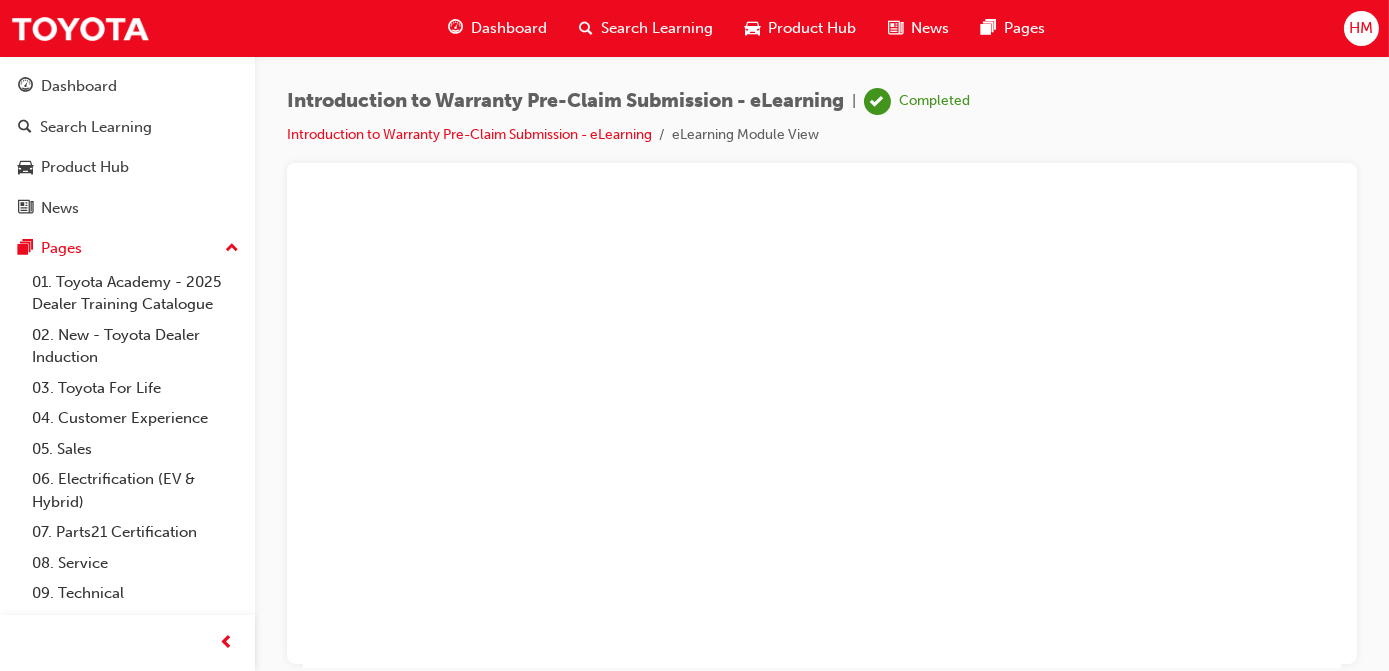 scroll, scrollTop: 181, scrollLeft: 0, axis: vertical 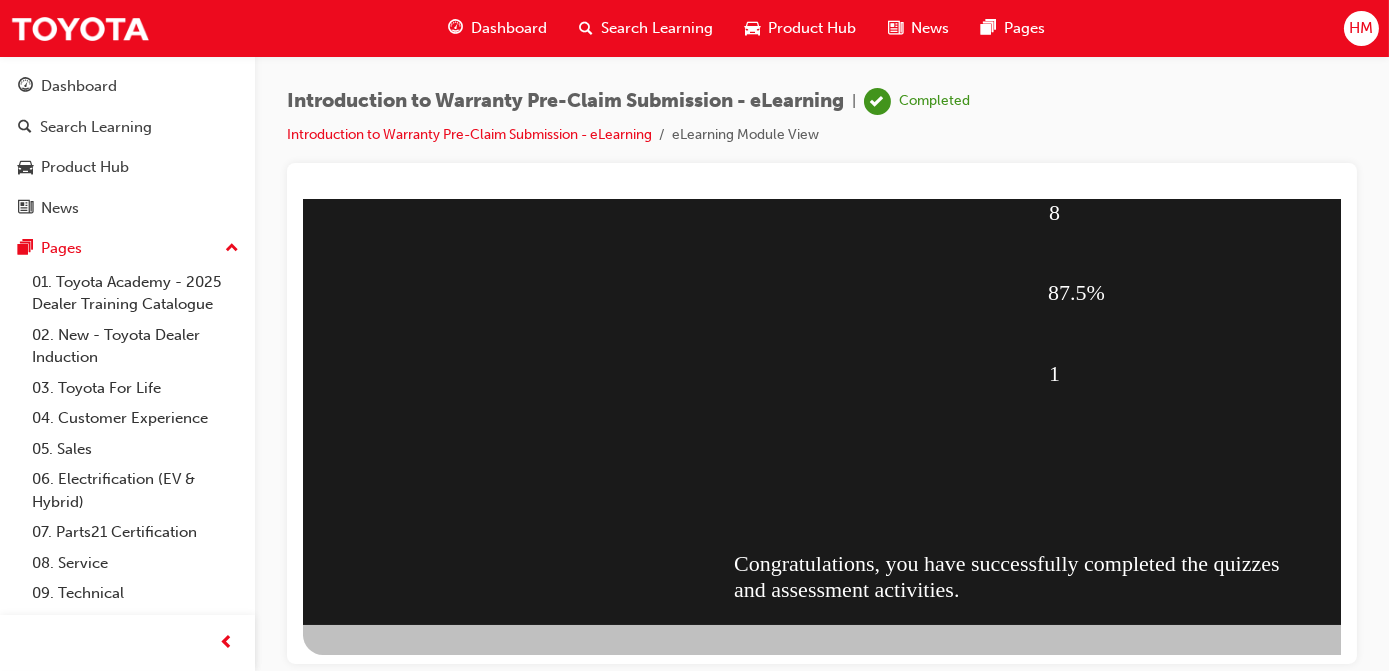click at bounding box center (374, 966) 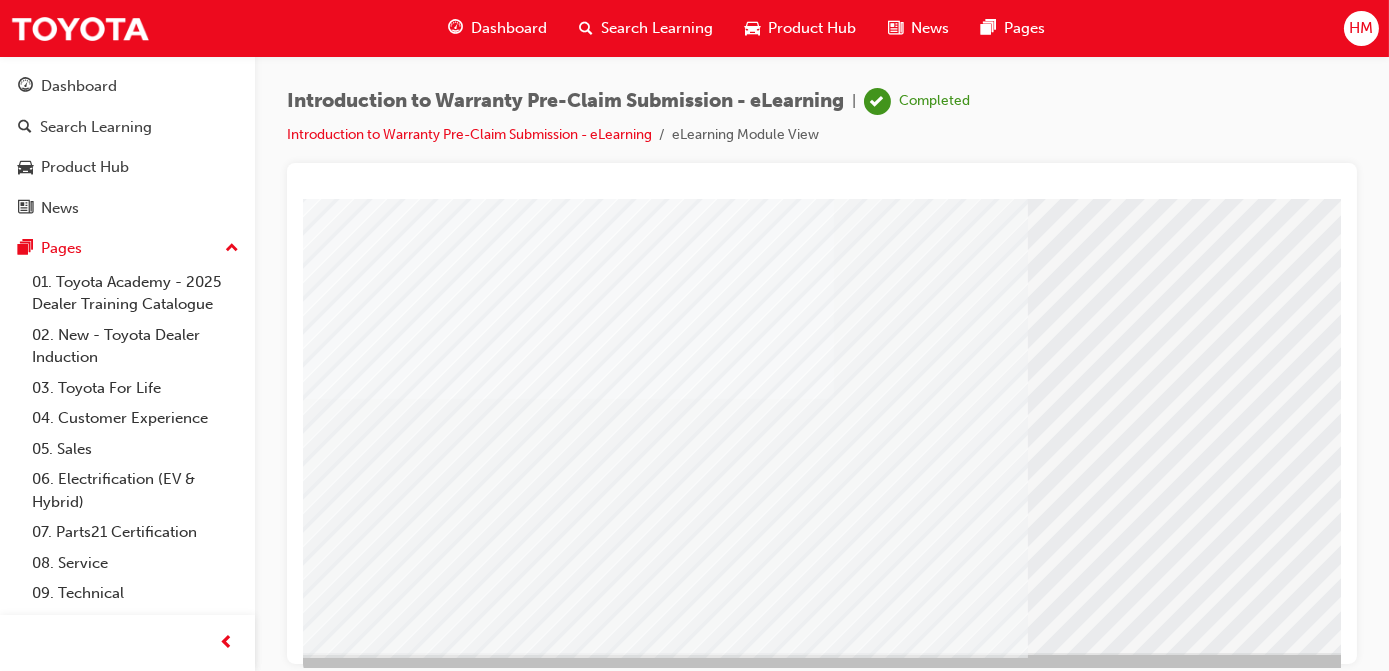 scroll, scrollTop: 294, scrollLeft: 0, axis: vertical 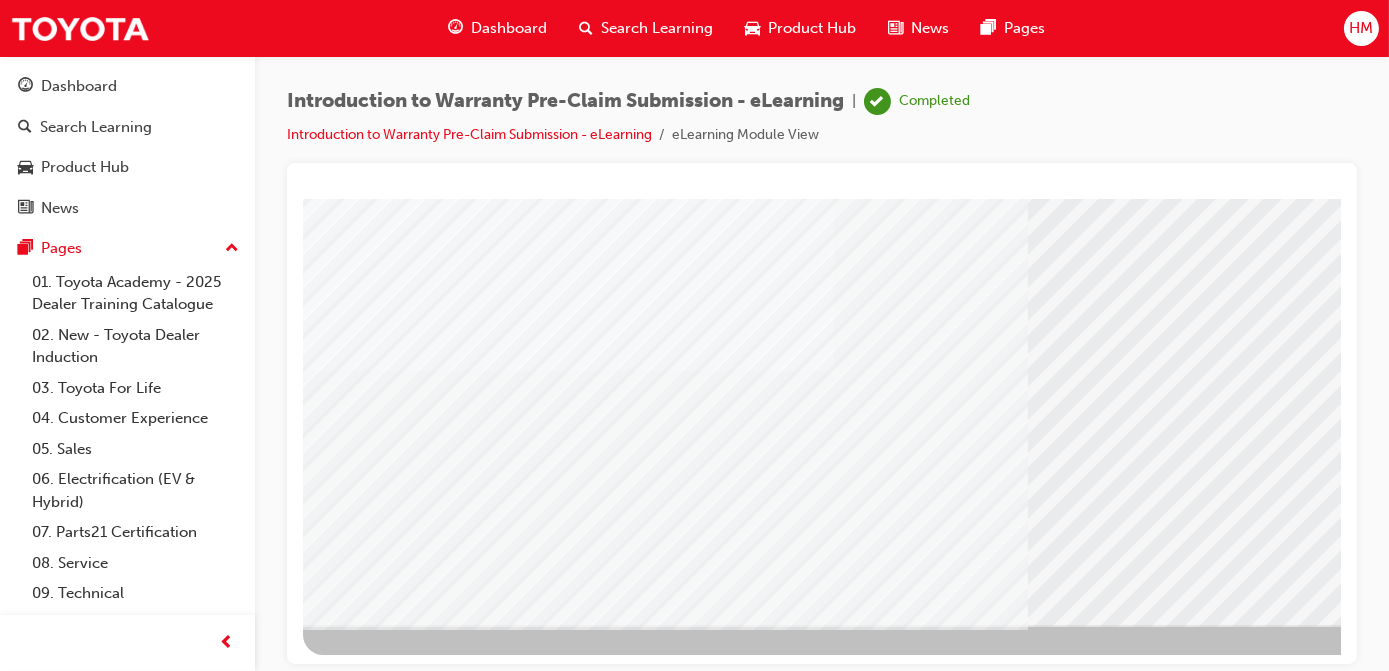 click at bounding box center (365, 2084) 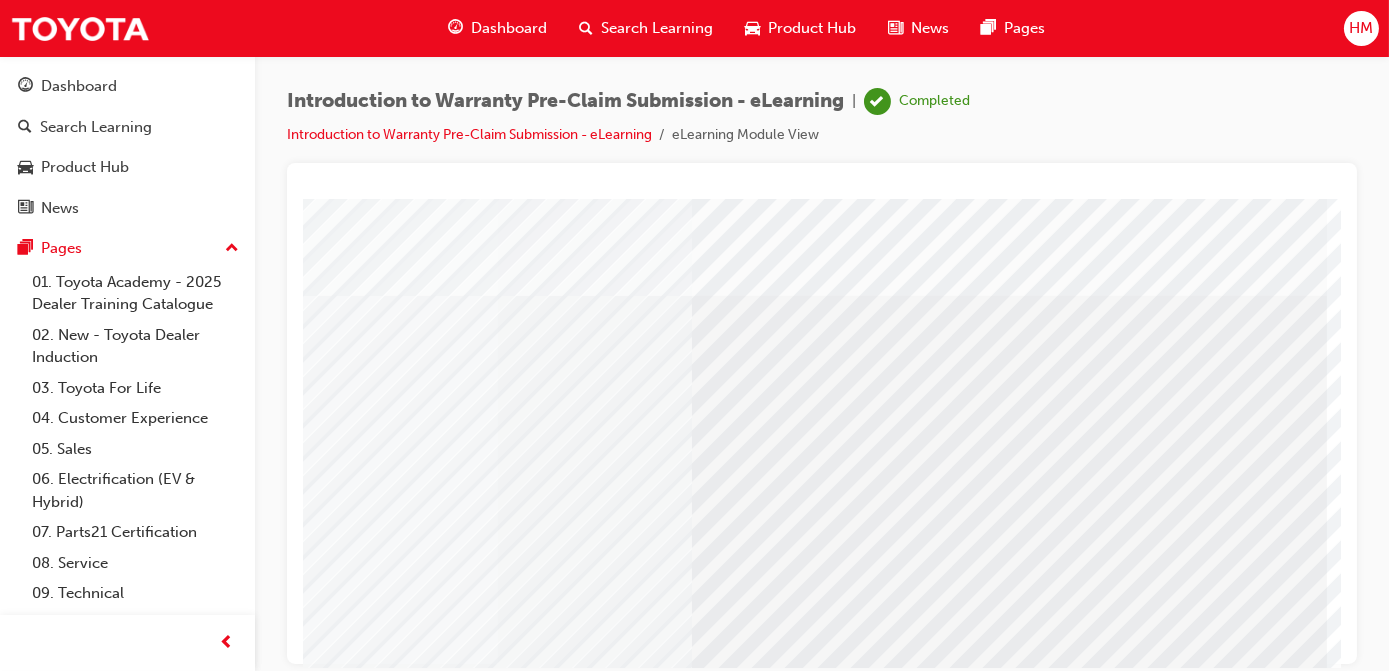 scroll, scrollTop: 0, scrollLeft: 336, axis: horizontal 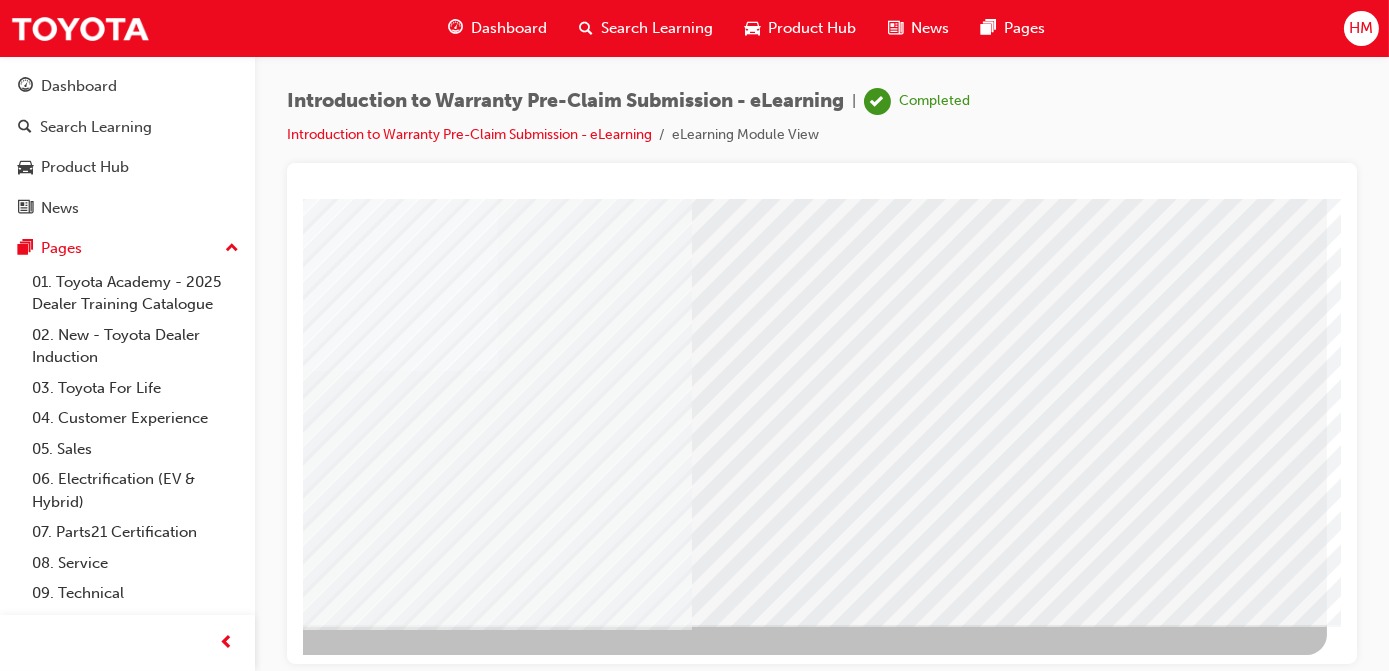 click at bounding box center (29, 3405) 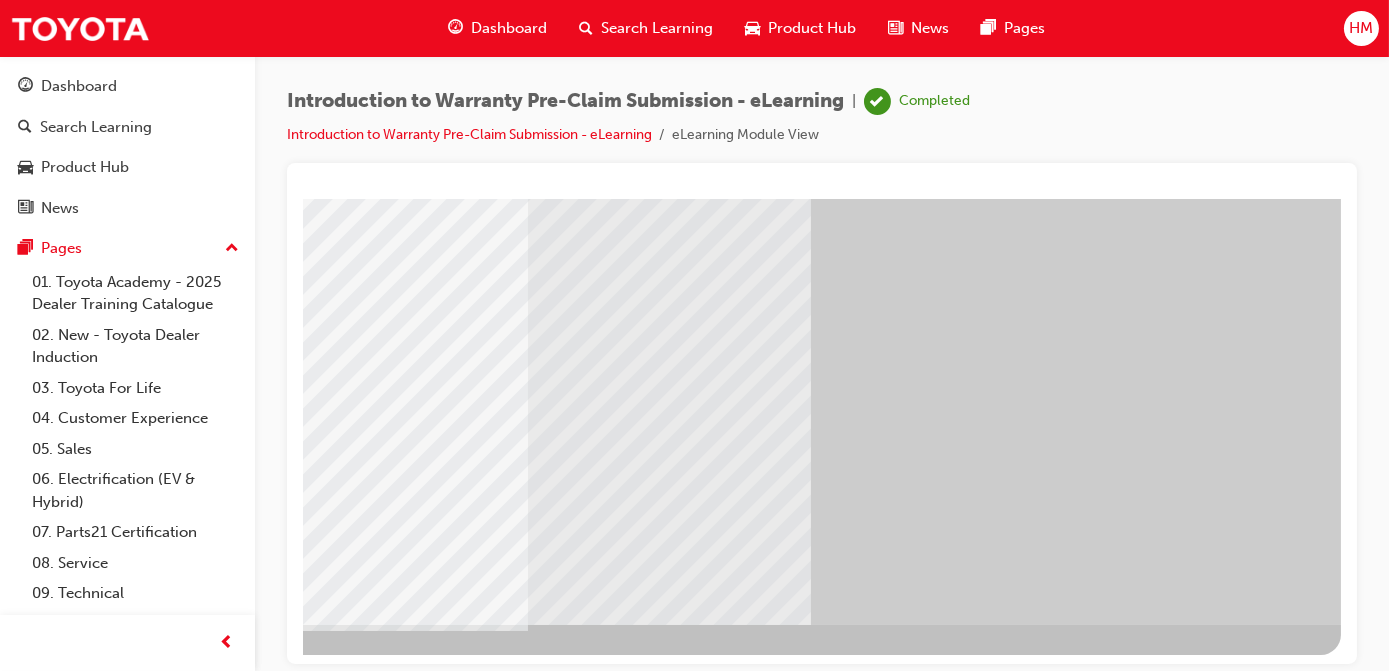 scroll, scrollTop: 0, scrollLeft: 0, axis: both 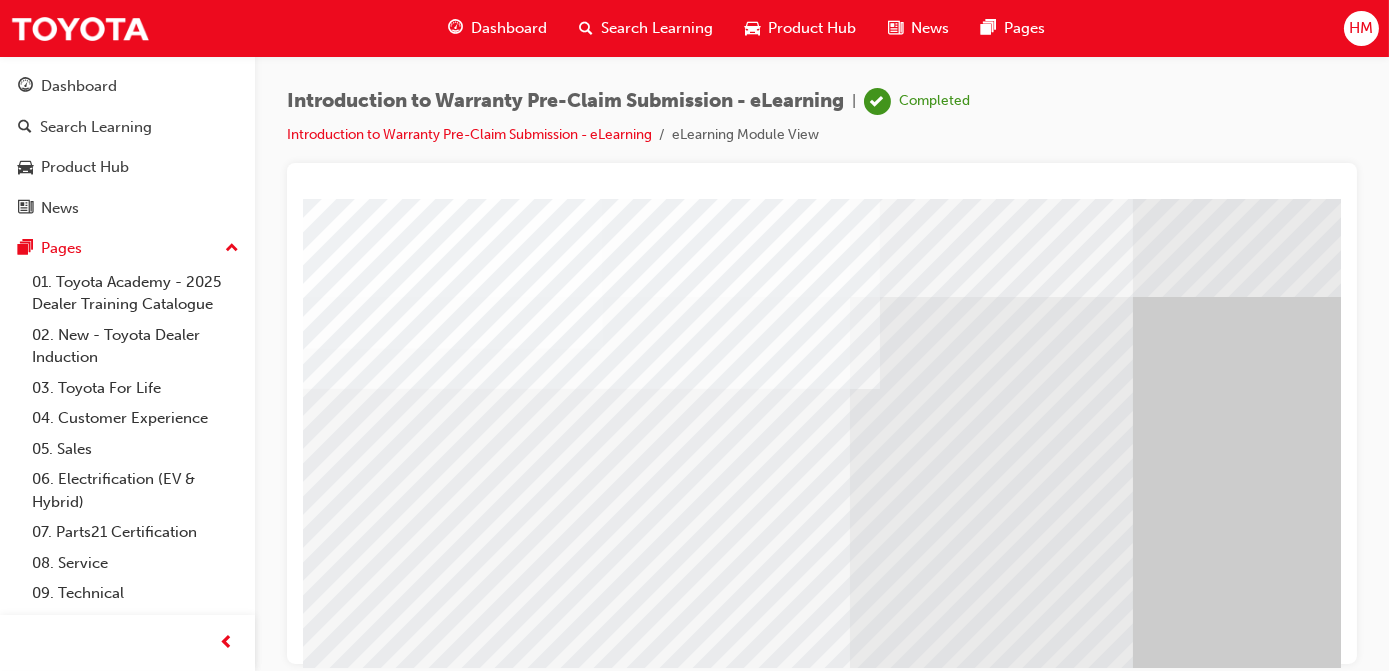 click at bounding box center (365, 2544) 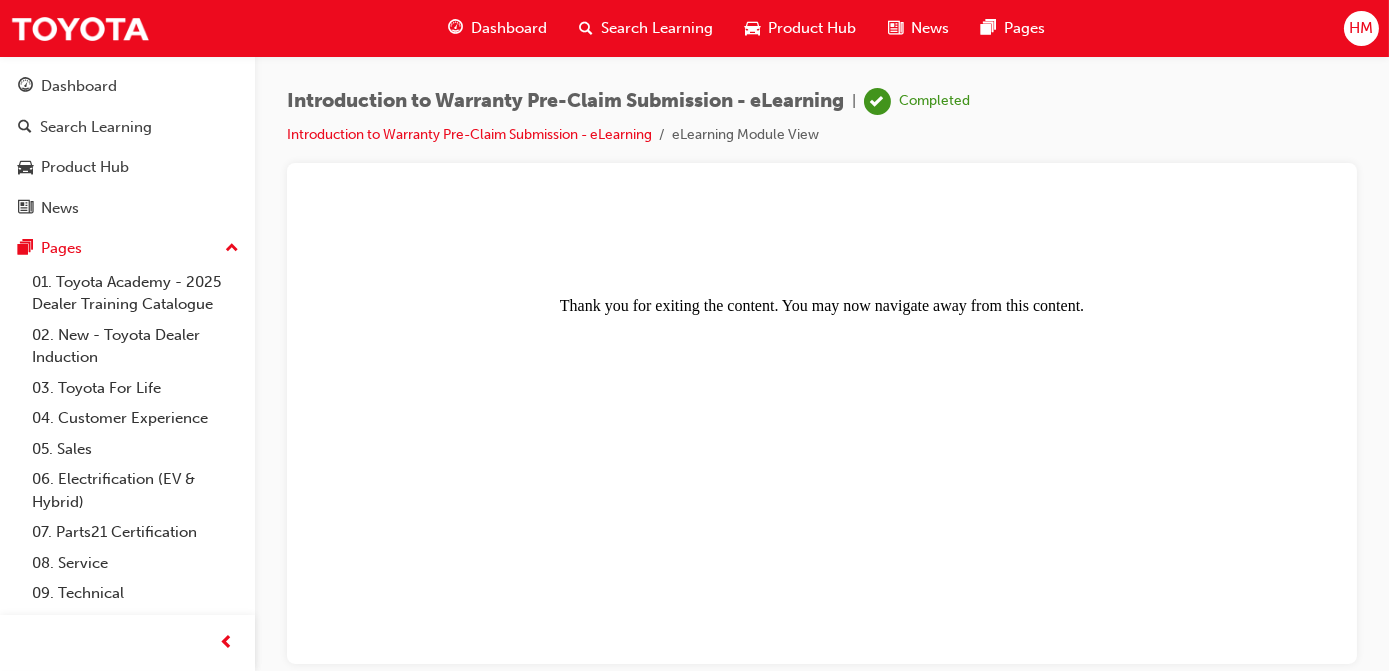 scroll, scrollTop: 0, scrollLeft: 0, axis: both 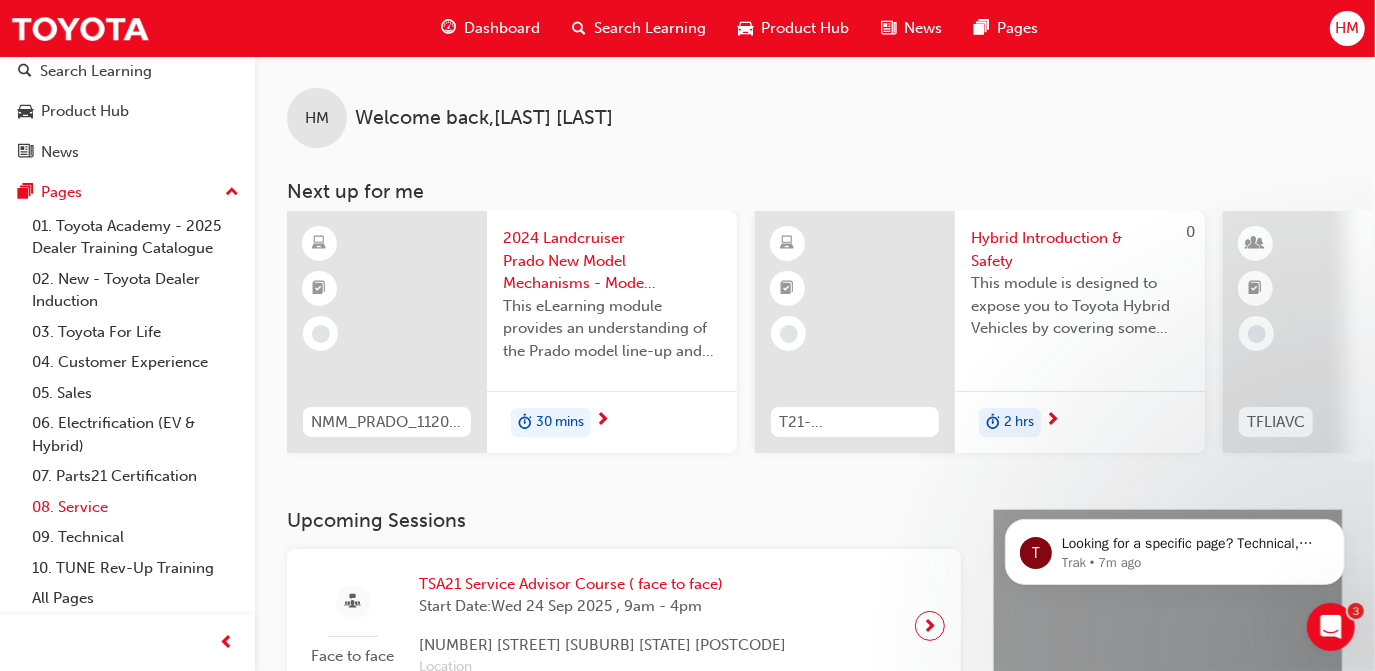 click on "08. Service" at bounding box center [135, 507] 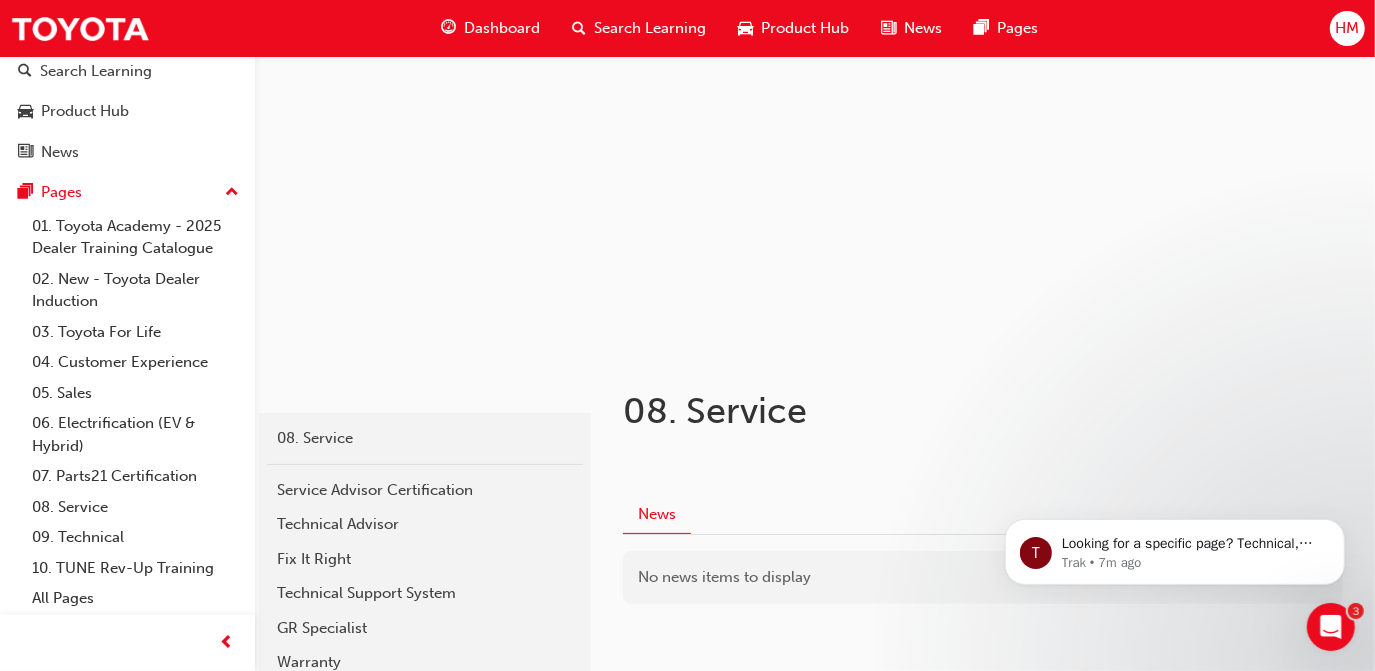 scroll, scrollTop: 181, scrollLeft: 0, axis: vertical 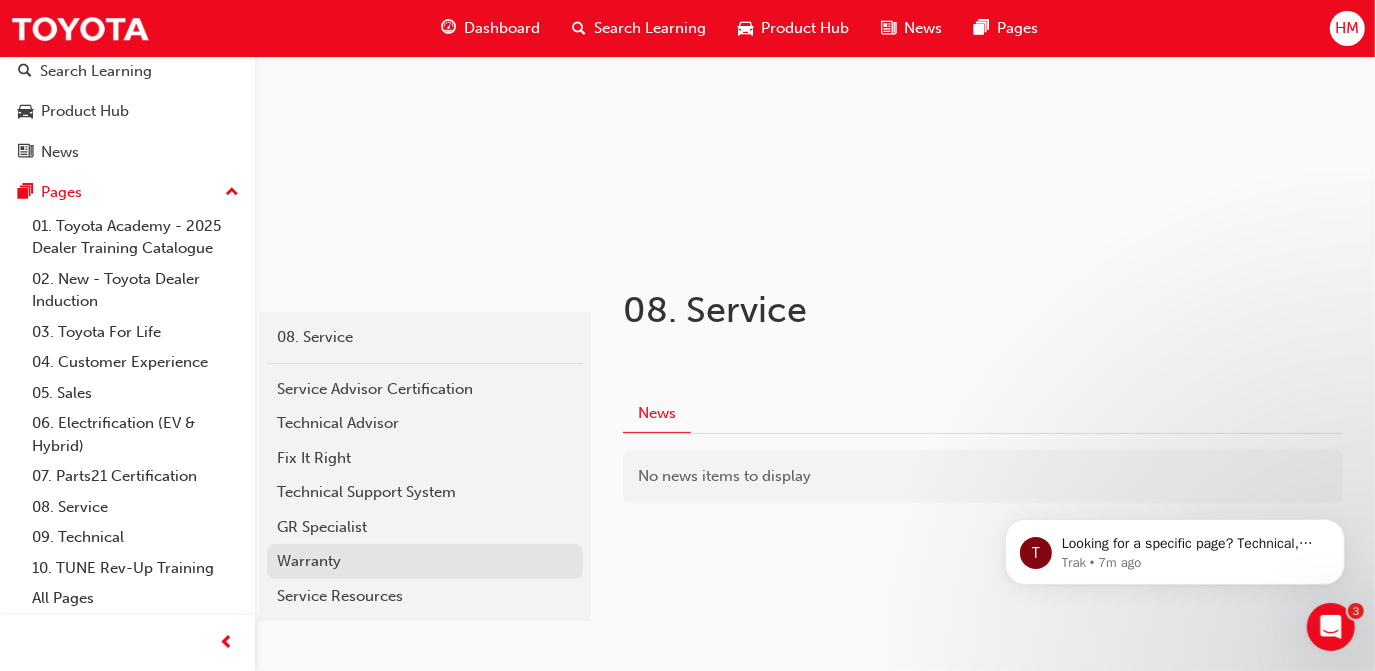 click on "Warranty" at bounding box center (425, 561) 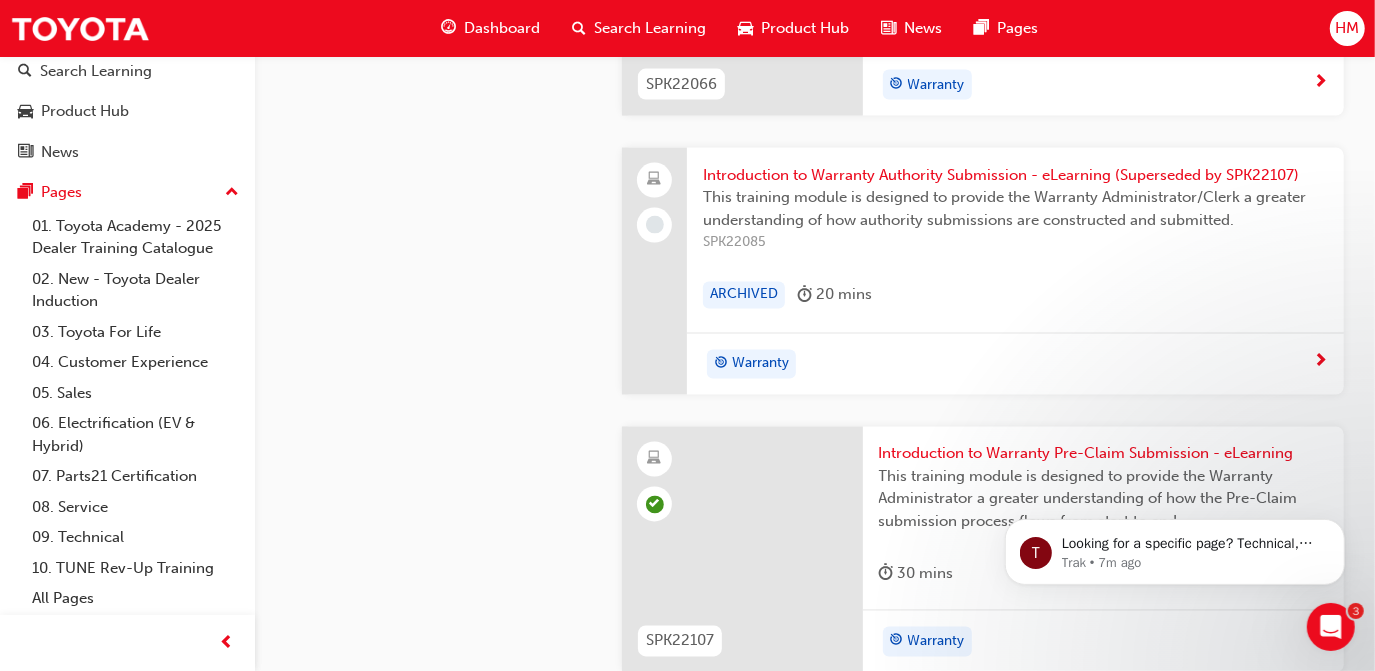 scroll, scrollTop: 2272, scrollLeft: 0, axis: vertical 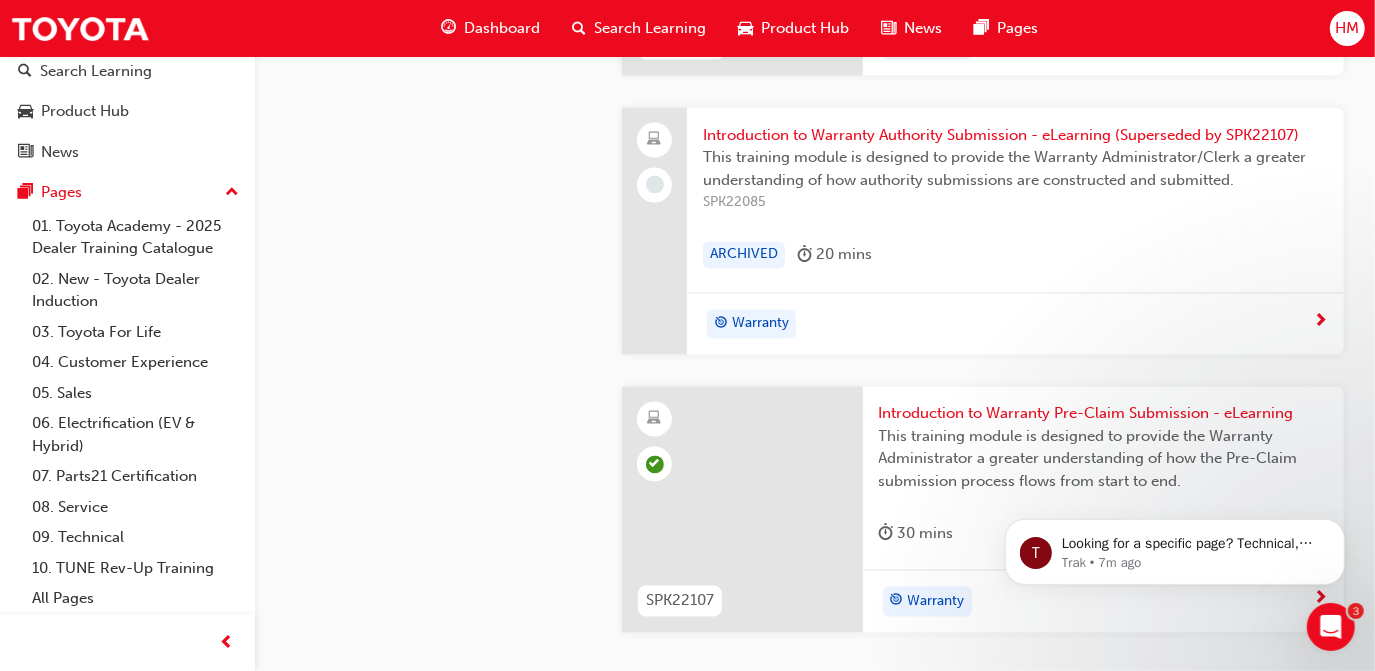 click on "Introduction to Warranty Pre-Claim Submission - eLearning" at bounding box center [1103, 414] 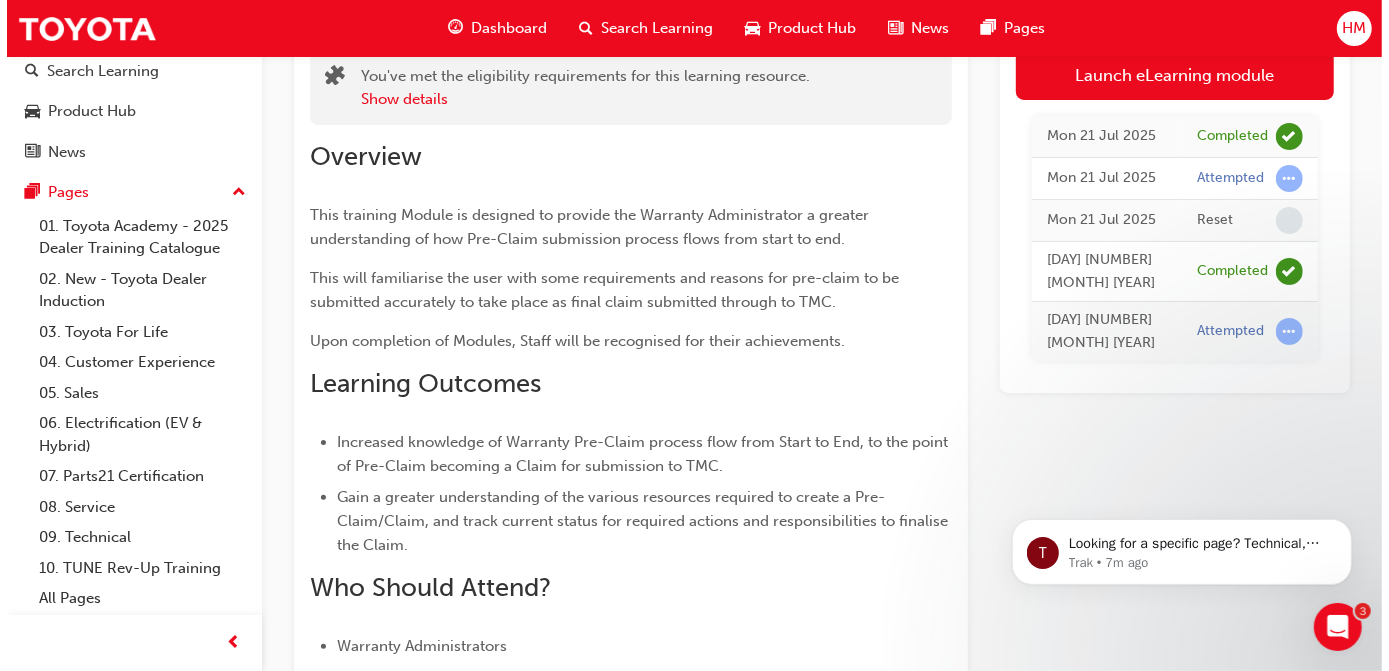 scroll, scrollTop: 0, scrollLeft: 0, axis: both 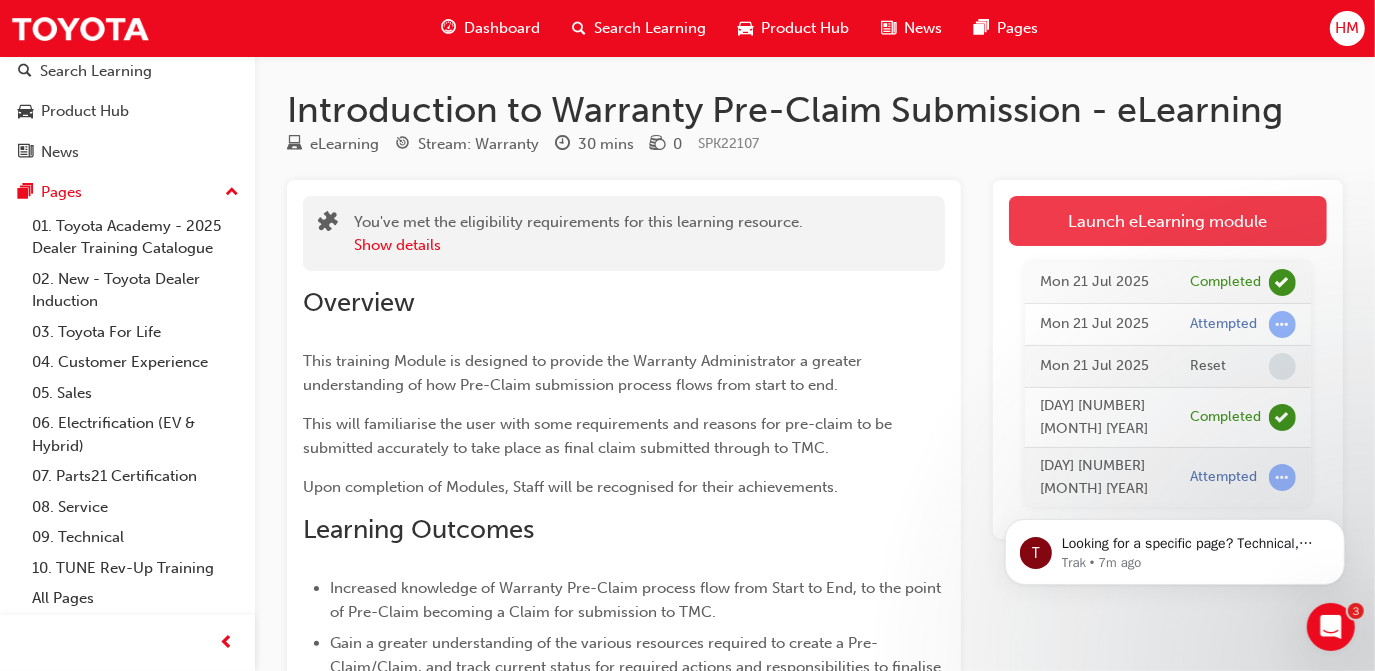 click on "Launch eLearning module" at bounding box center [1168, 221] 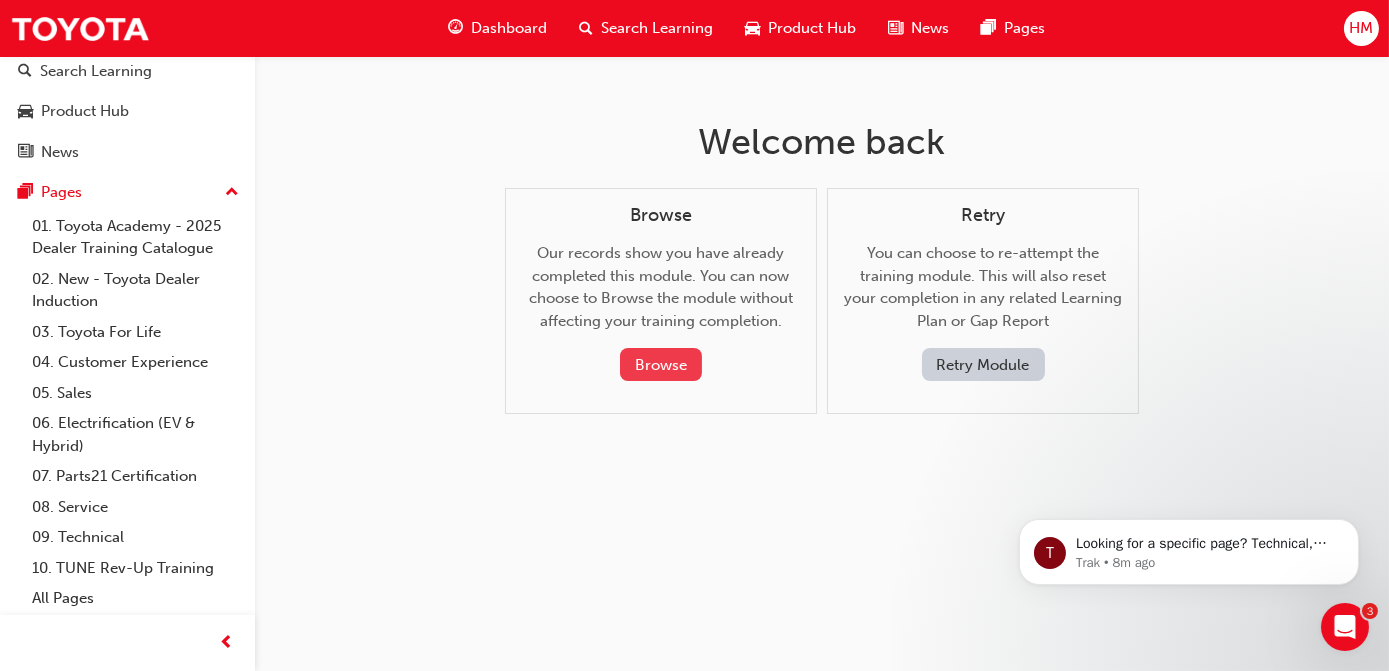 click on "Browse" at bounding box center (661, 364) 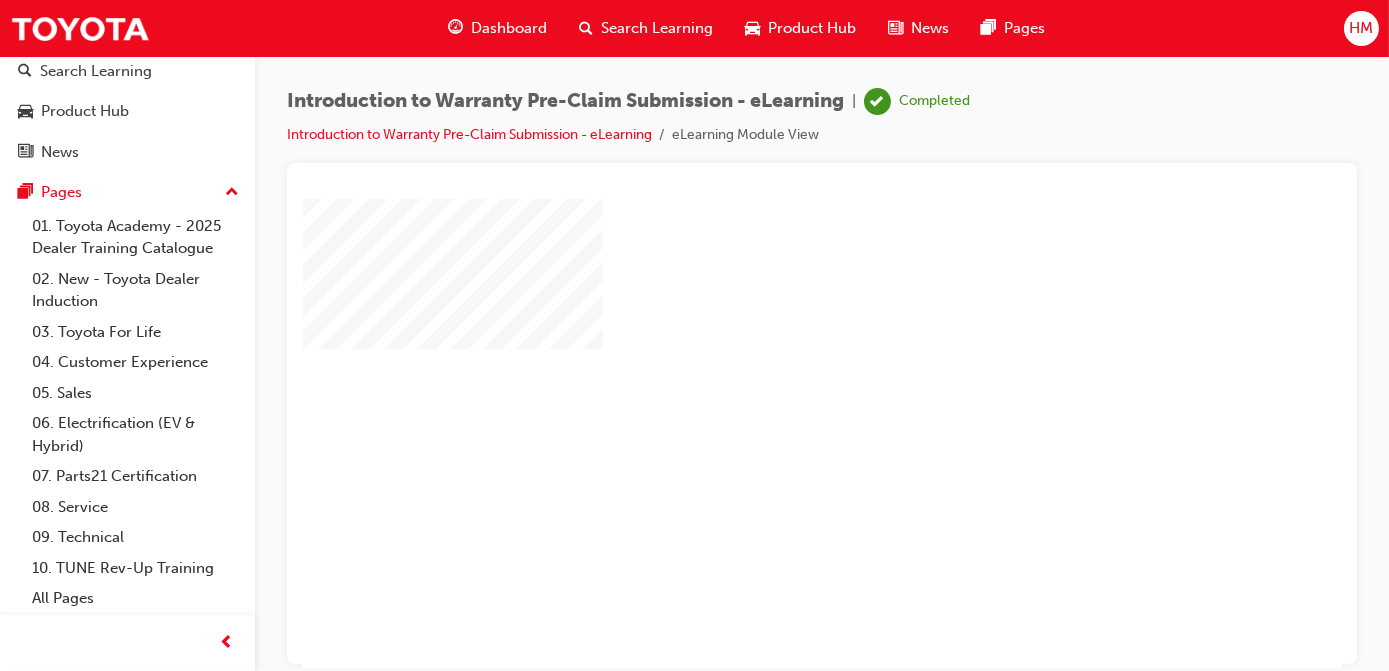 scroll, scrollTop: 181, scrollLeft: 0, axis: vertical 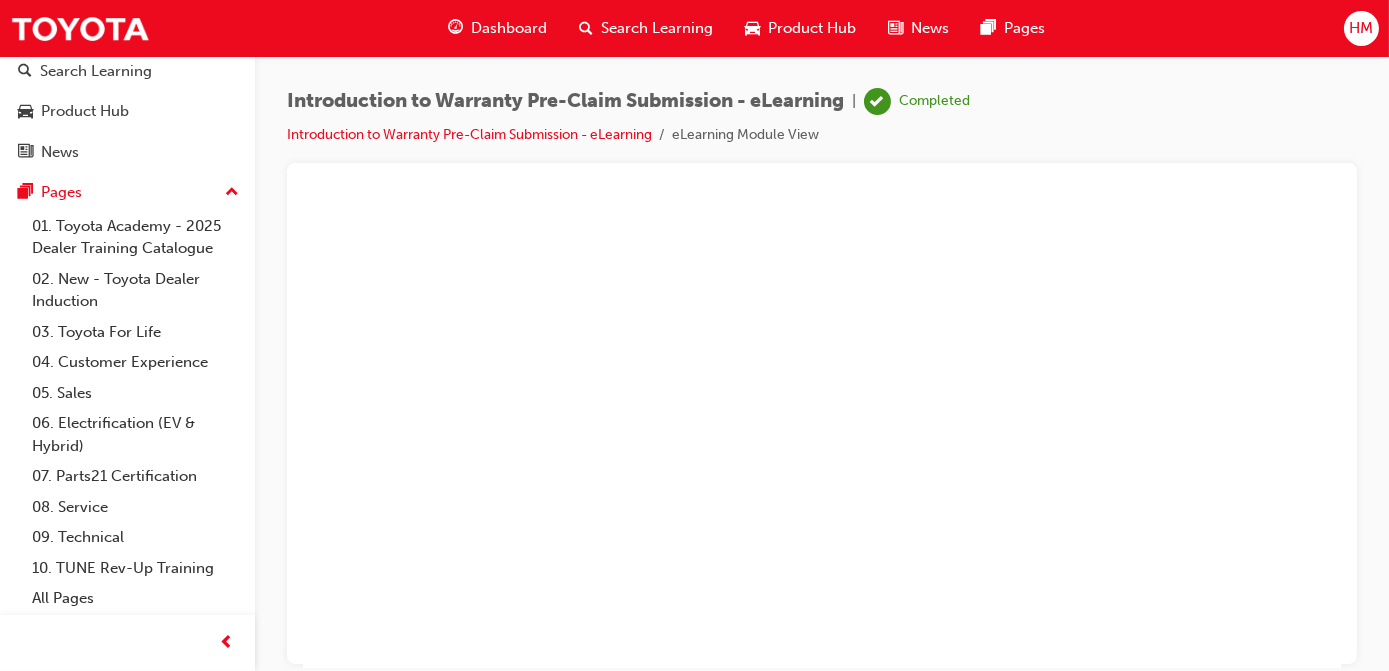 click at bounding box center (763, 194) 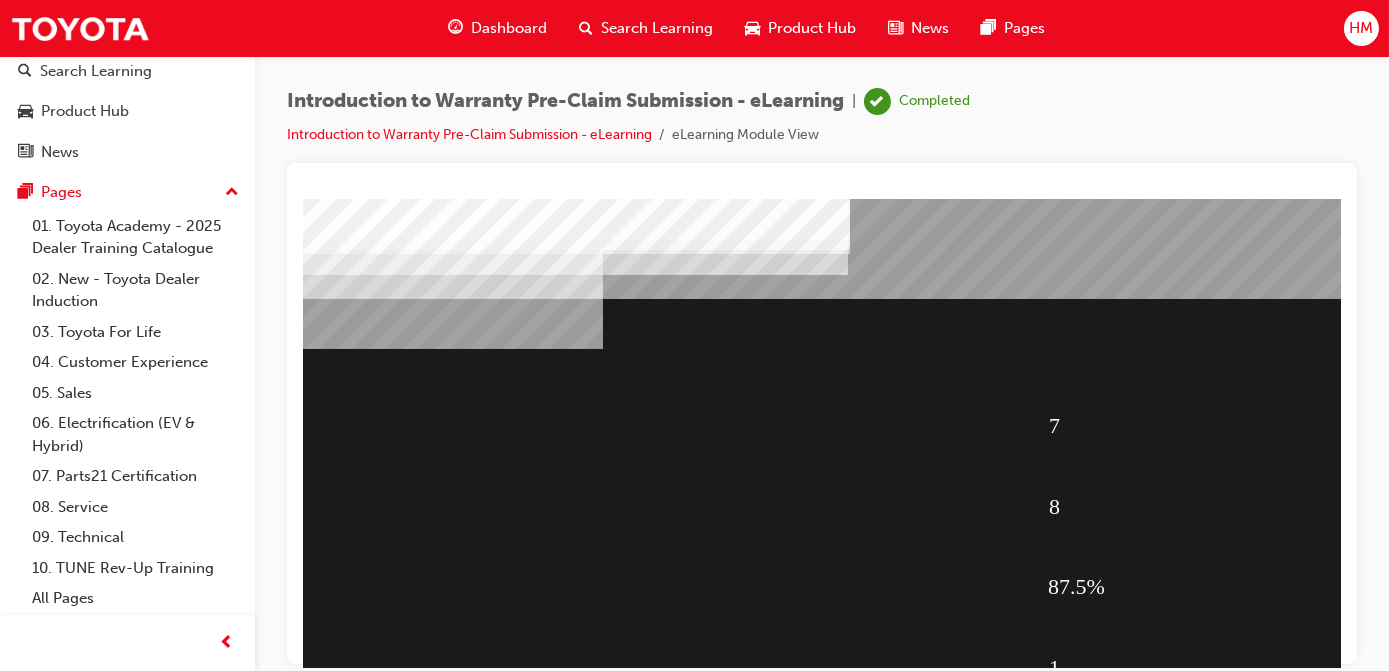 scroll, scrollTop: 294, scrollLeft: 0, axis: vertical 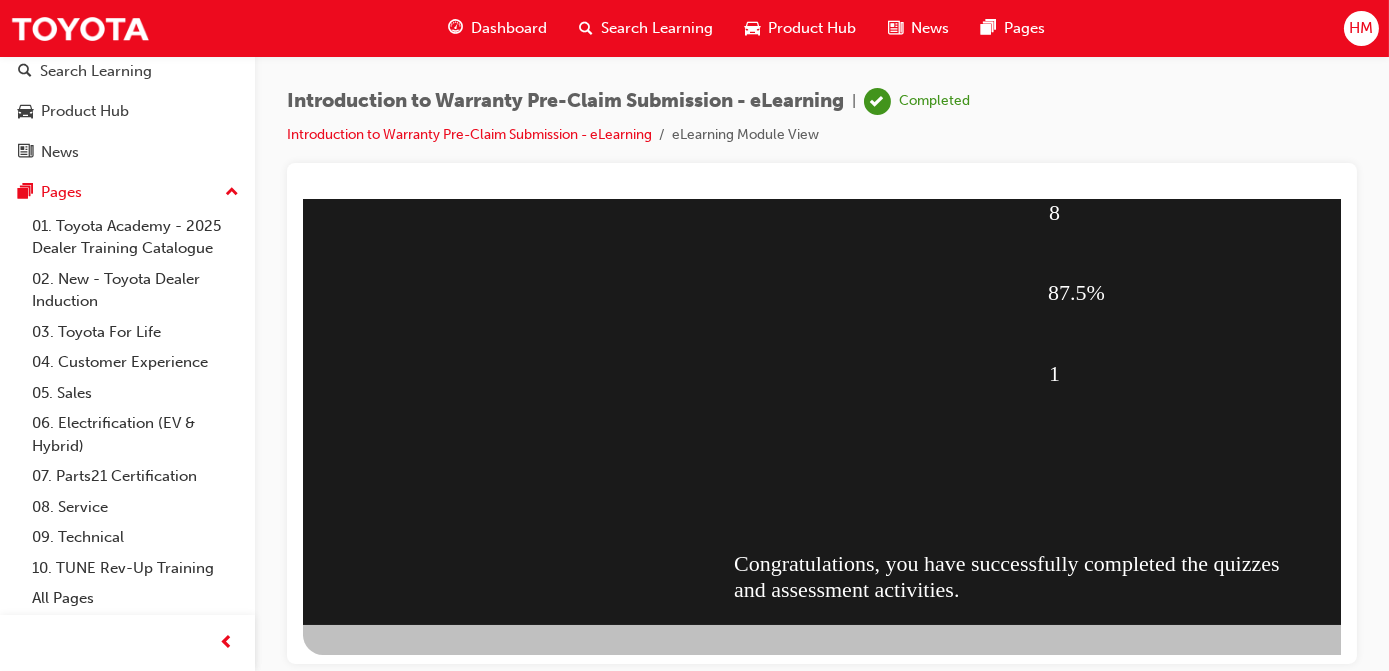 click at bounding box center (374, 966) 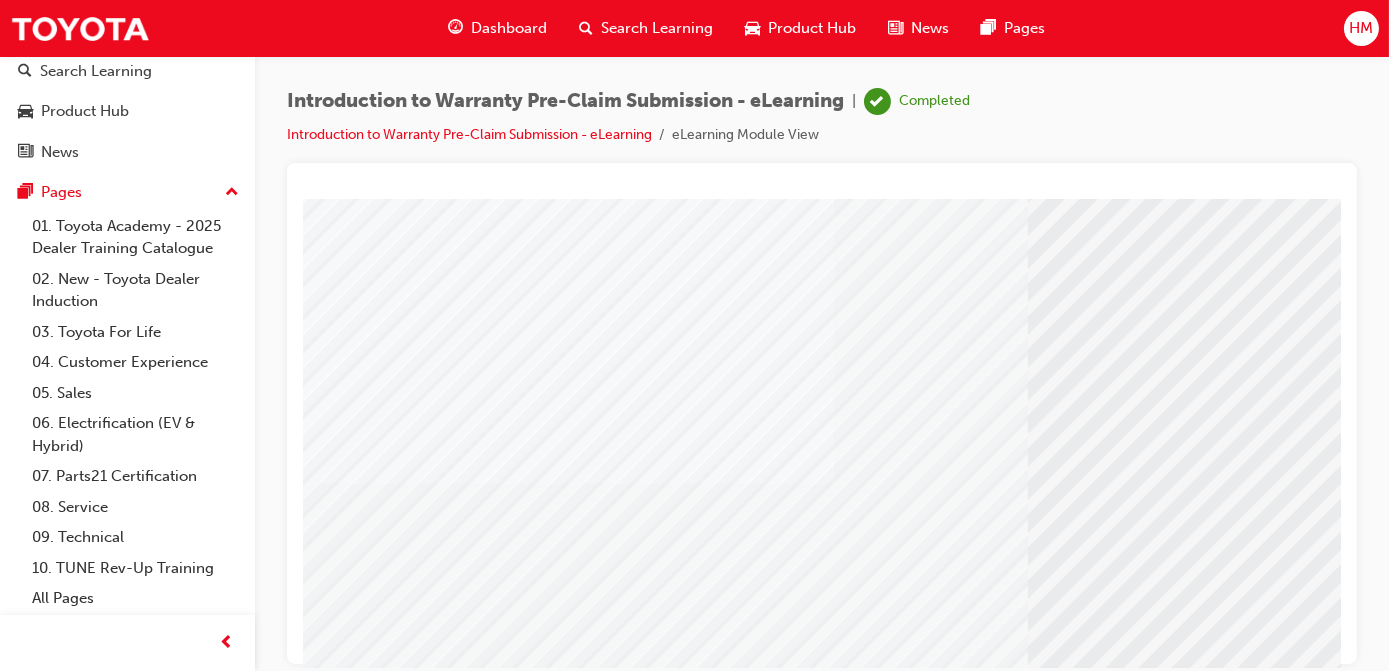 scroll, scrollTop: 294, scrollLeft: 0, axis: vertical 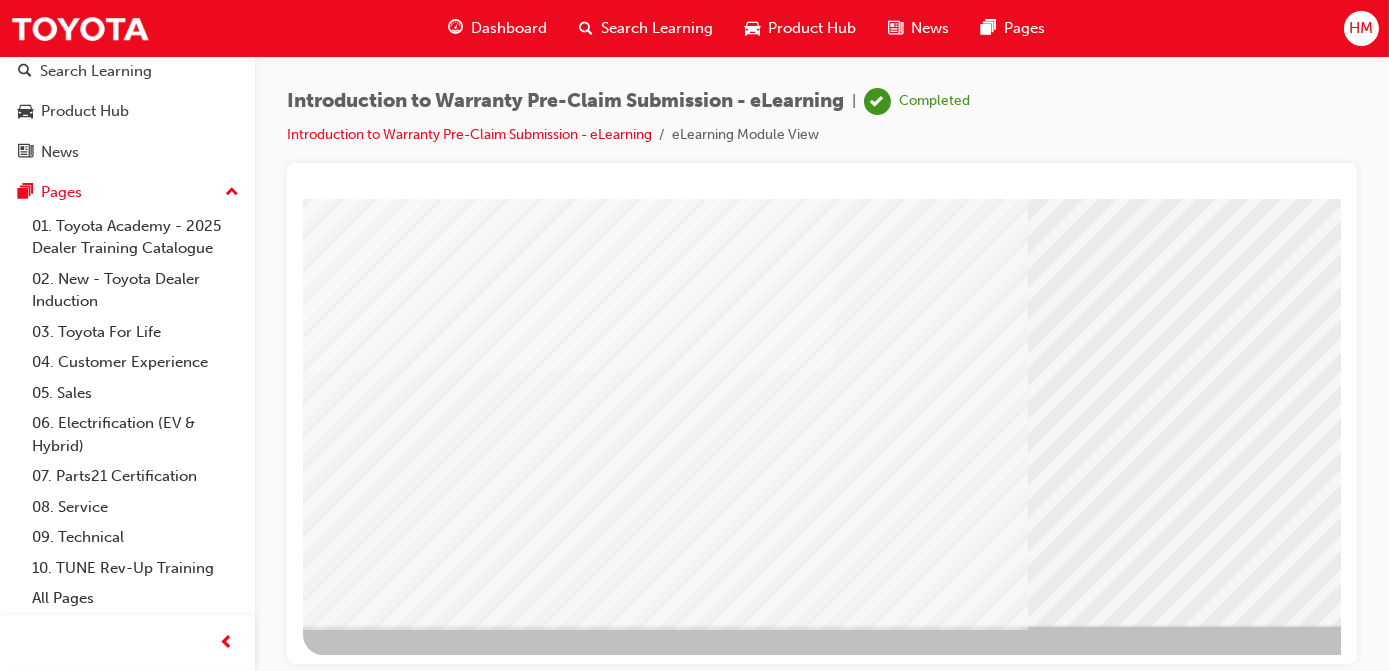 click at bounding box center [365, 2084] 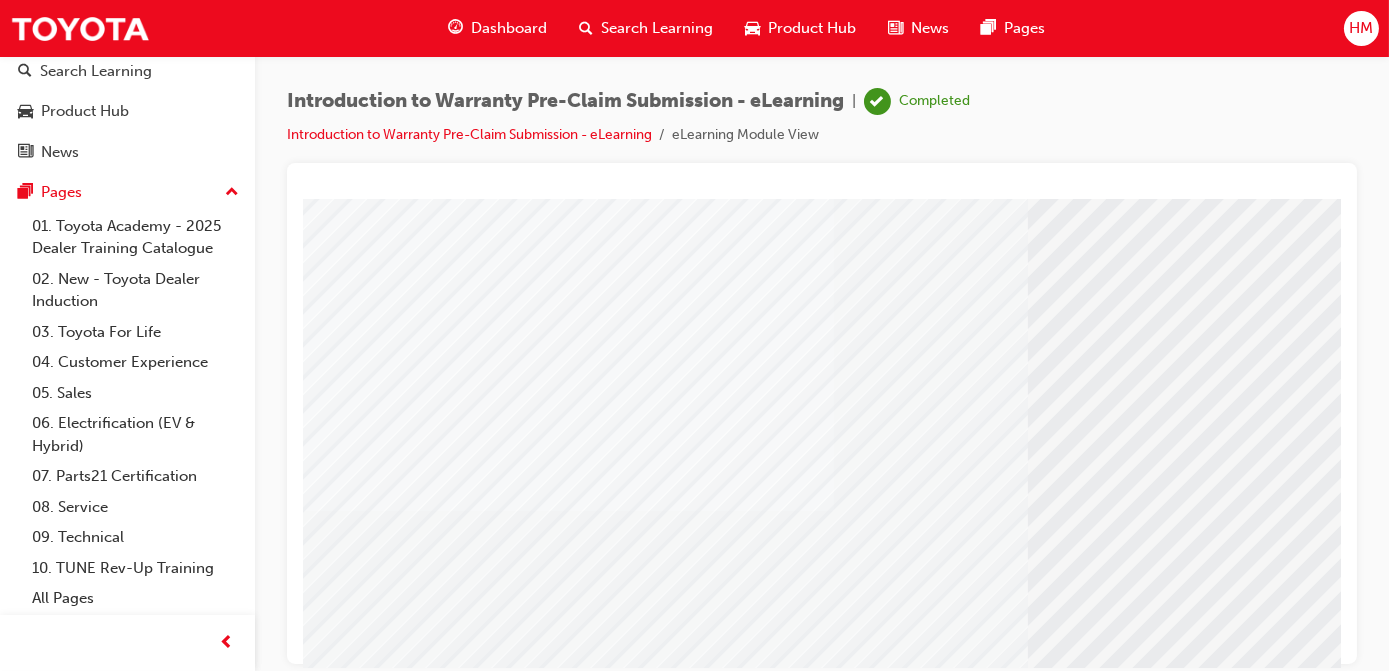 scroll, scrollTop: 294, scrollLeft: 0, axis: vertical 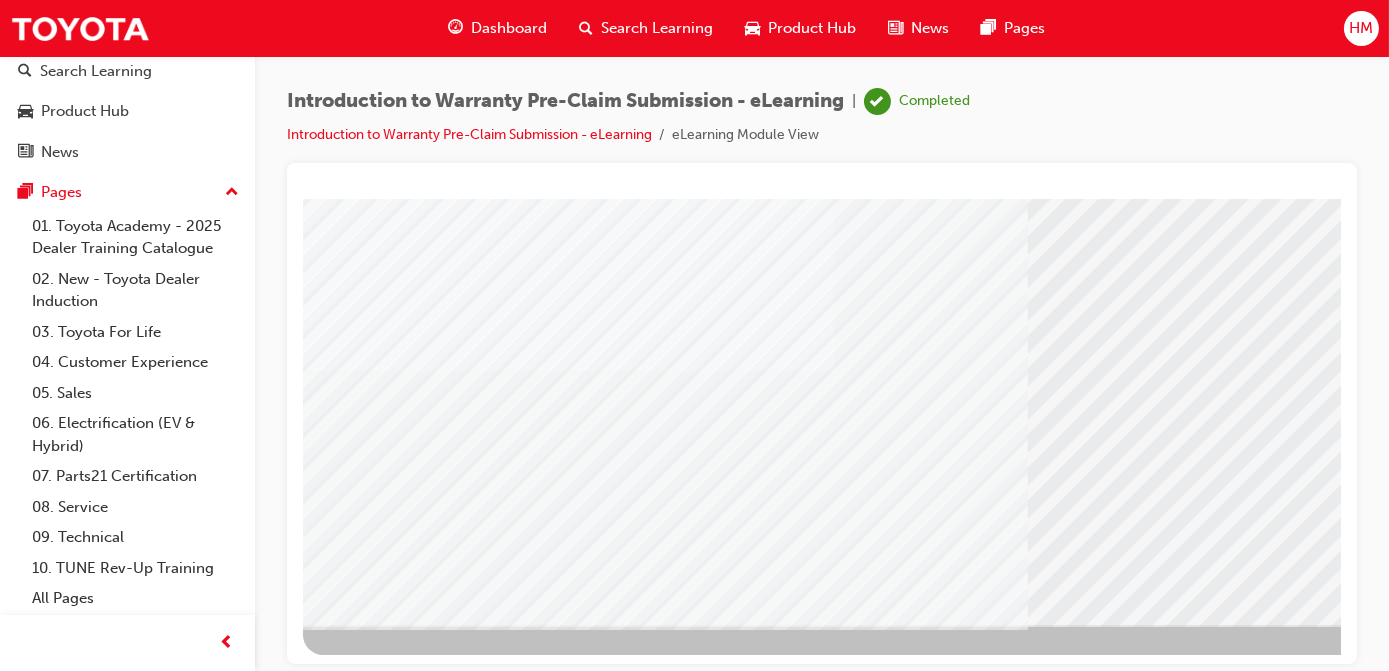 click at bounding box center [365, 2084] 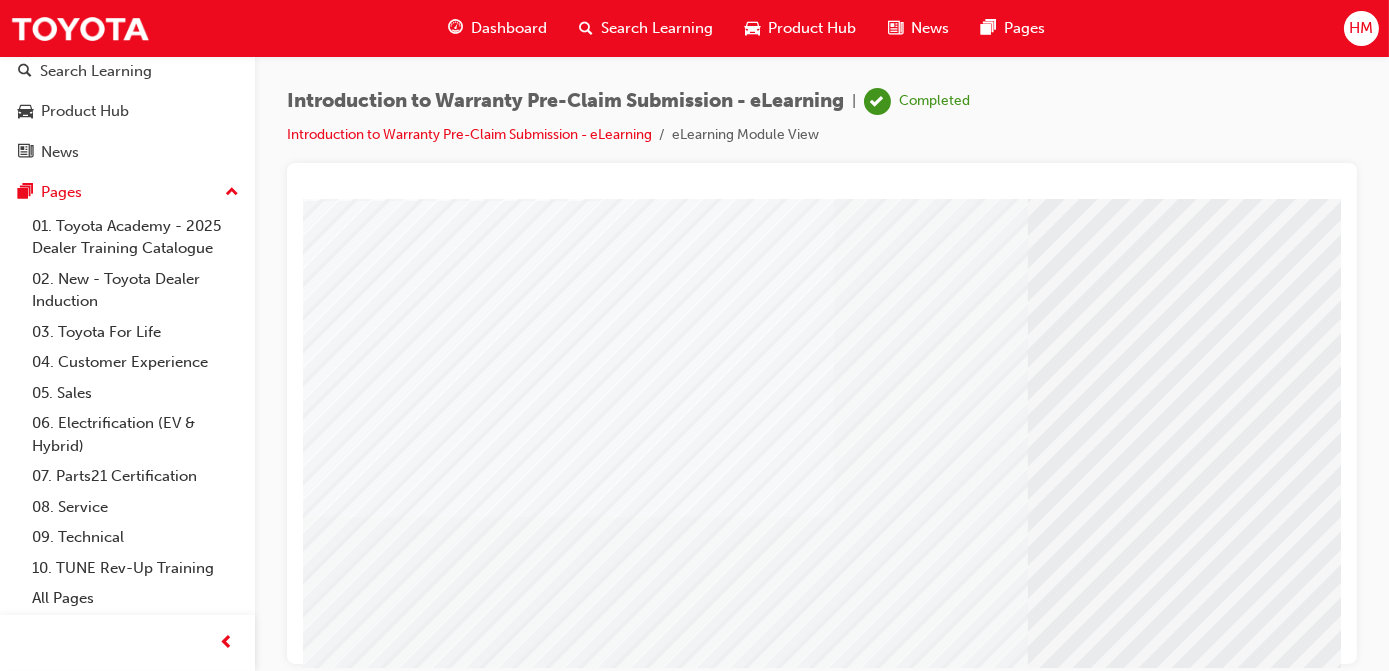 scroll, scrollTop: 0, scrollLeft: 0, axis: both 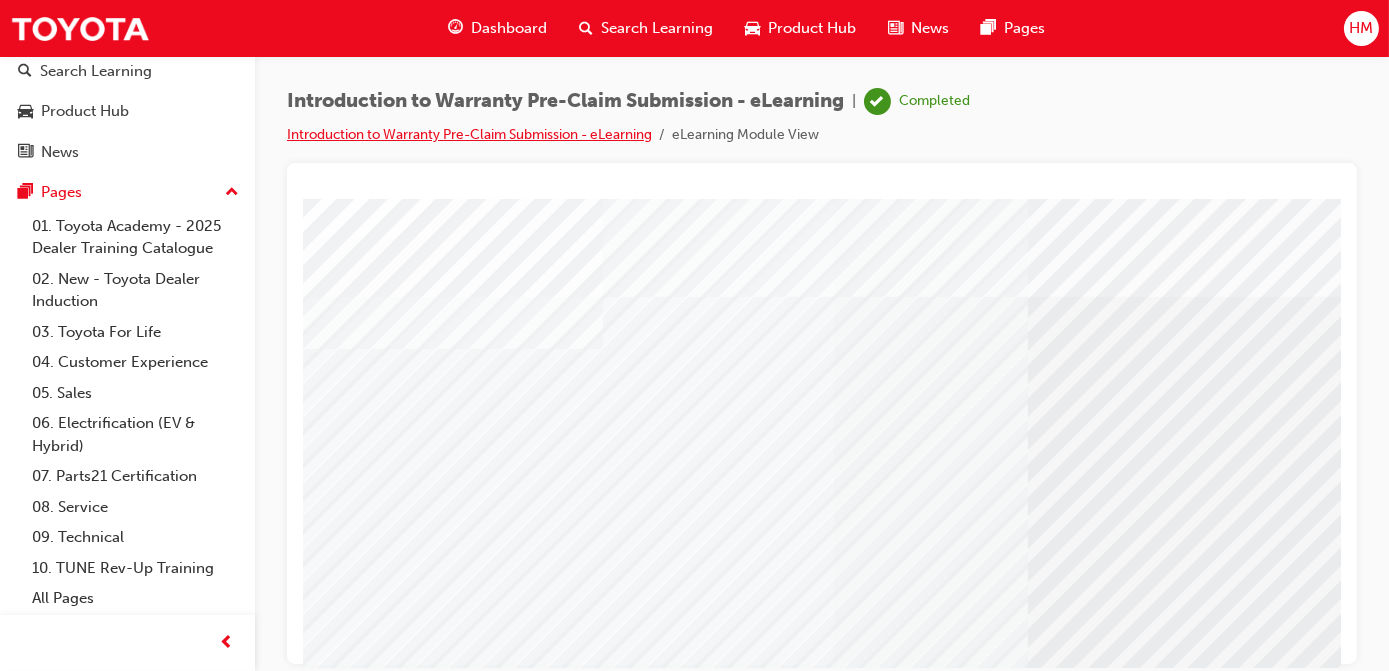 click on "Introduction to Warranty Pre-Claim Submission - eLearning" at bounding box center (469, 134) 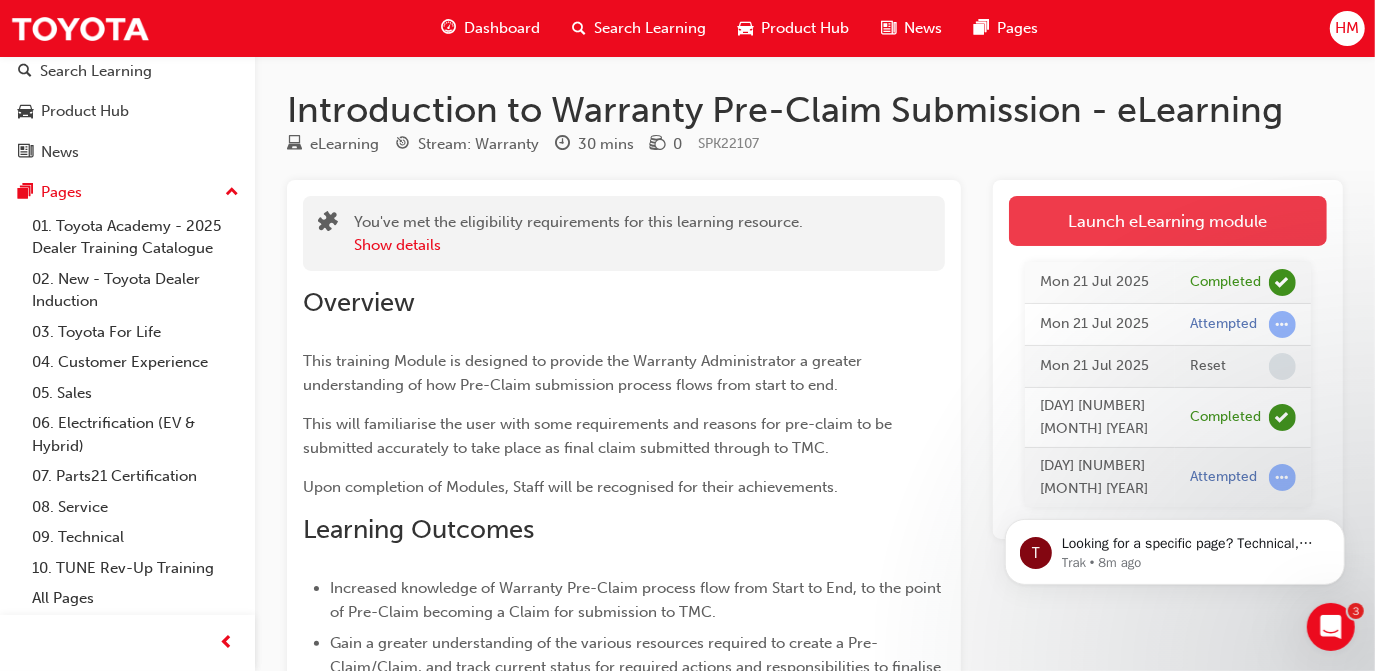 click on "Launch eLearning module" at bounding box center [1168, 221] 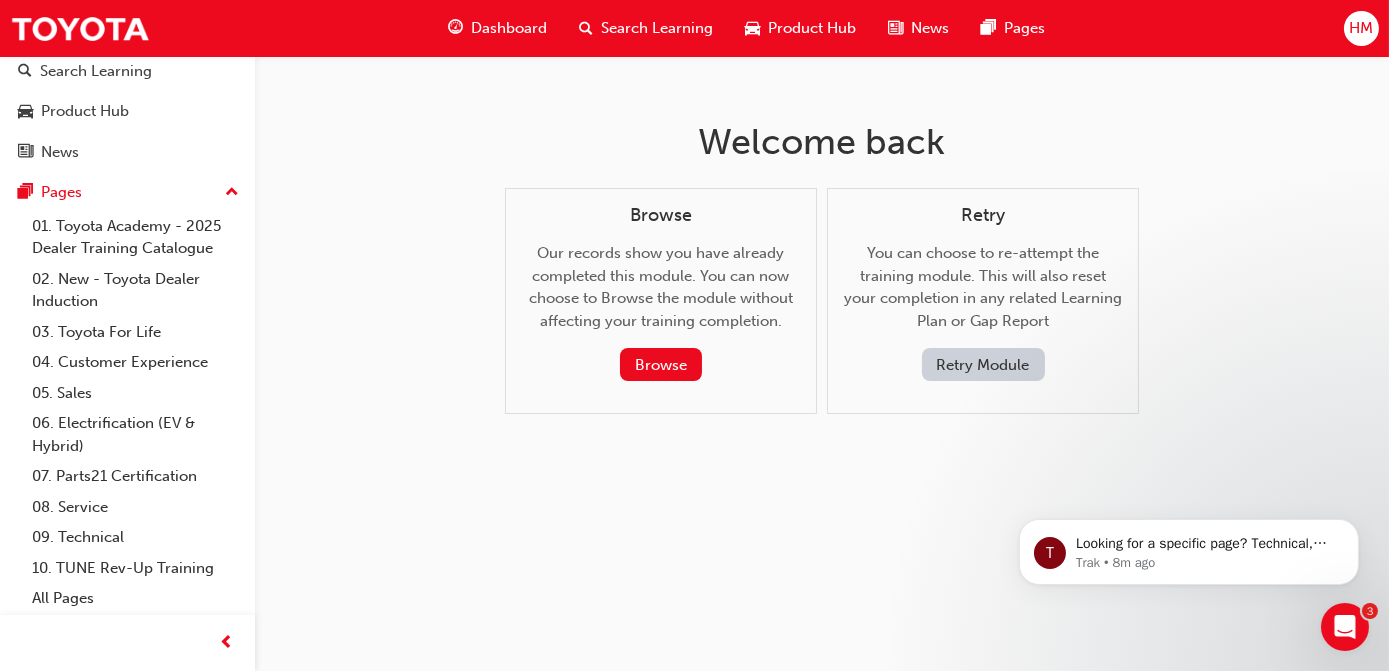 click on "Retry Module" at bounding box center (983, 364) 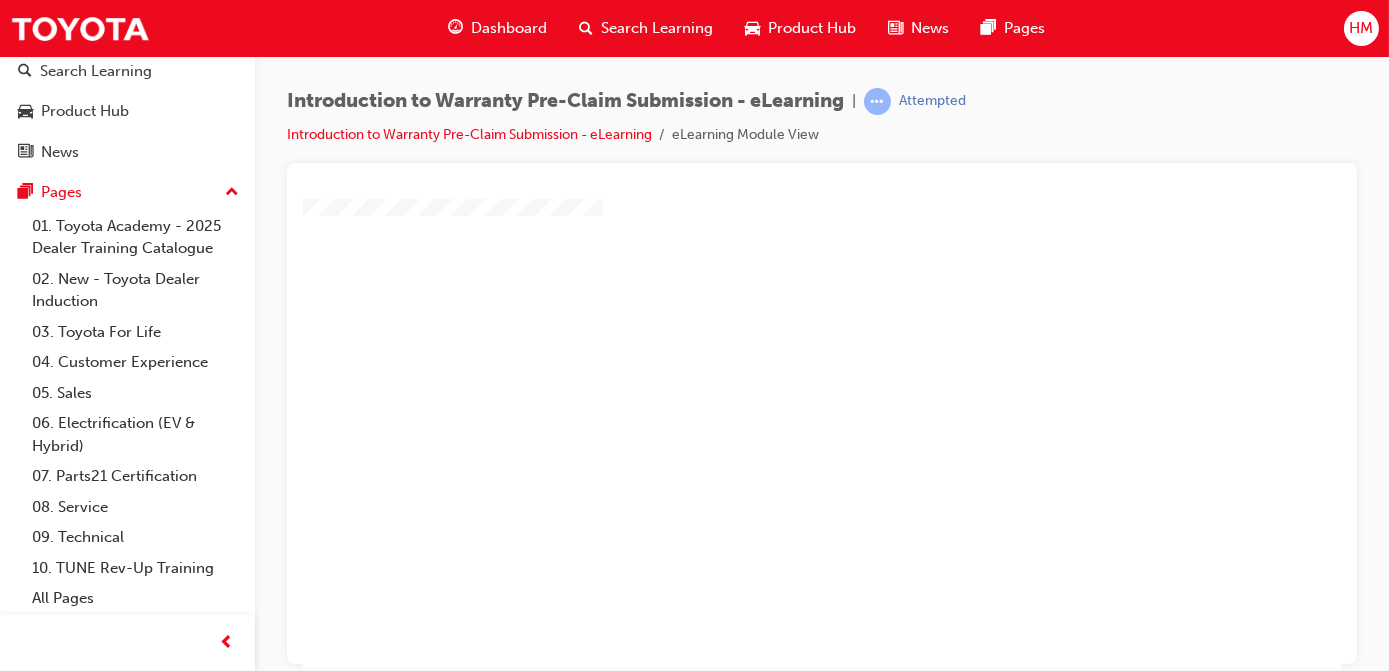 scroll, scrollTop: 294, scrollLeft: 0, axis: vertical 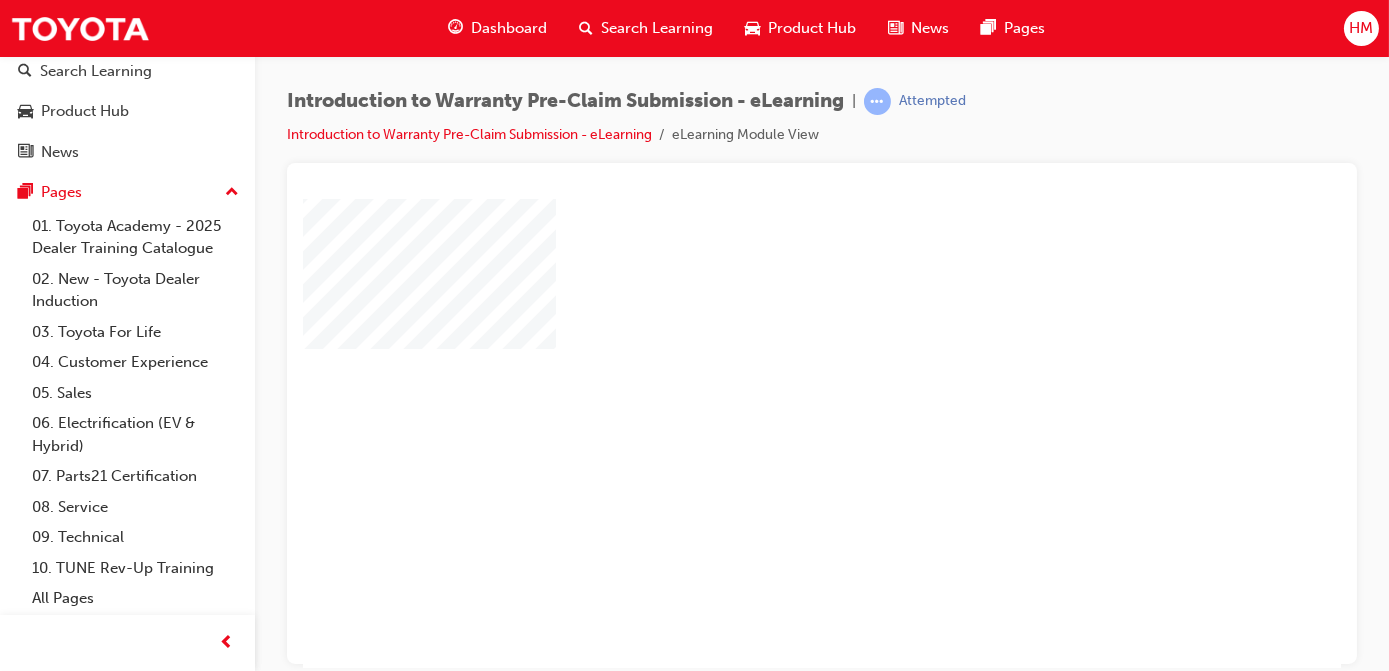 click at bounding box center [716, 375] 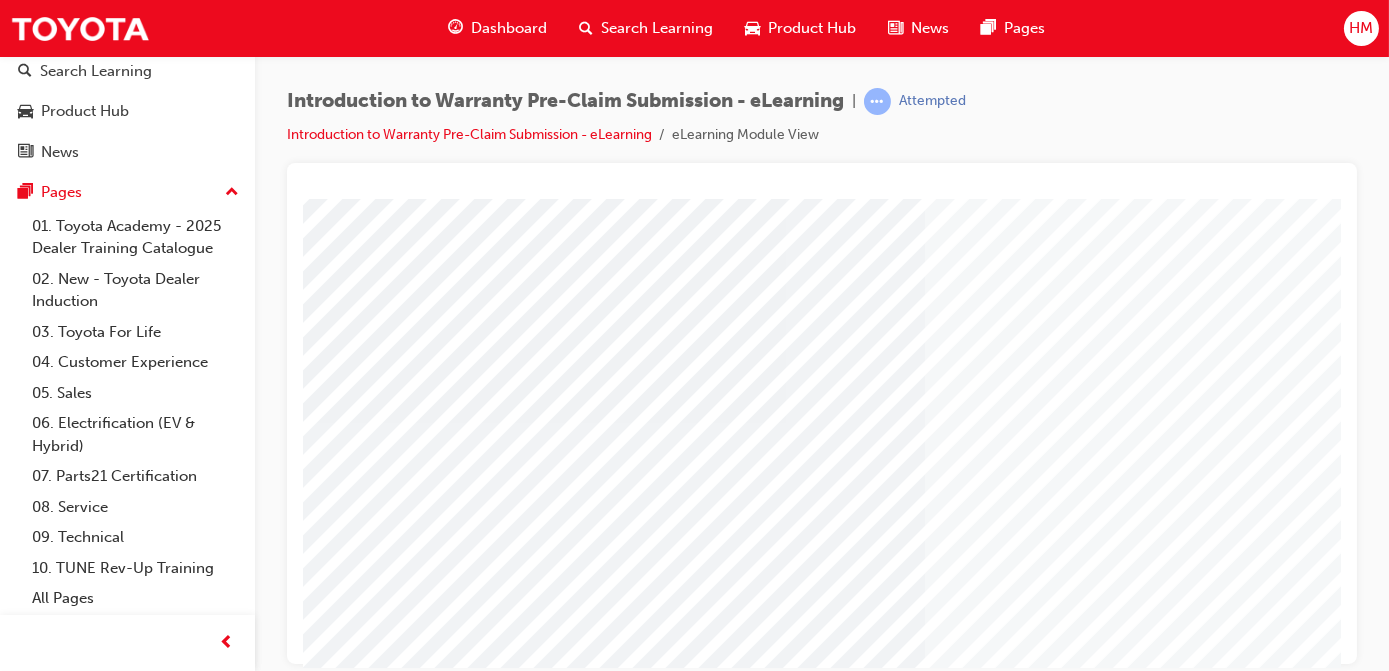 scroll, scrollTop: 294, scrollLeft: 0, axis: vertical 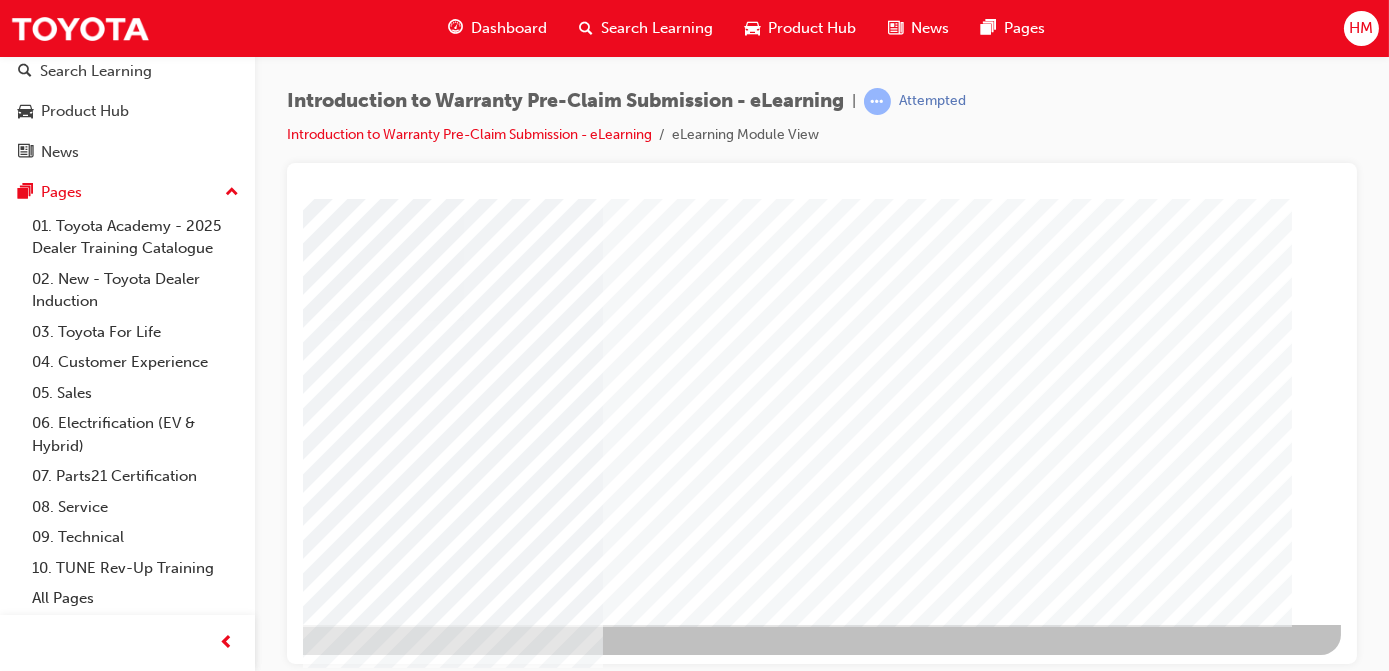 click at bounding box center (43, 2849) 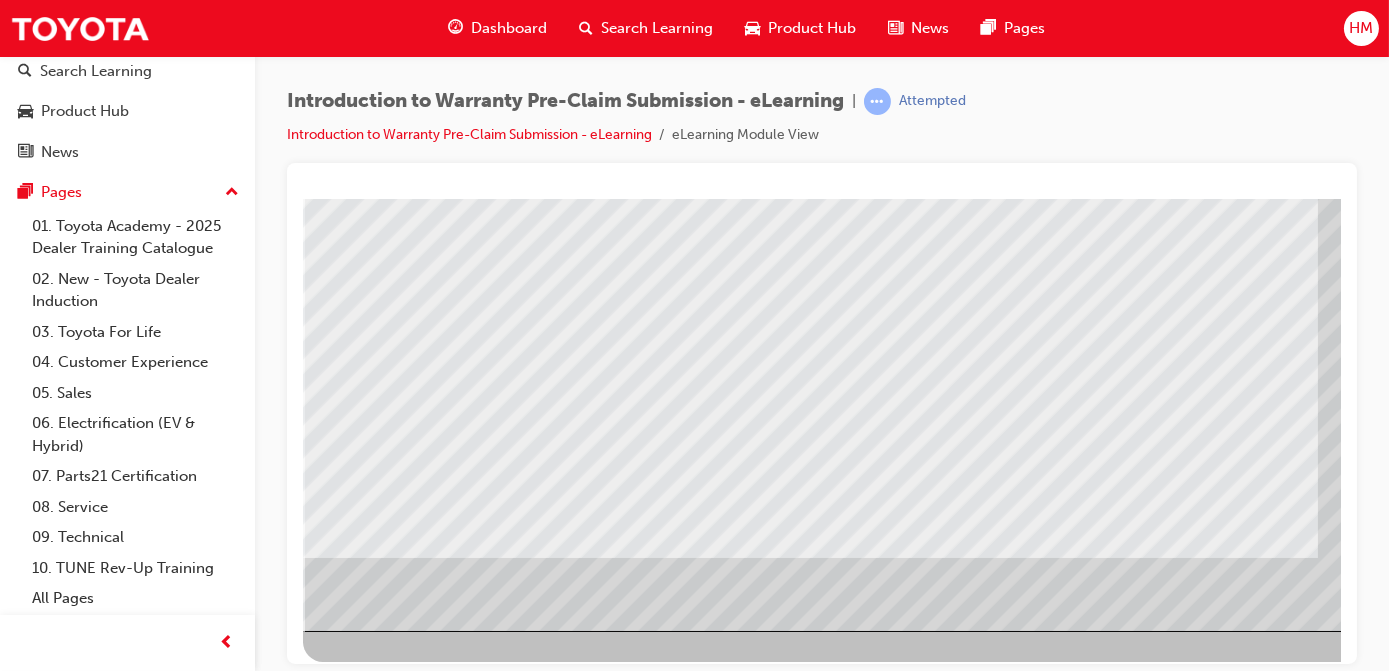 scroll, scrollTop: 294, scrollLeft: 0, axis: vertical 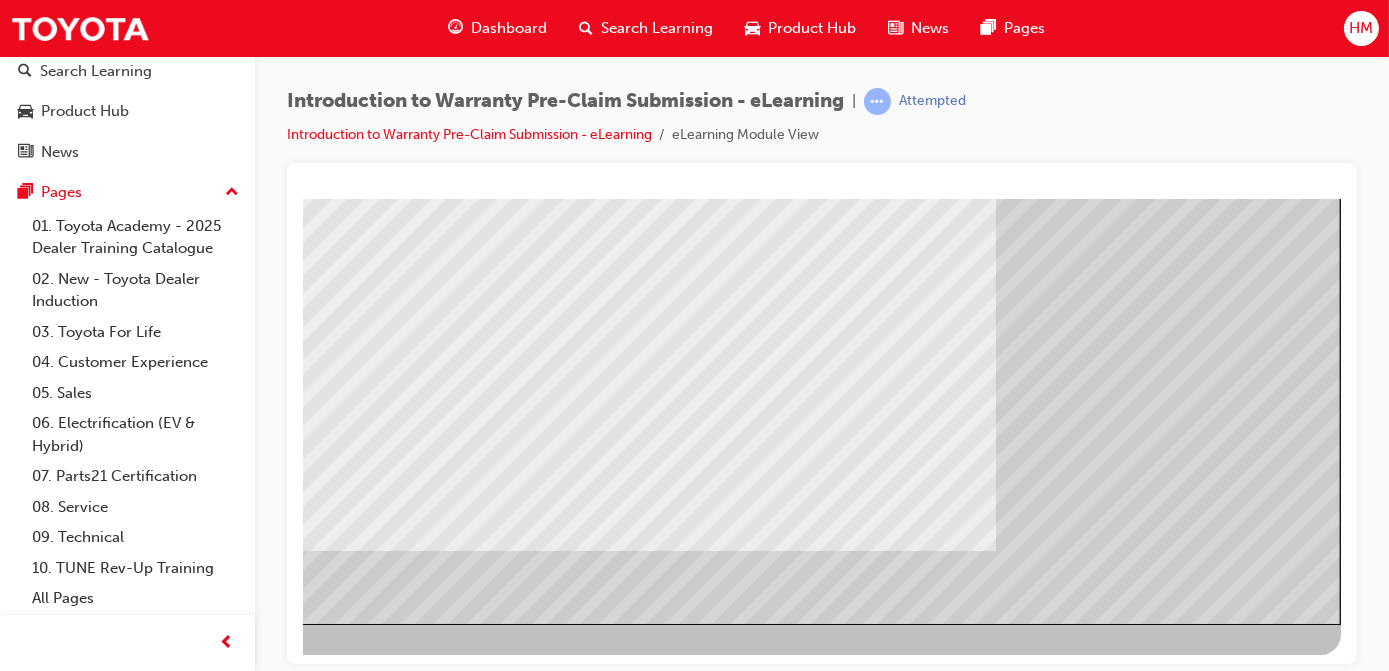 click at bounding box center [43, 3401] 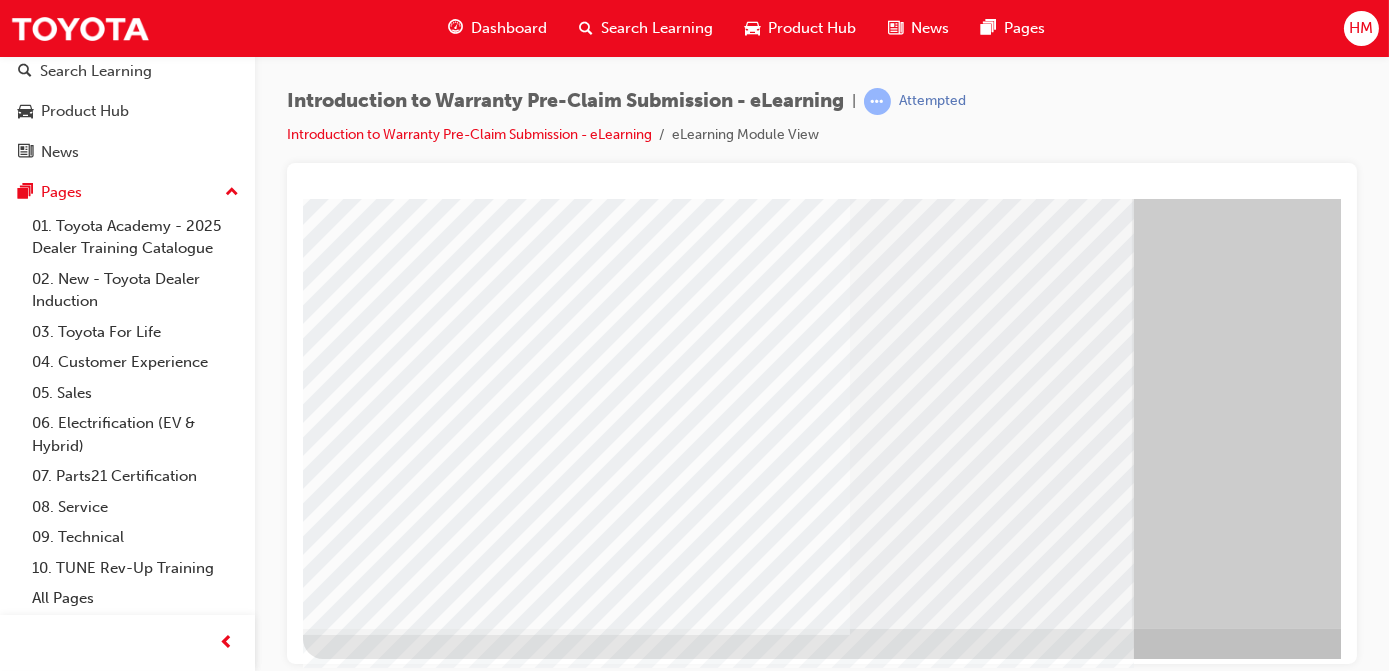 scroll, scrollTop: 294, scrollLeft: 0, axis: vertical 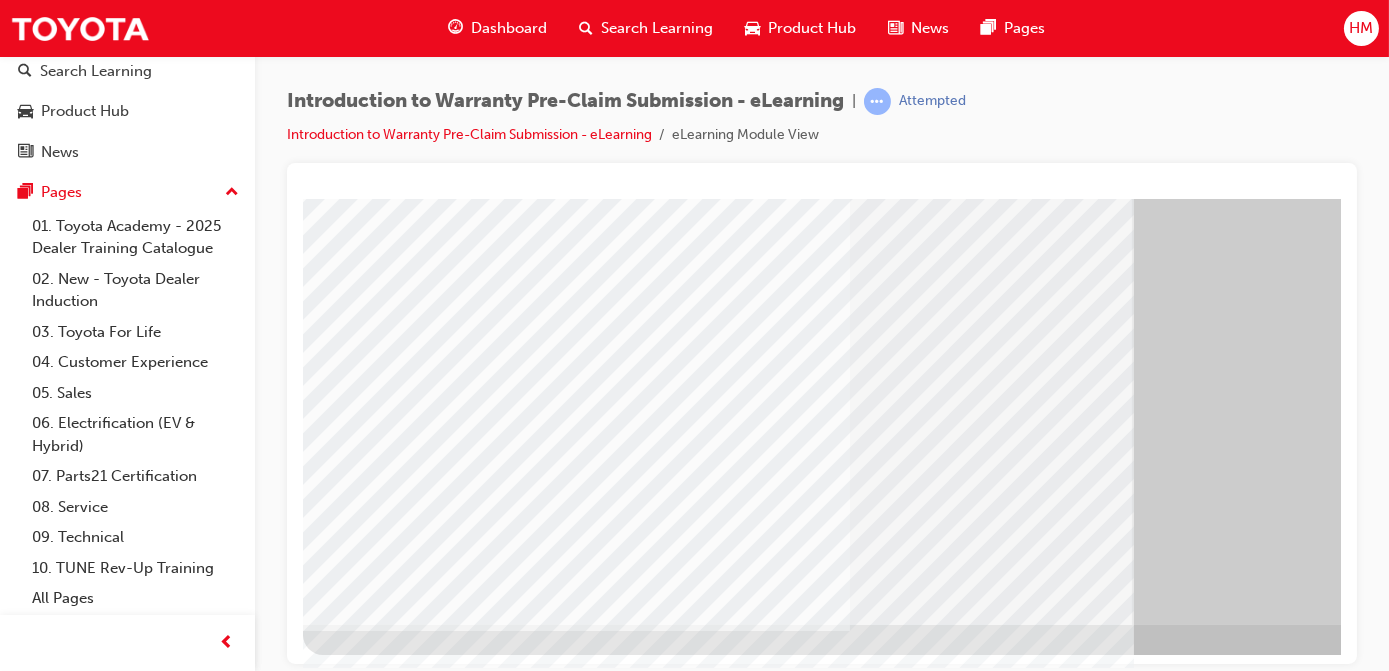 drag, startPoint x: 1047, startPoint y: 651, endPoint x: 1266, endPoint y: 642, distance: 219.18486 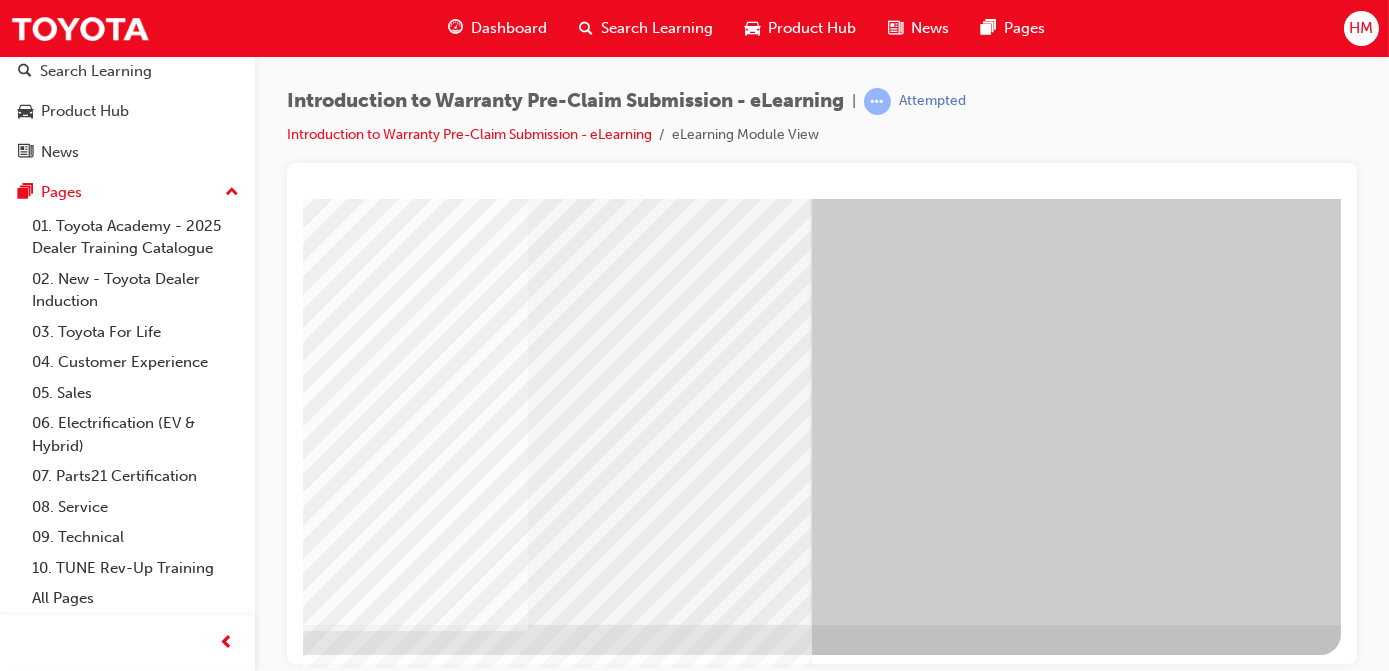 click at bounding box center (43, 3692) 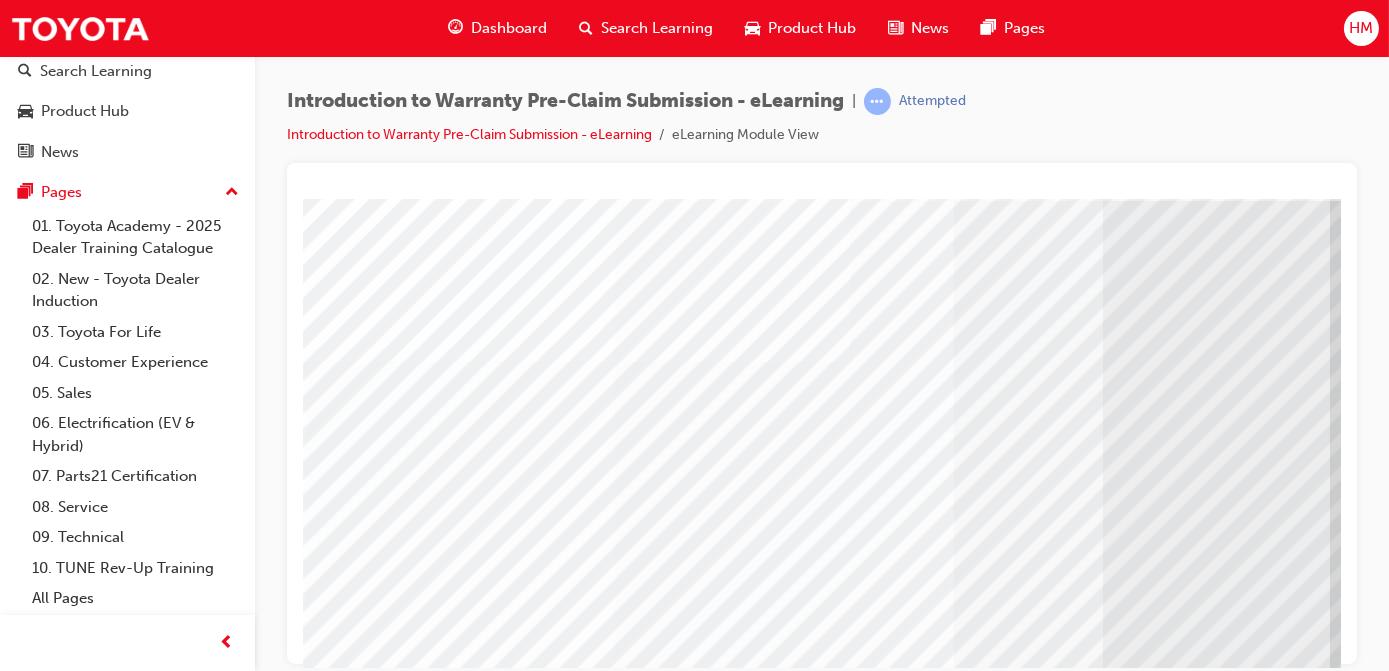 scroll, scrollTop: 0, scrollLeft: 336, axis: horizontal 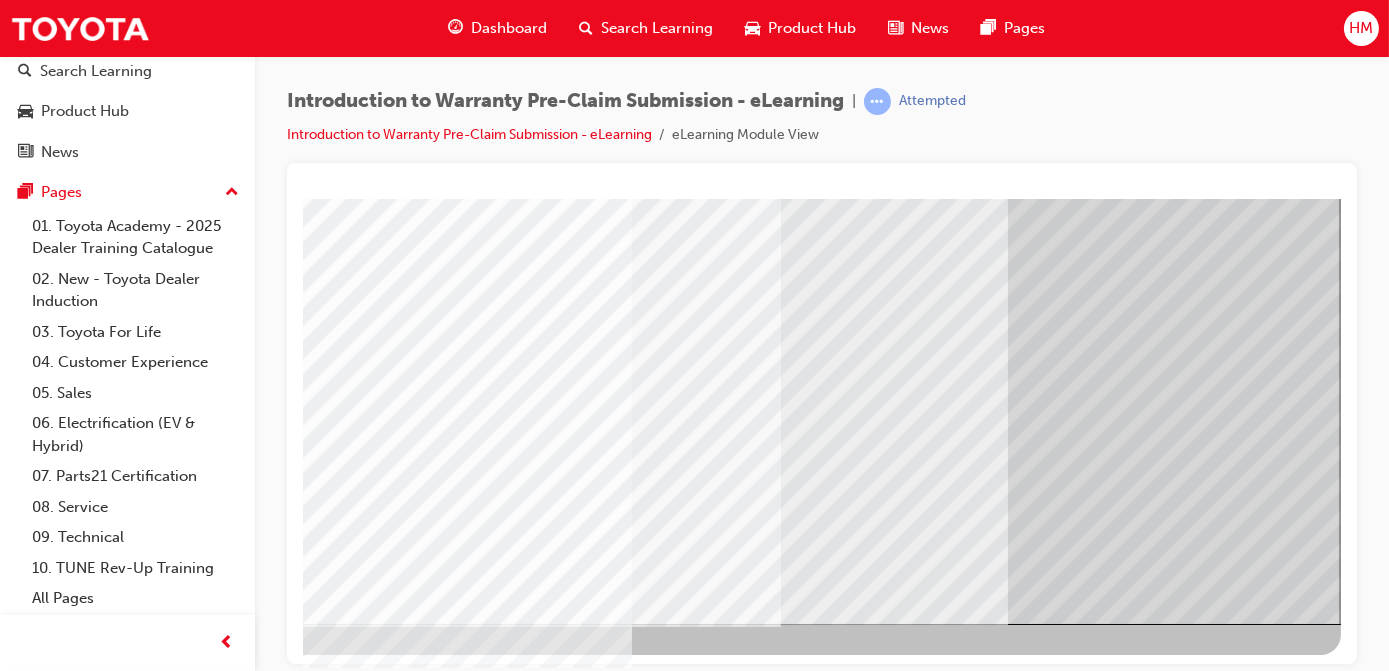 click at bounding box center [43, 2084] 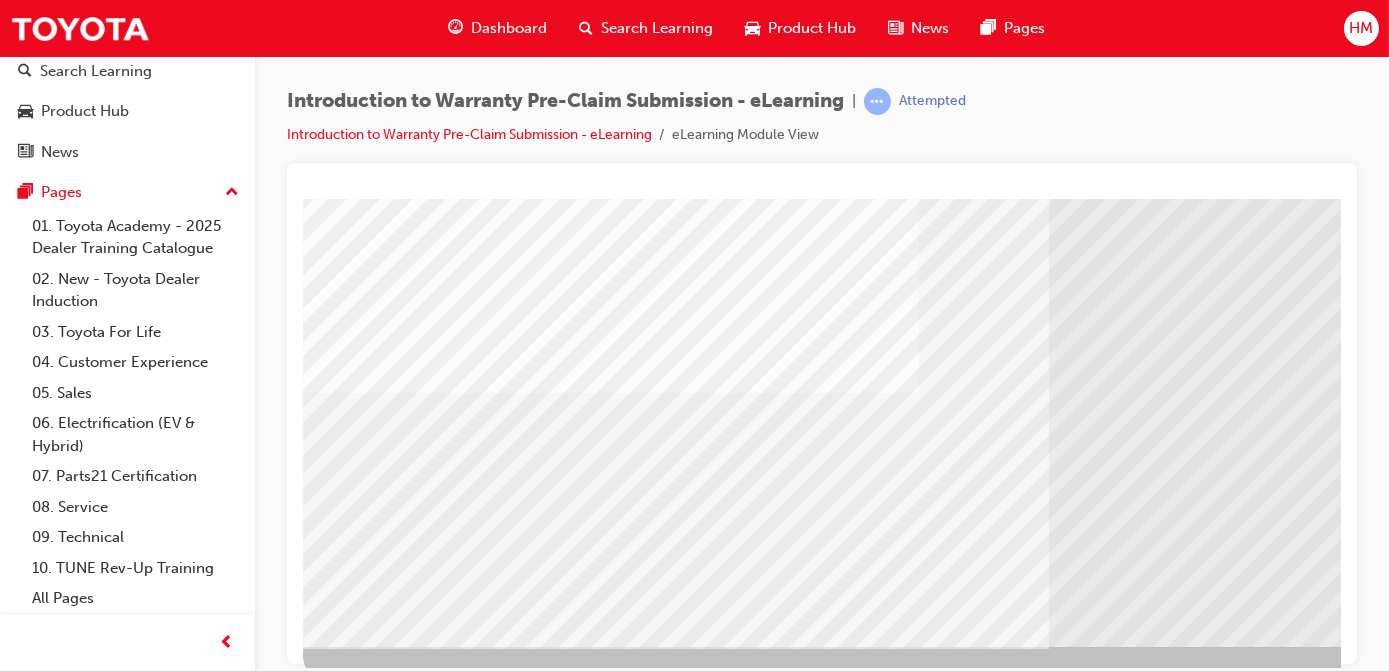 scroll, scrollTop: 294, scrollLeft: 0, axis: vertical 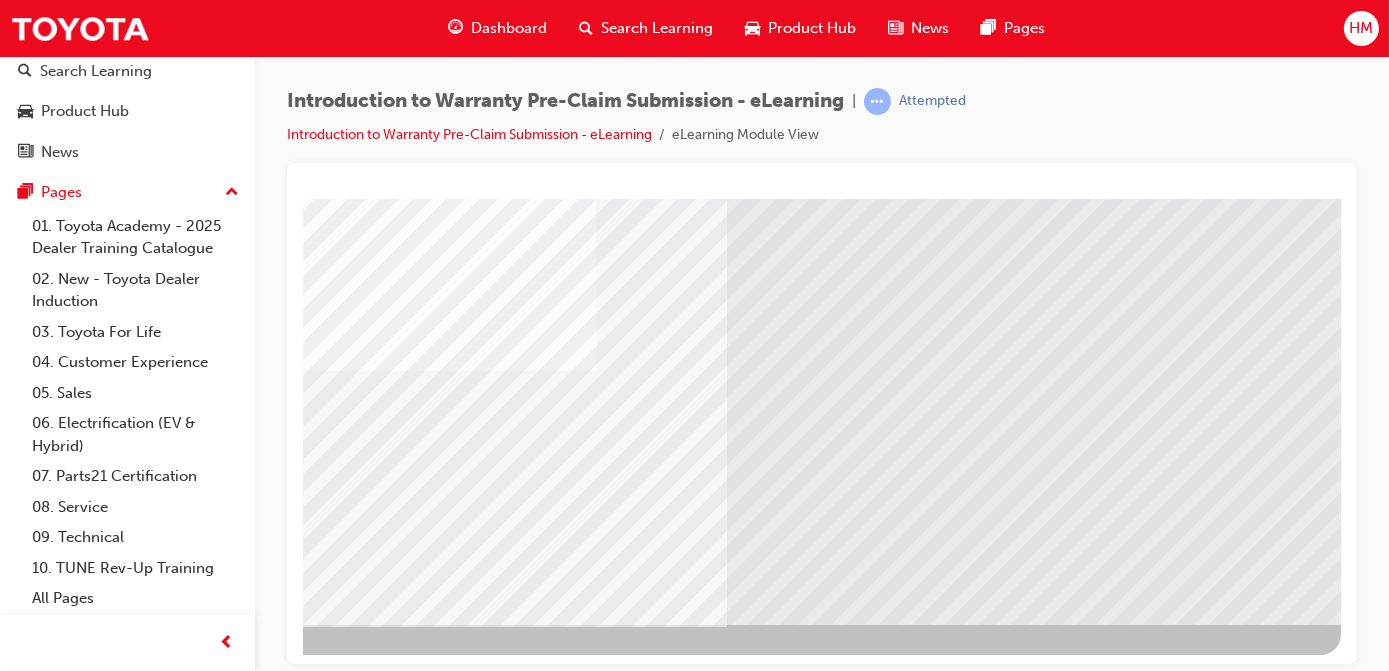 click at bounding box center (43, 2684) 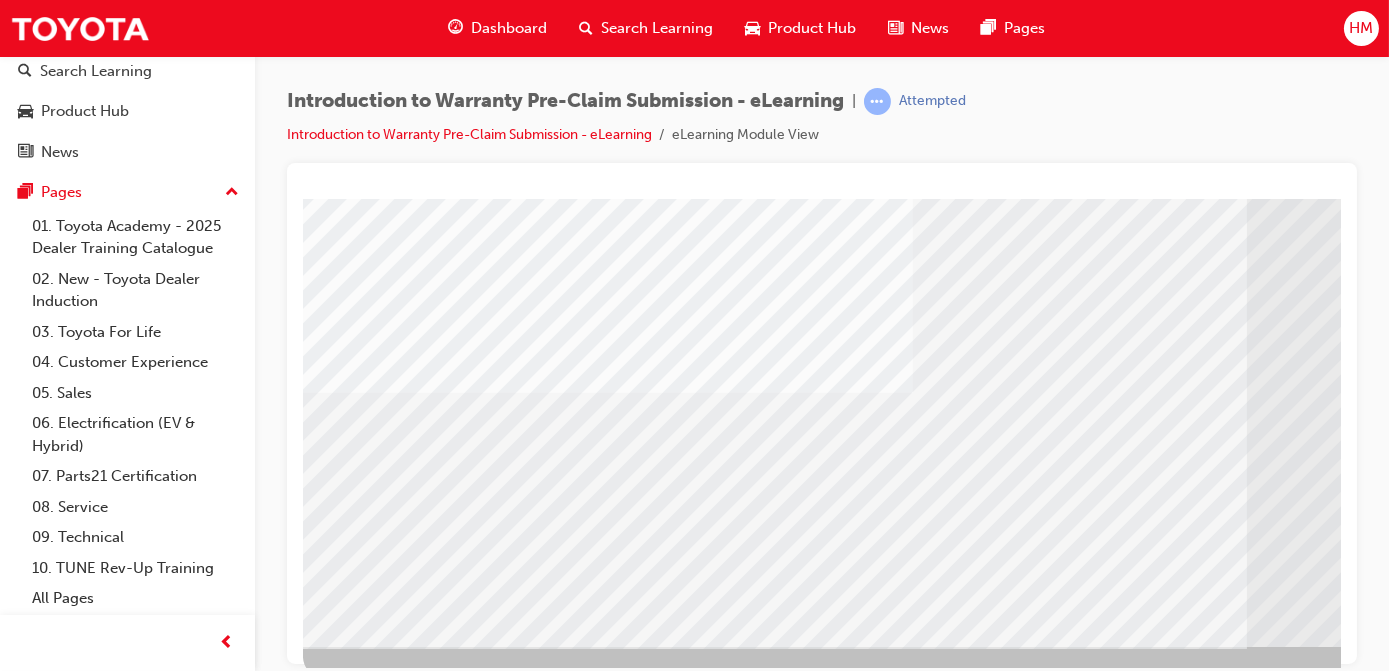 scroll, scrollTop: 90, scrollLeft: 0, axis: vertical 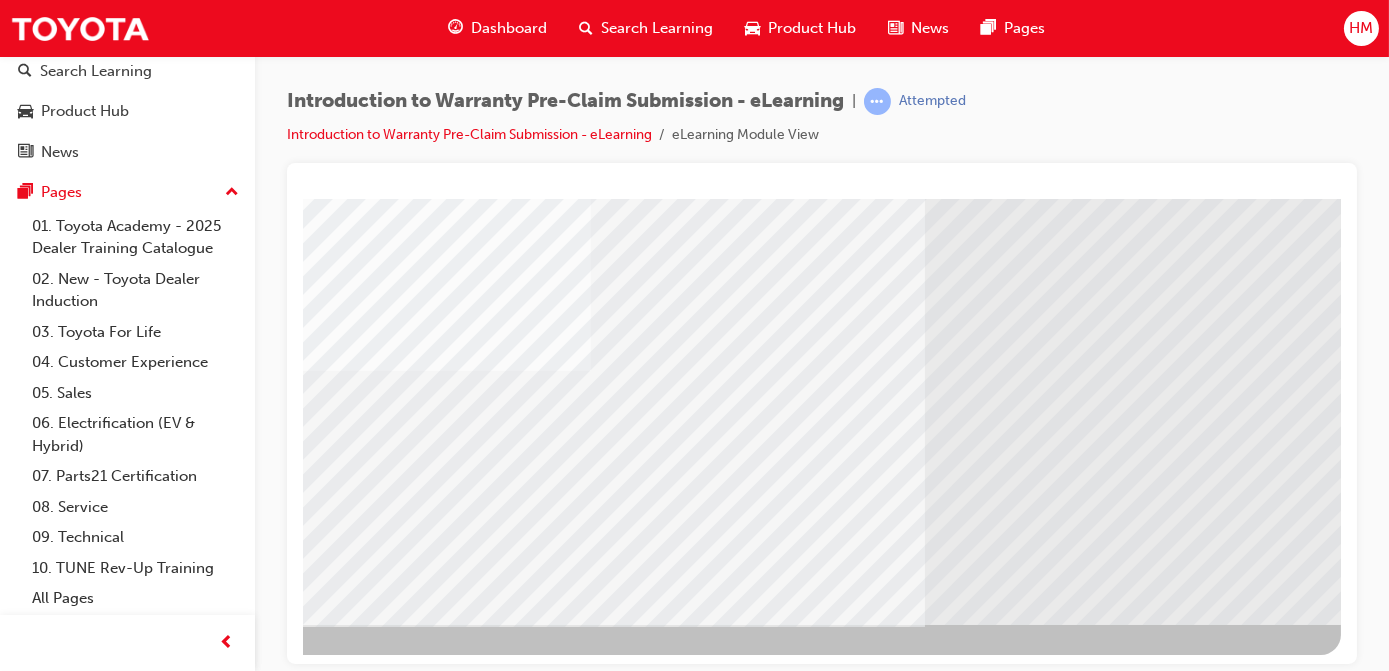 click at bounding box center [43, 2218] 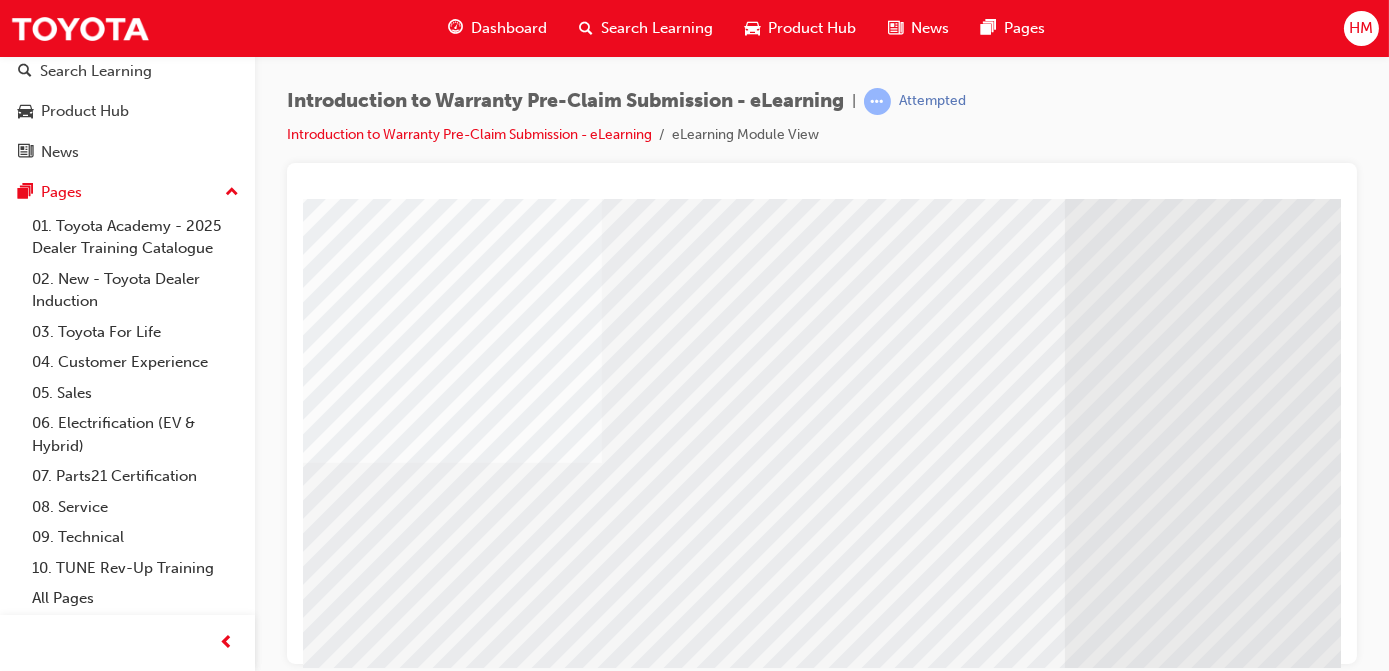 scroll, scrollTop: 294, scrollLeft: 336, axis: both 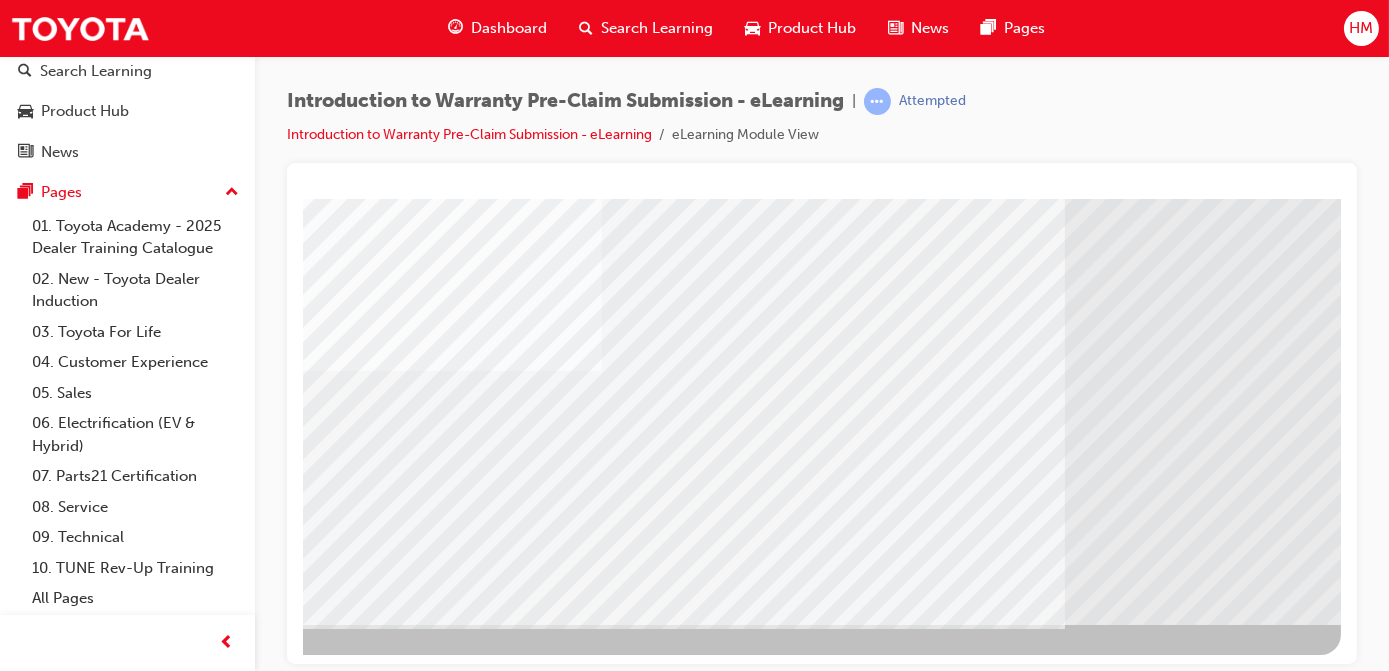 click at bounding box center (43, 4312) 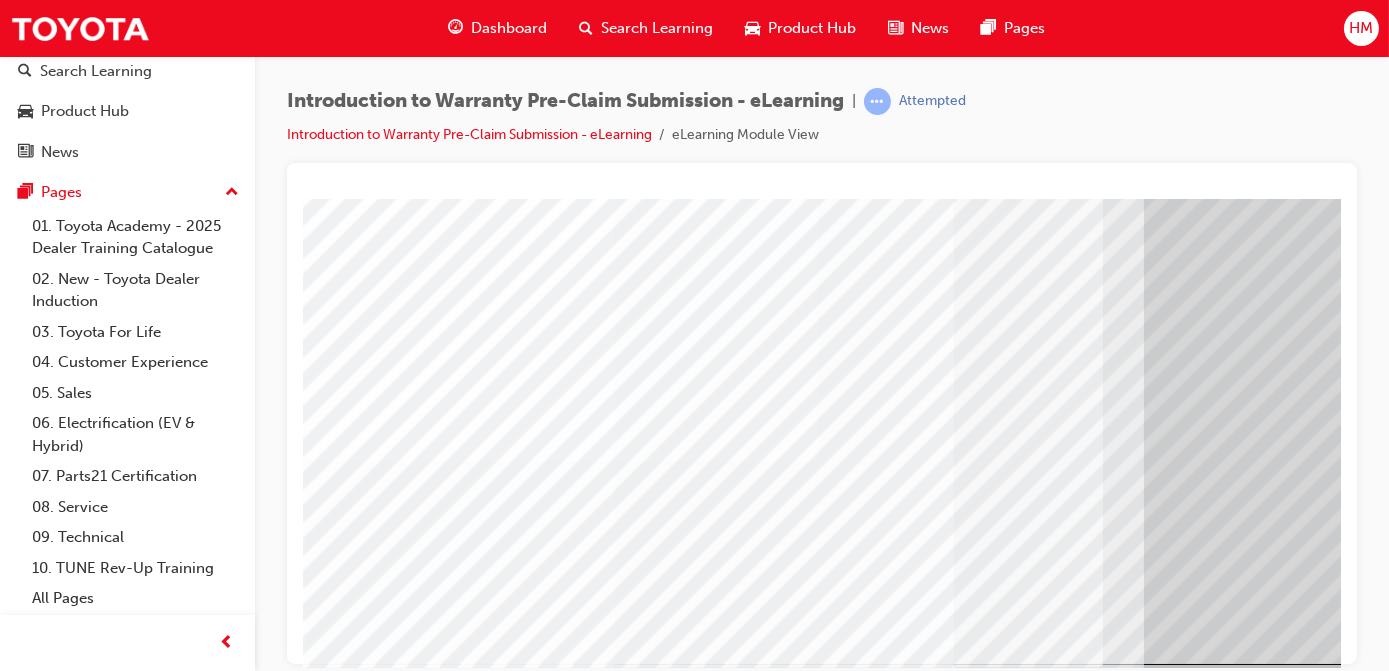 scroll, scrollTop: 294, scrollLeft: 0, axis: vertical 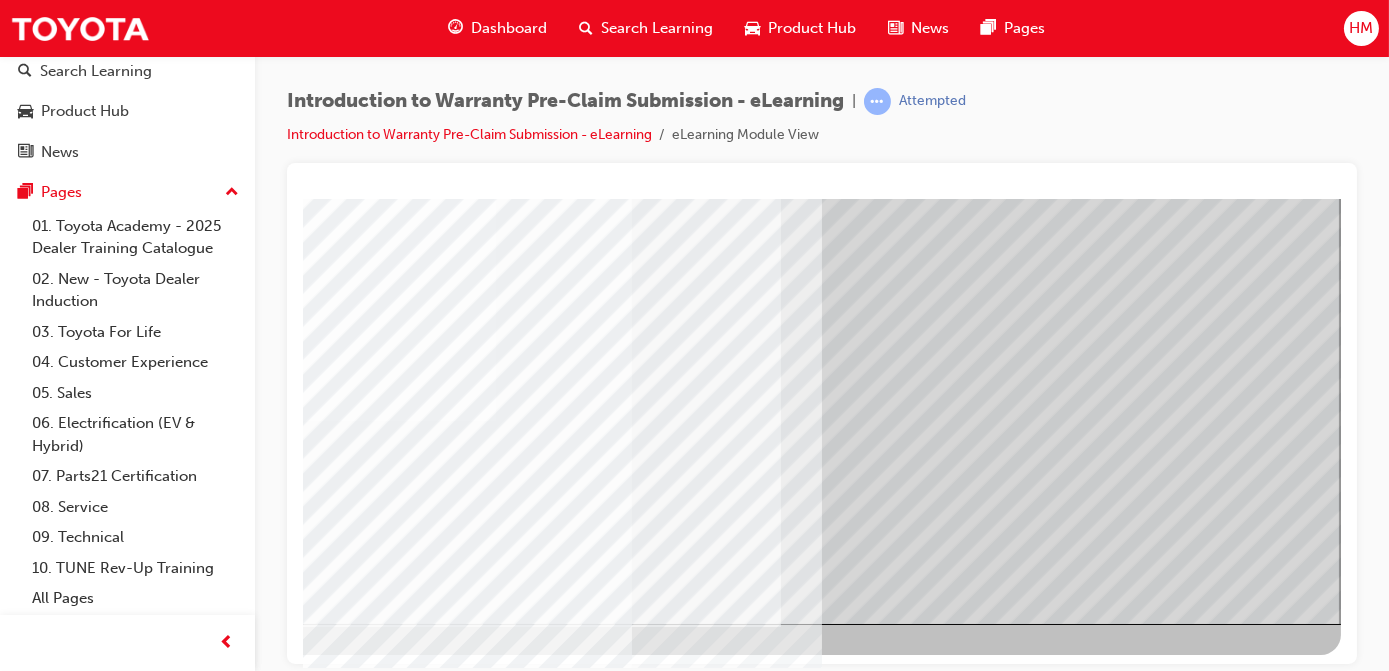 click at bounding box center [43, 2754] 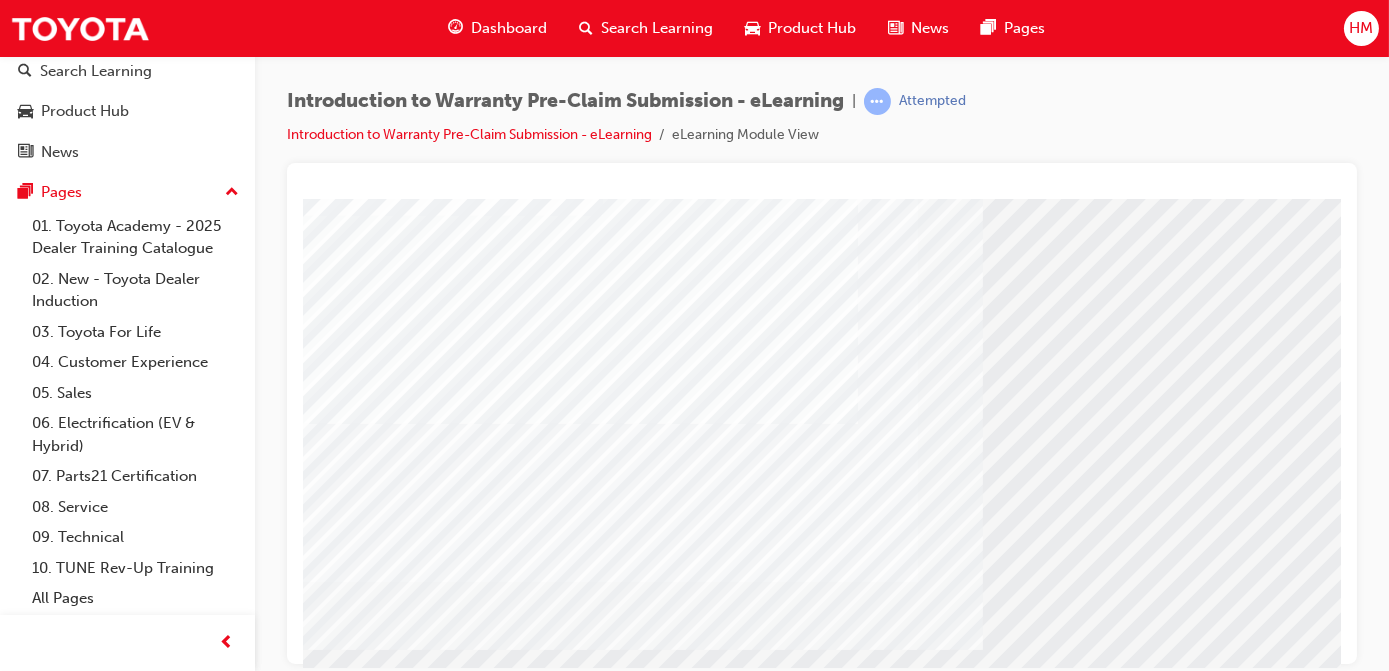 scroll, scrollTop: 90, scrollLeft: 0, axis: vertical 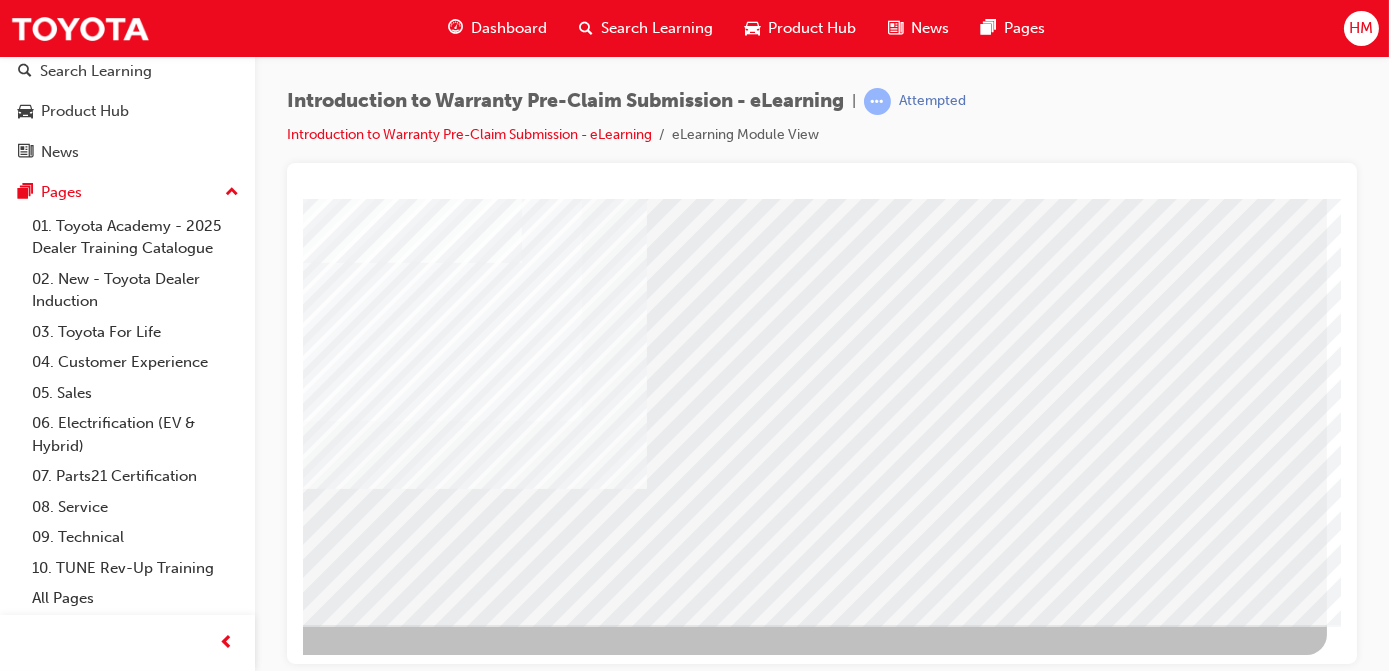 click at bounding box center [29, 2734] 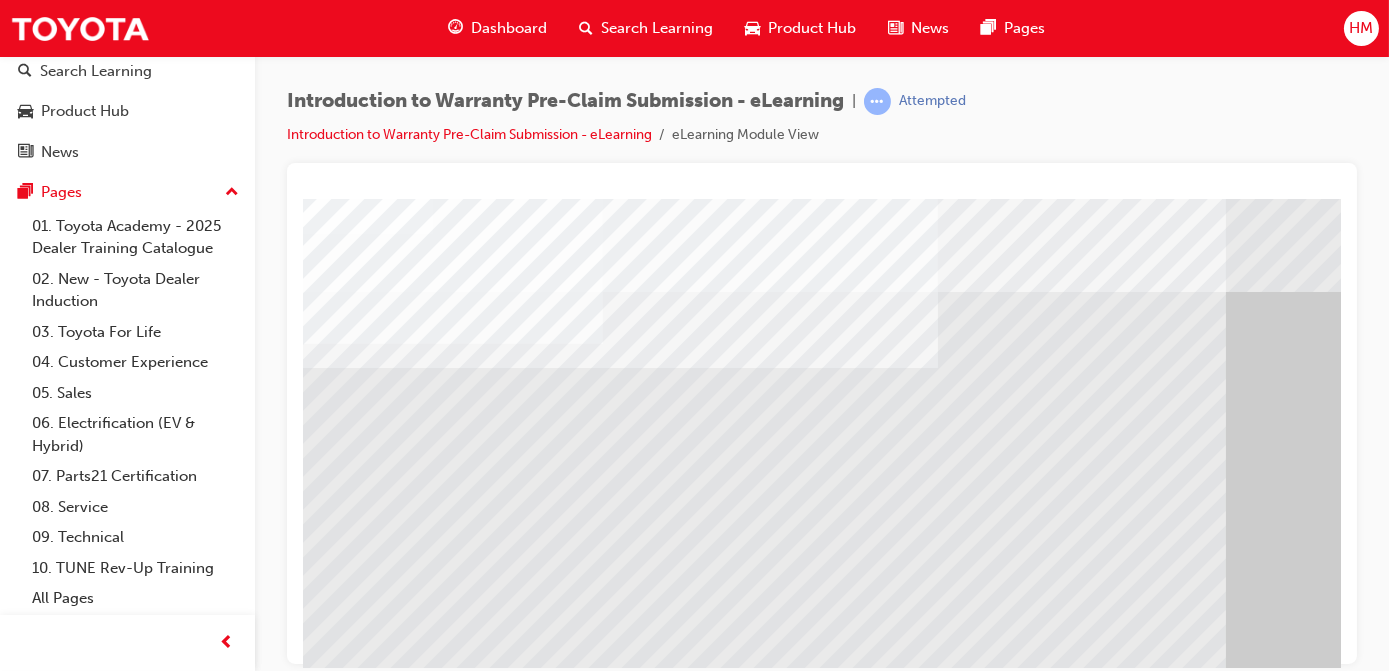 scroll, scrollTop: 181, scrollLeft: 0, axis: vertical 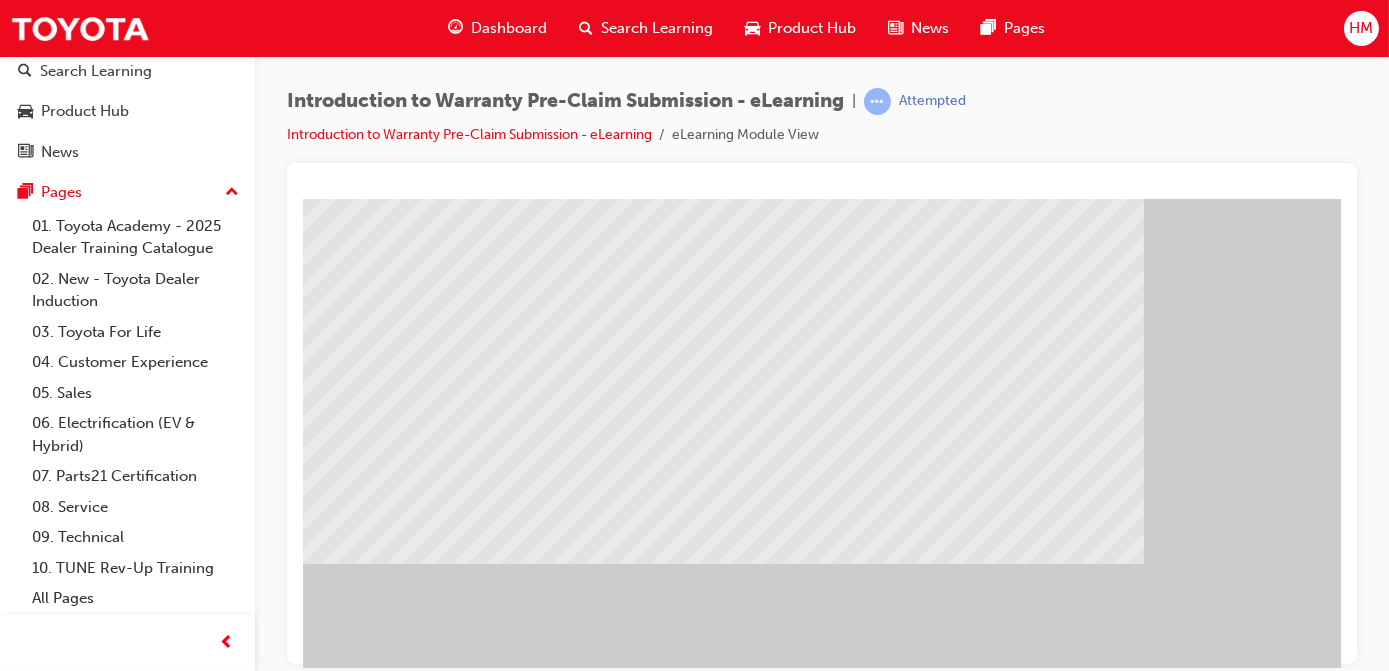 drag, startPoint x: 1039, startPoint y: 664, endPoint x: 1401, endPoint y: 866, distance: 414.54553 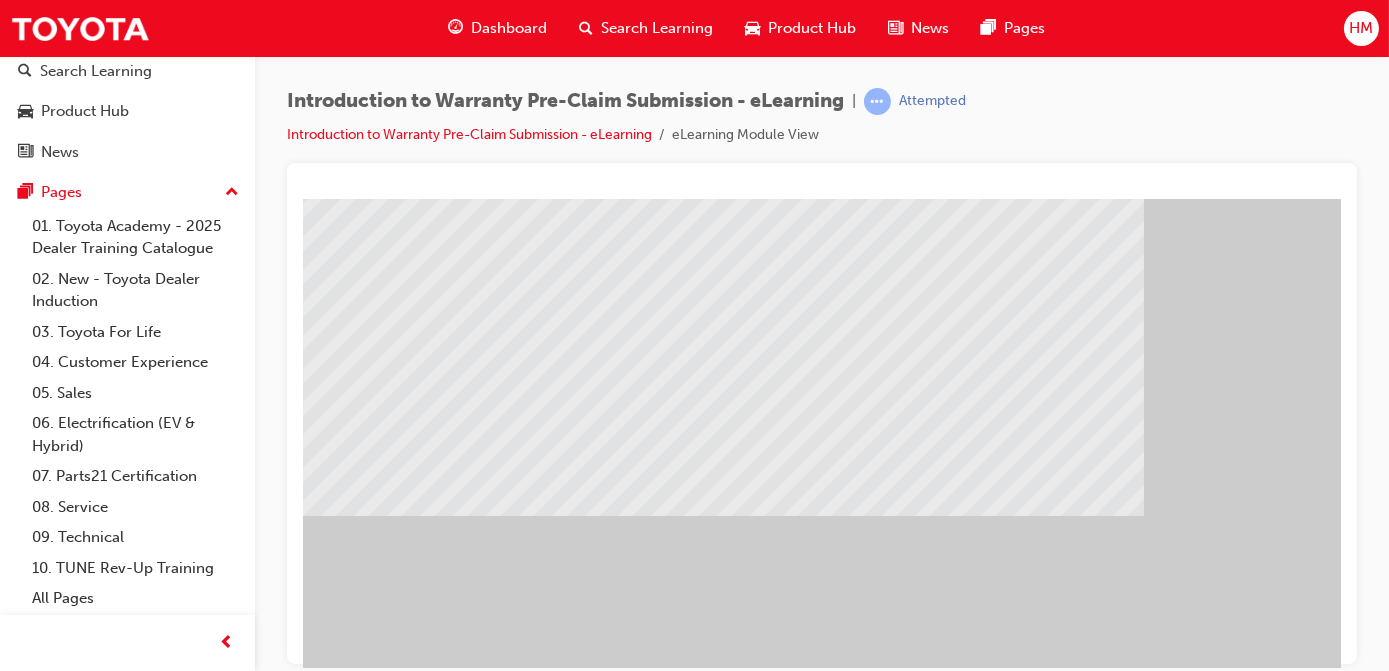 scroll, scrollTop: 272, scrollLeft: 82, axis: both 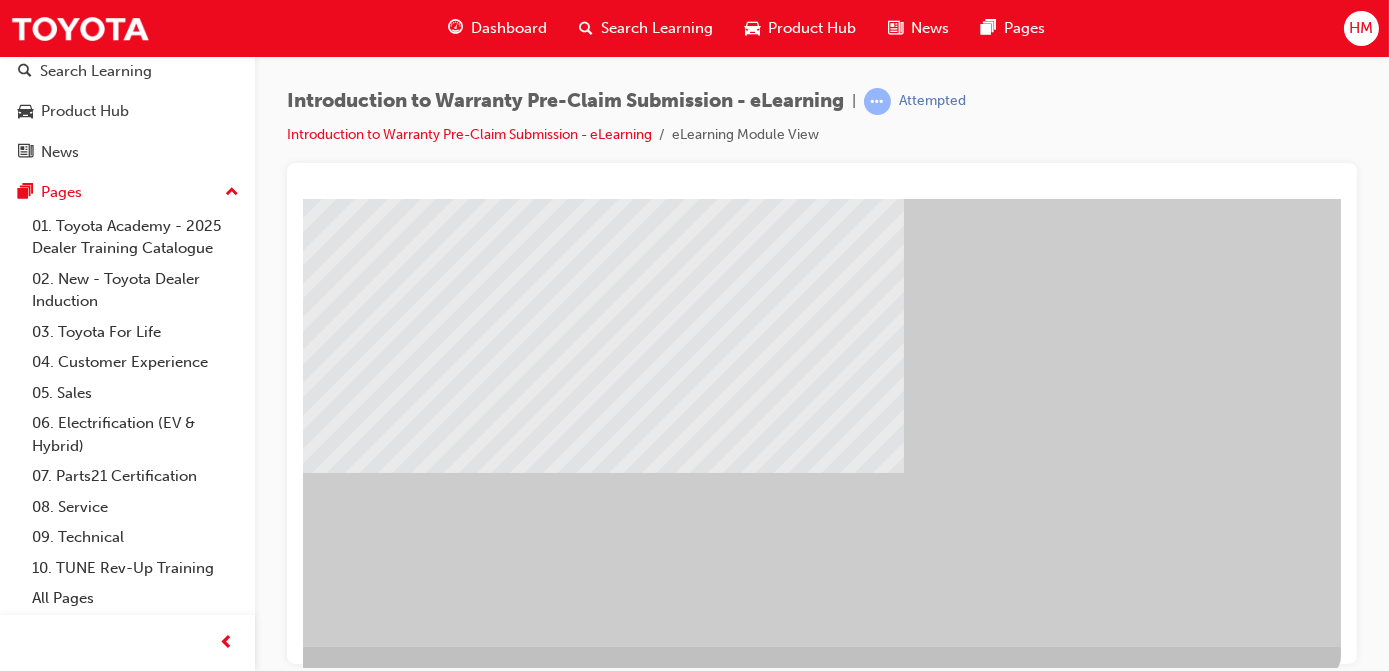 click at bounding box center (43, 1344) 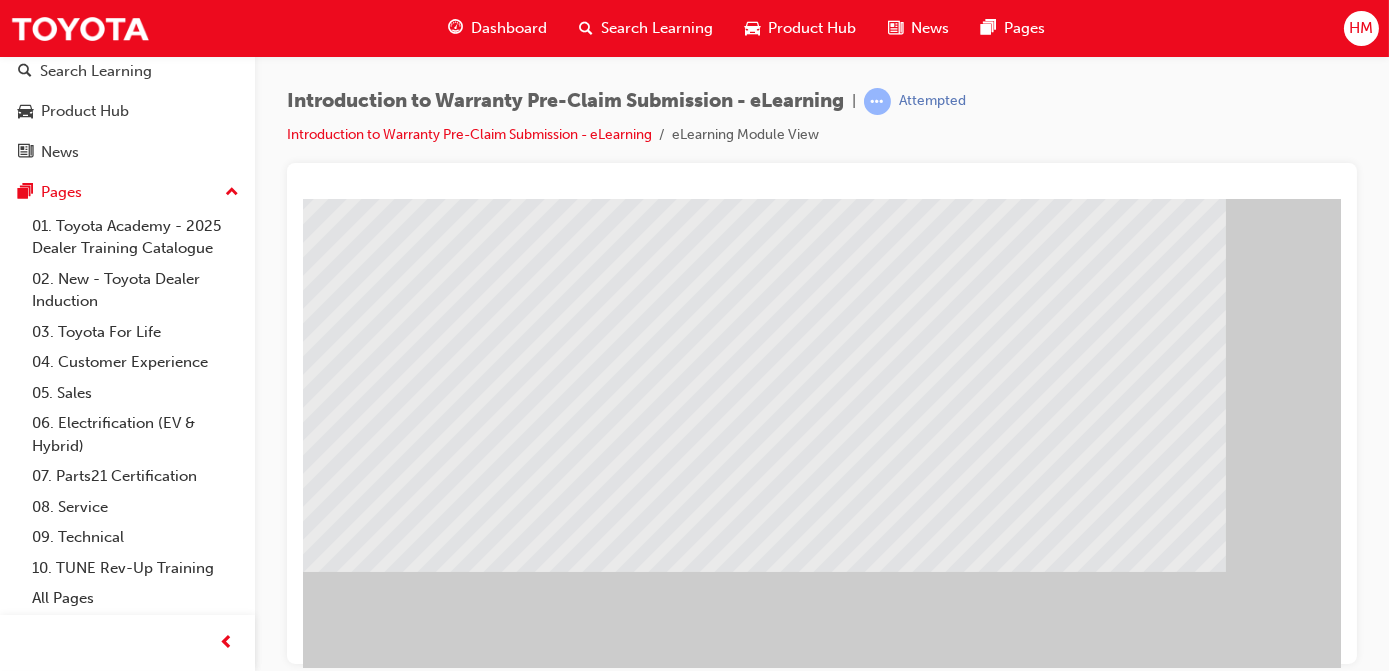 scroll, scrollTop: 181, scrollLeft: 0, axis: vertical 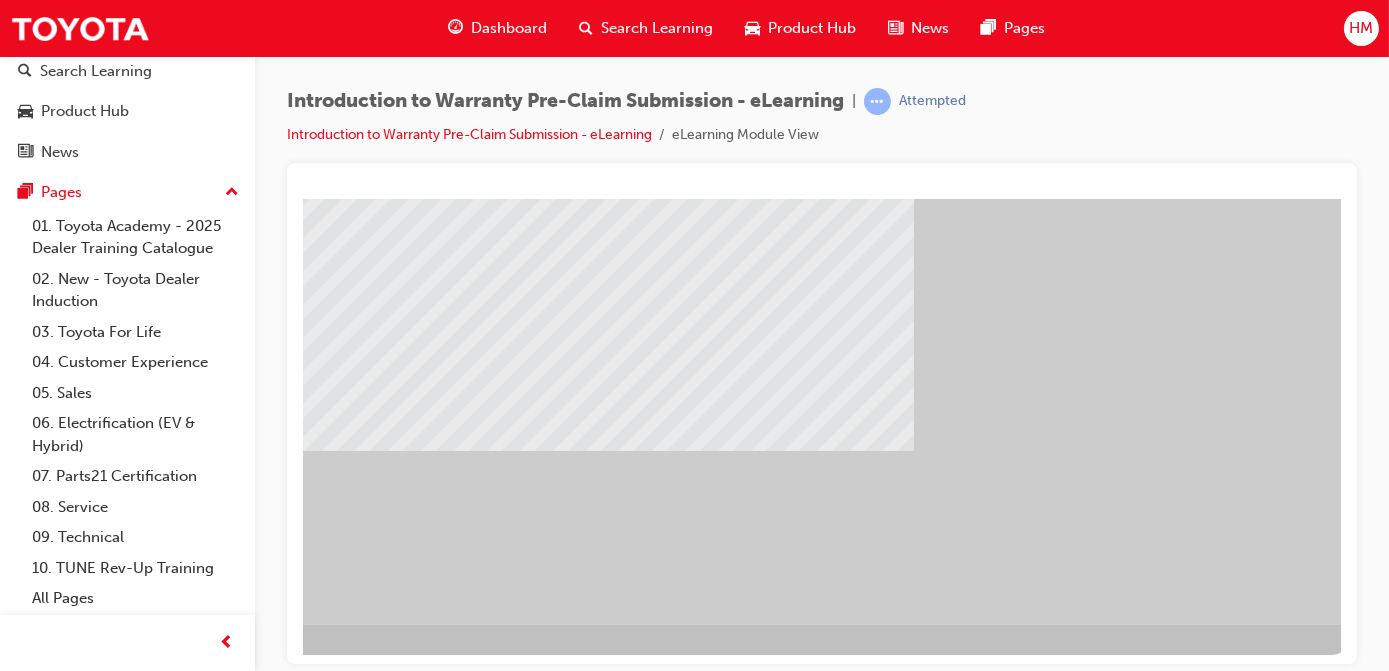 click at bounding box center (53, 1322) 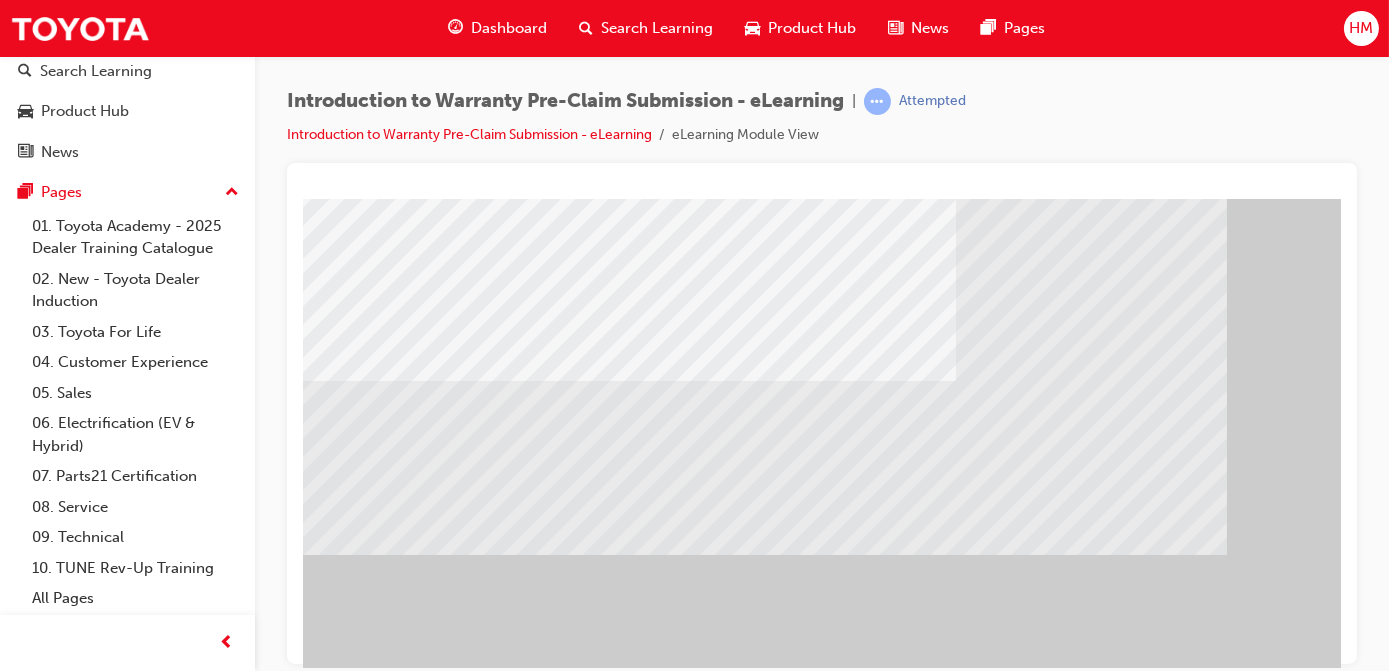 scroll, scrollTop: 272, scrollLeft: 0, axis: vertical 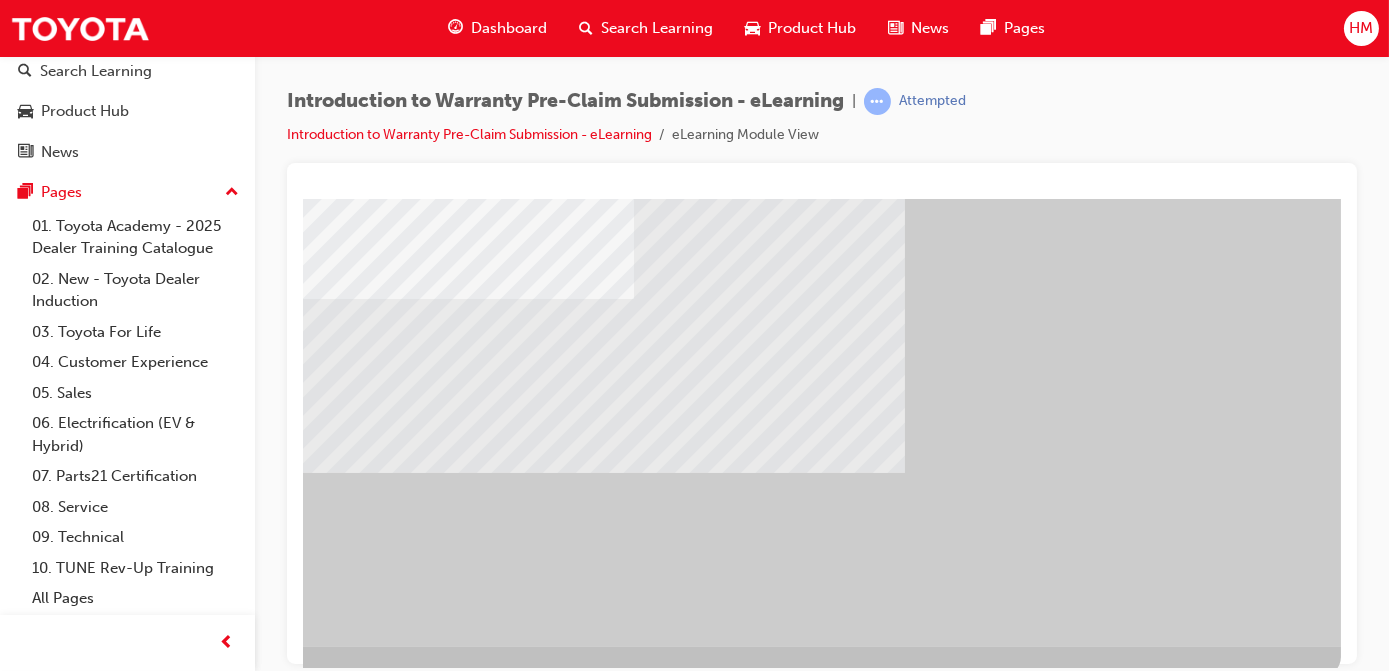 click at bounding box center (43, 1344) 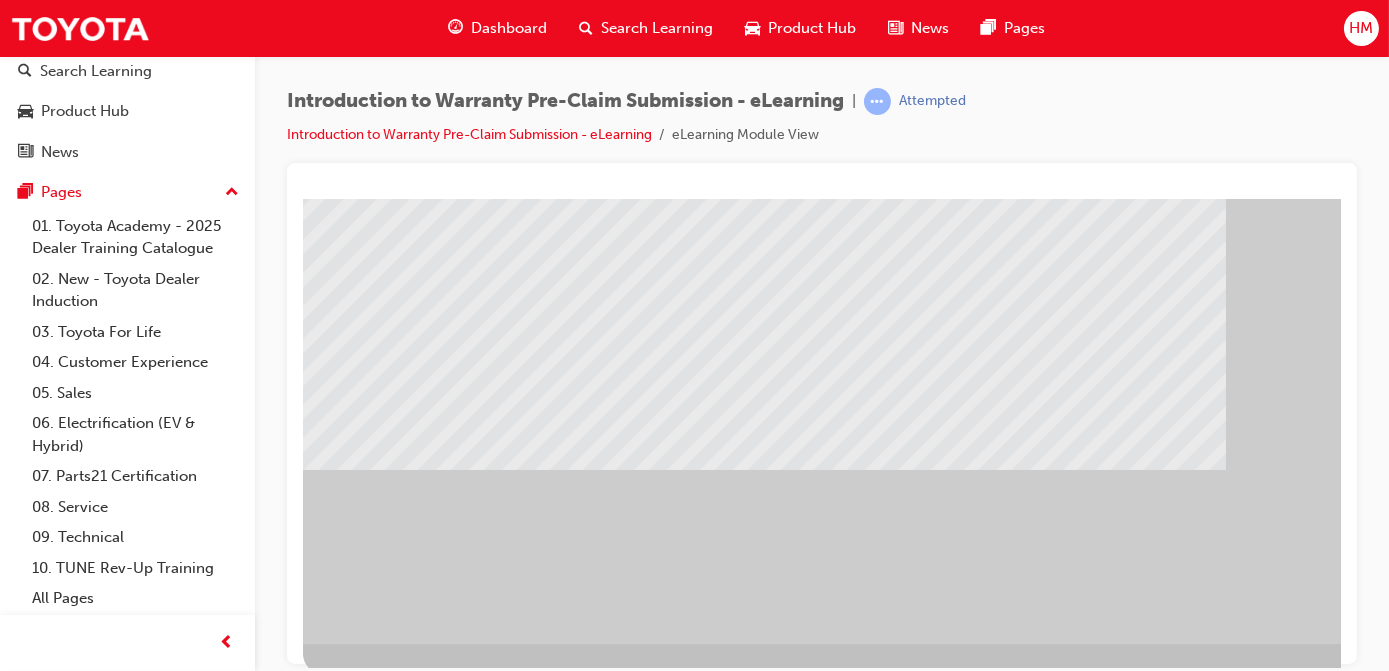 scroll, scrollTop: 294, scrollLeft: 0, axis: vertical 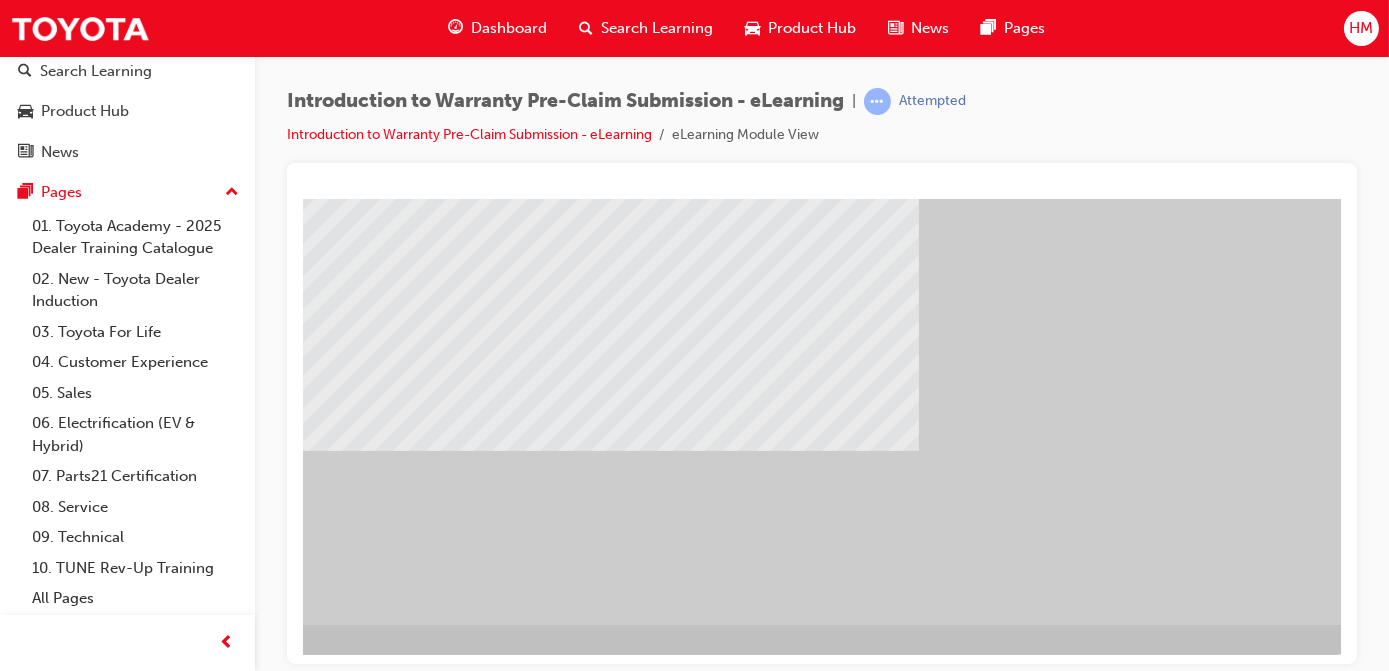 click at bounding box center [58, 1322] 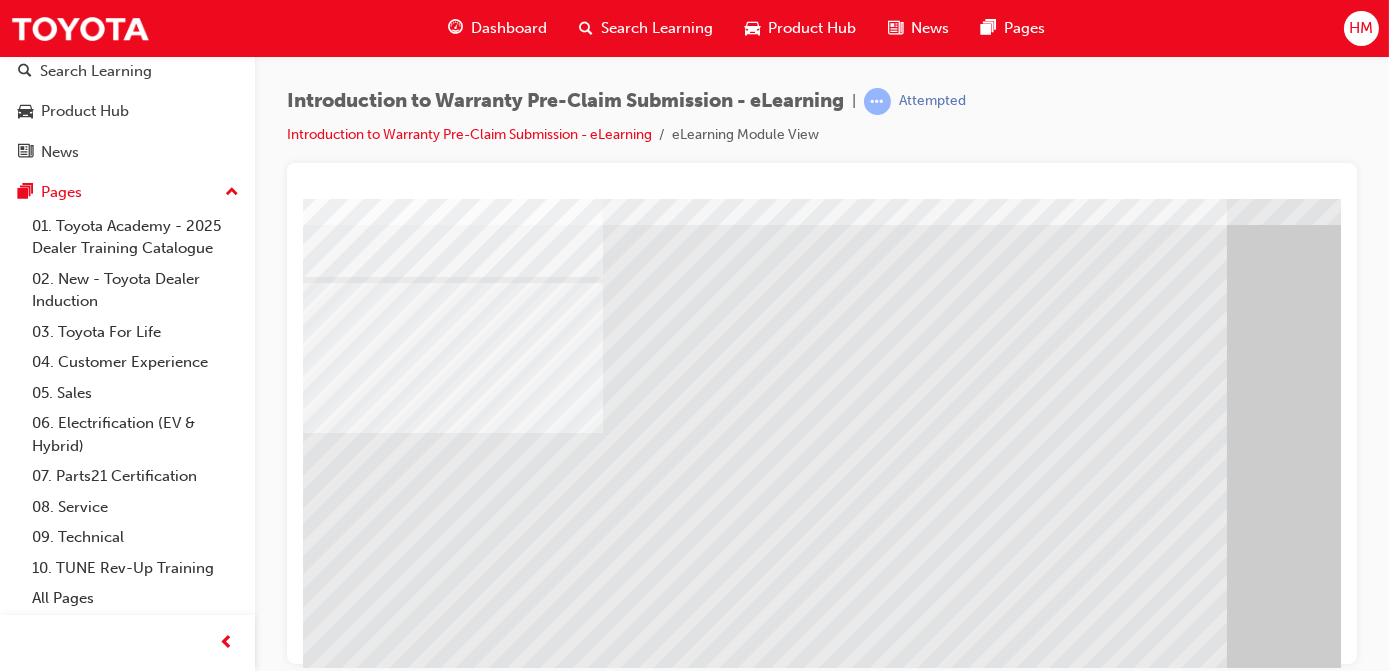 scroll, scrollTop: 181, scrollLeft: 0, axis: vertical 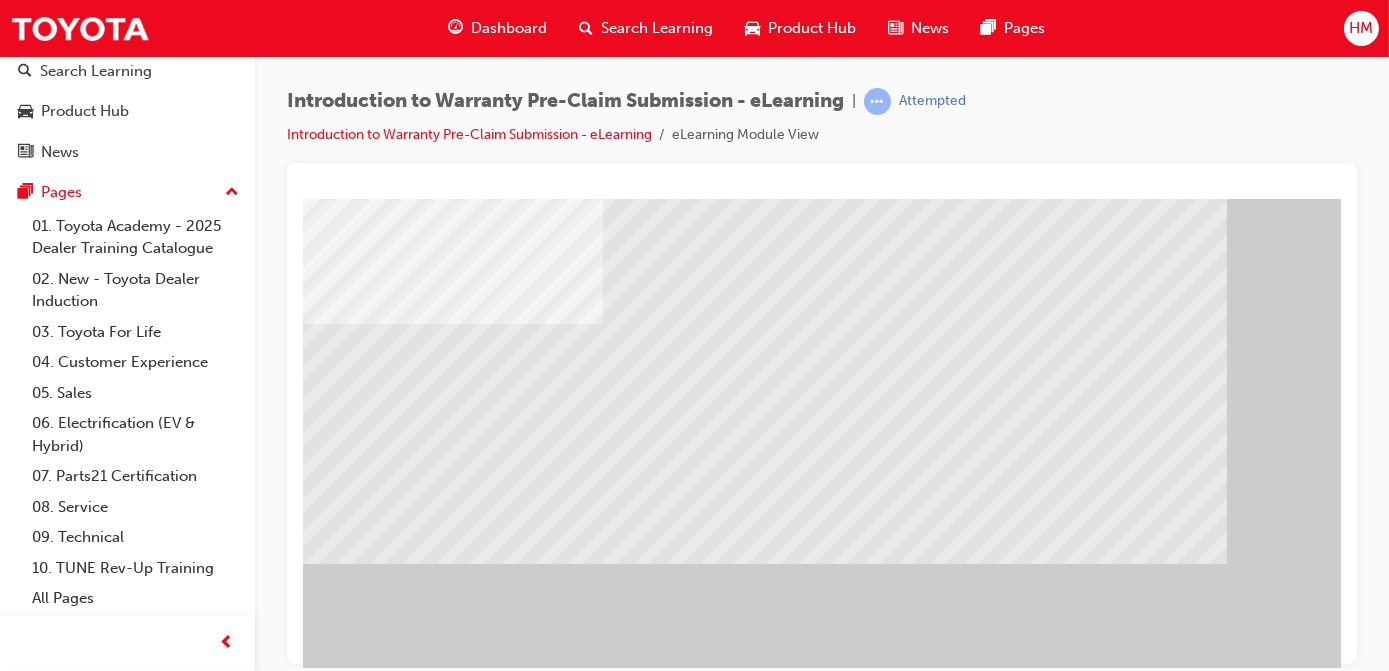 click at bounding box center [318, 1501] 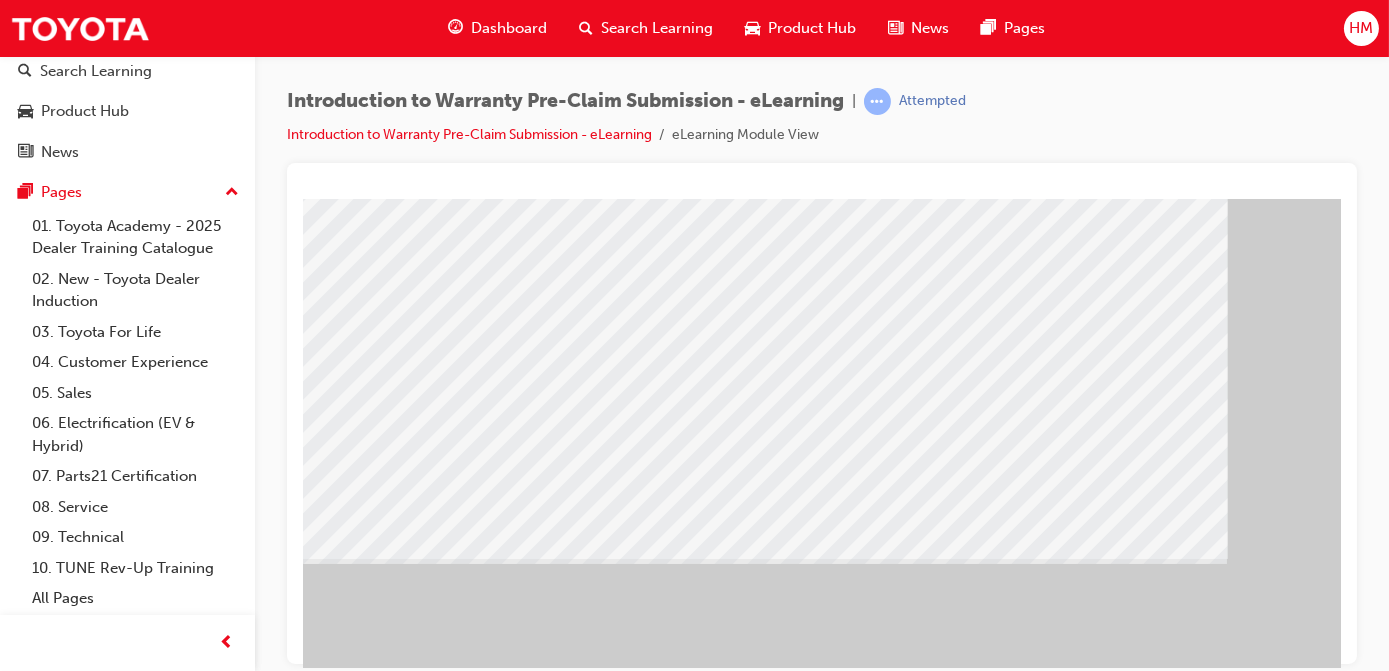 click at bounding box center (409, 2117) 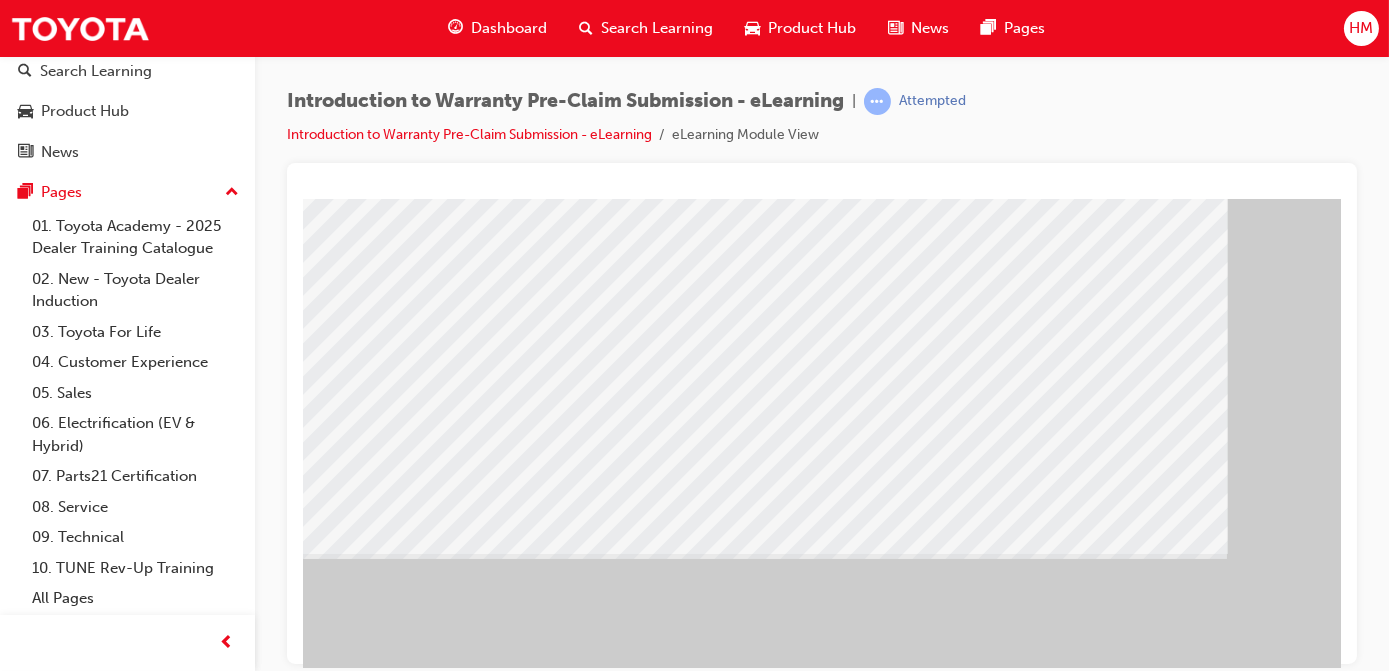 scroll, scrollTop: 294, scrollLeft: 0, axis: vertical 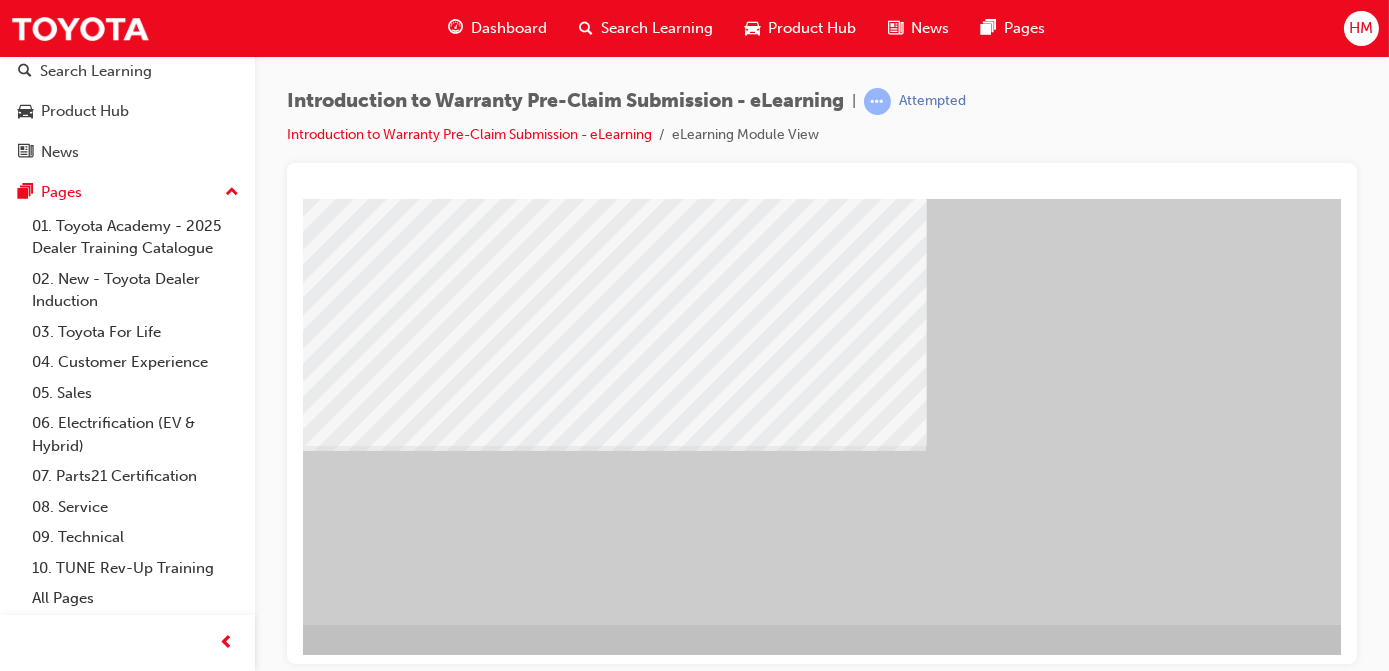 click at bounding box center (64, 776) 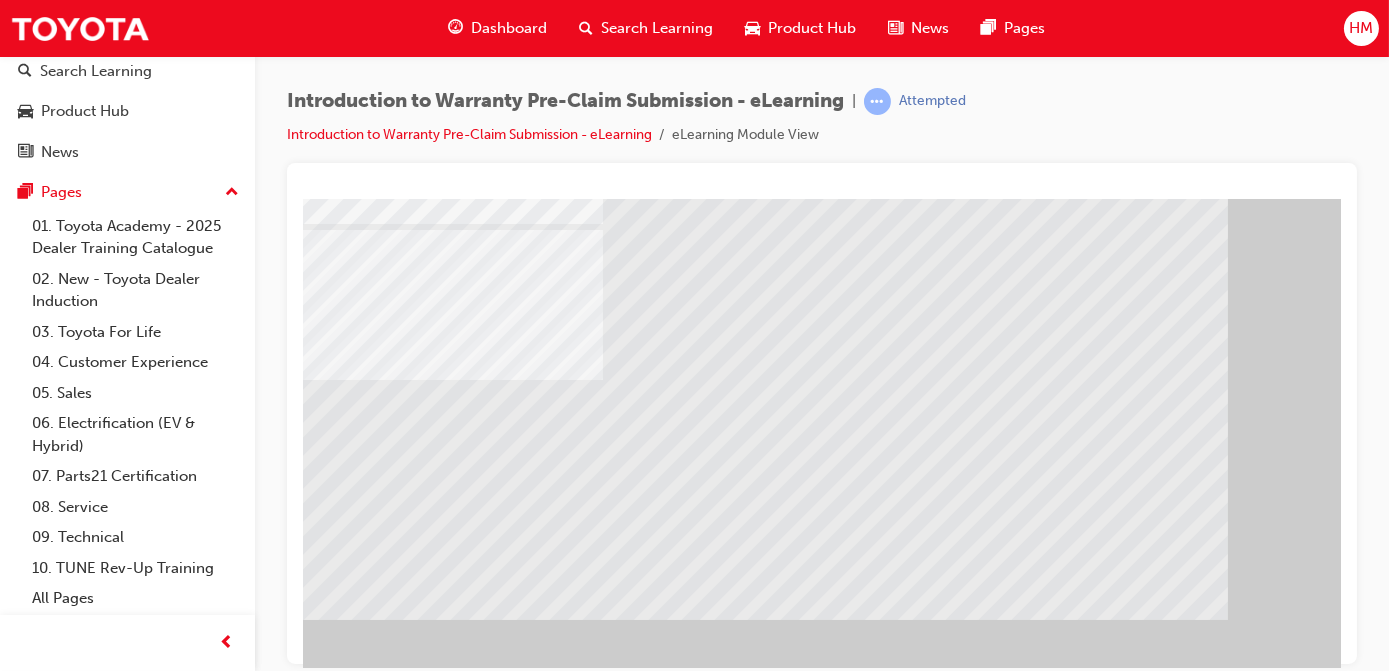 scroll, scrollTop: 272, scrollLeft: 0, axis: vertical 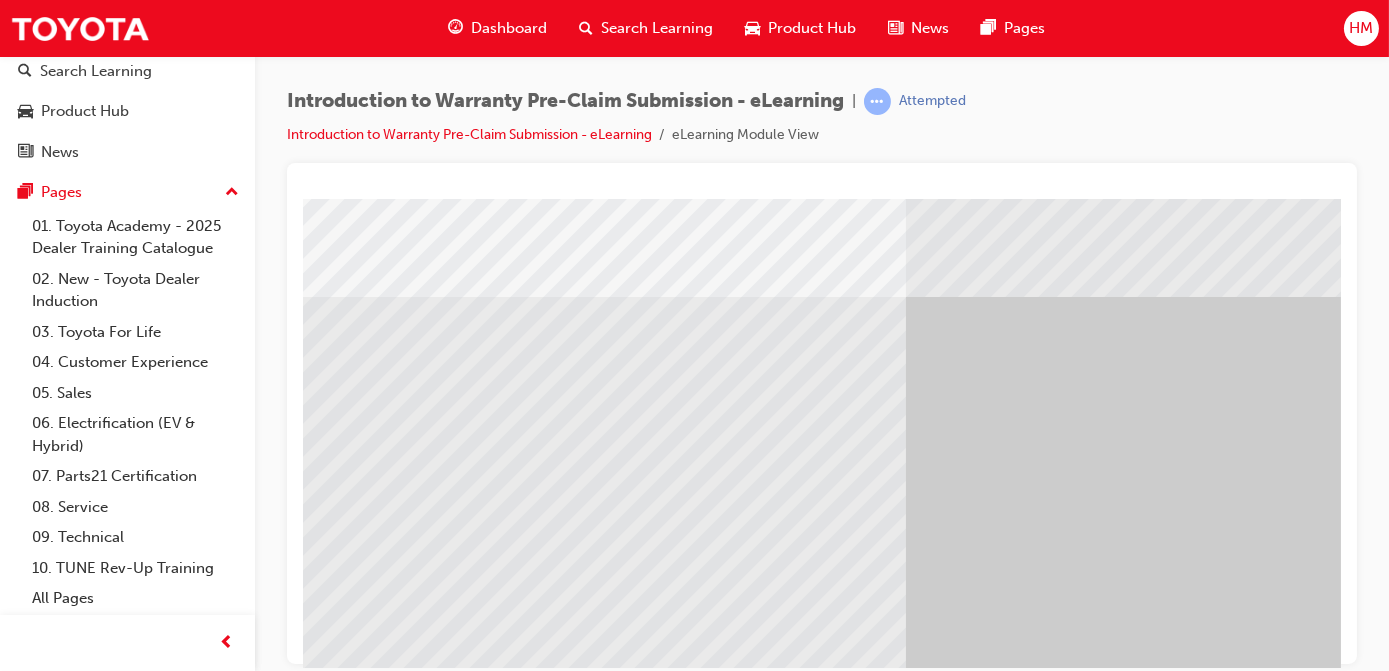 click at bounding box center (-4, 1682) 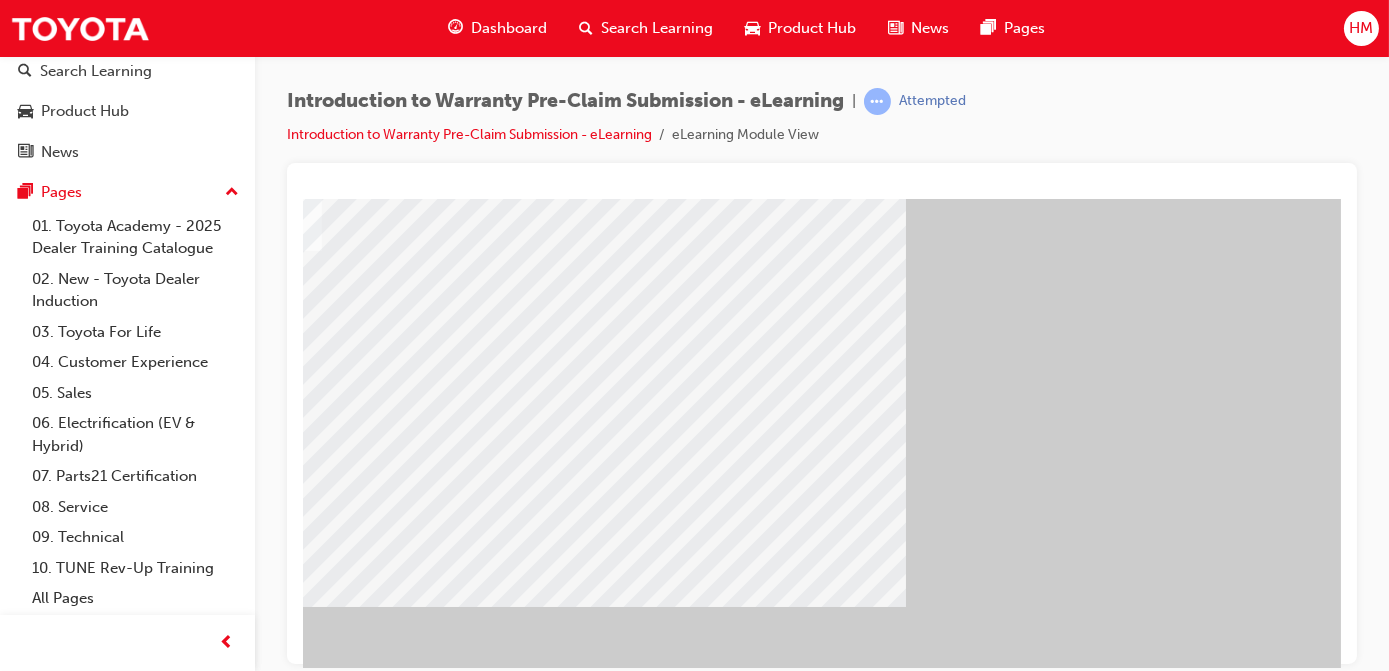 scroll, scrollTop: 181, scrollLeft: 336, axis: both 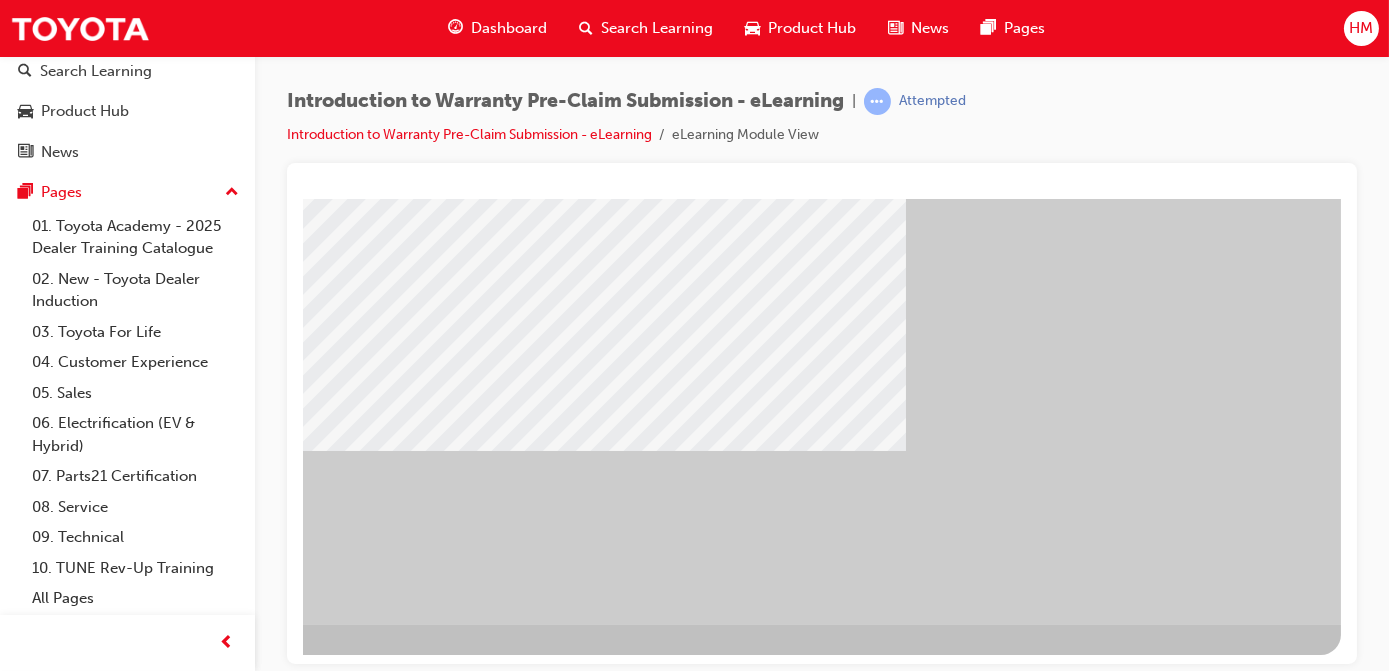 click at bounding box center [43, 776] 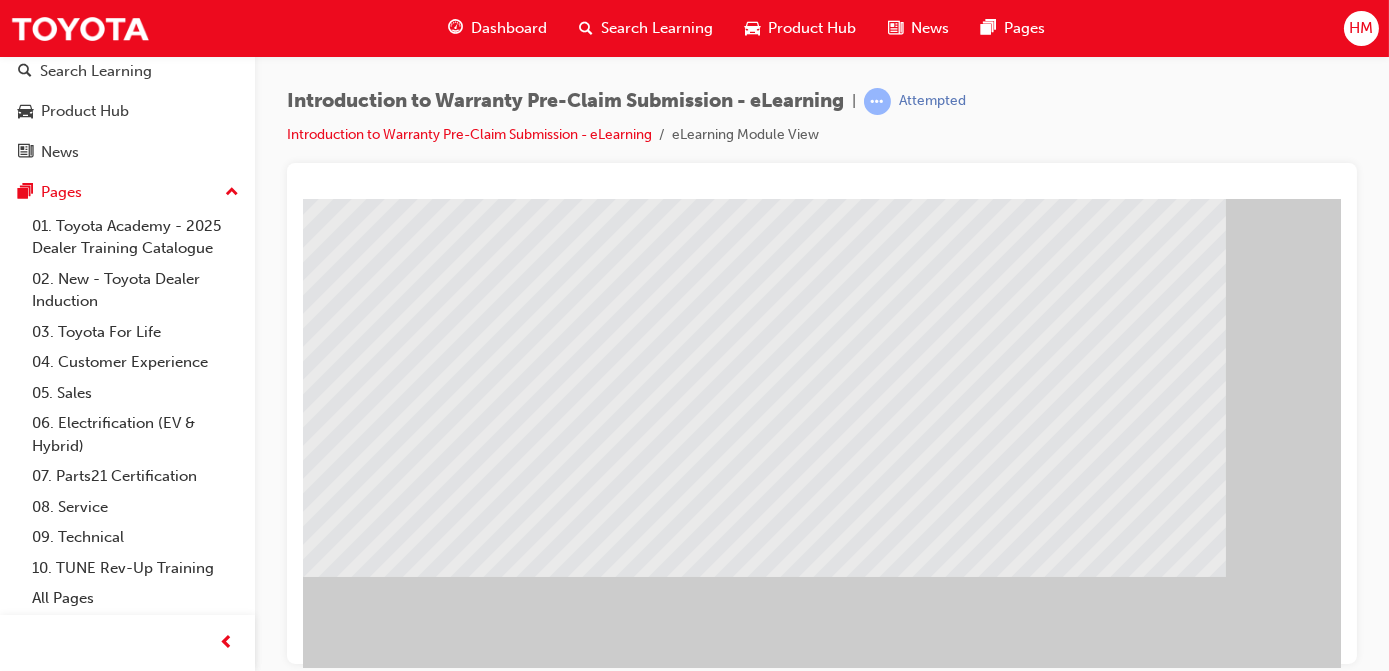 scroll, scrollTop: 272, scrollLeft: 0, axis: vertical 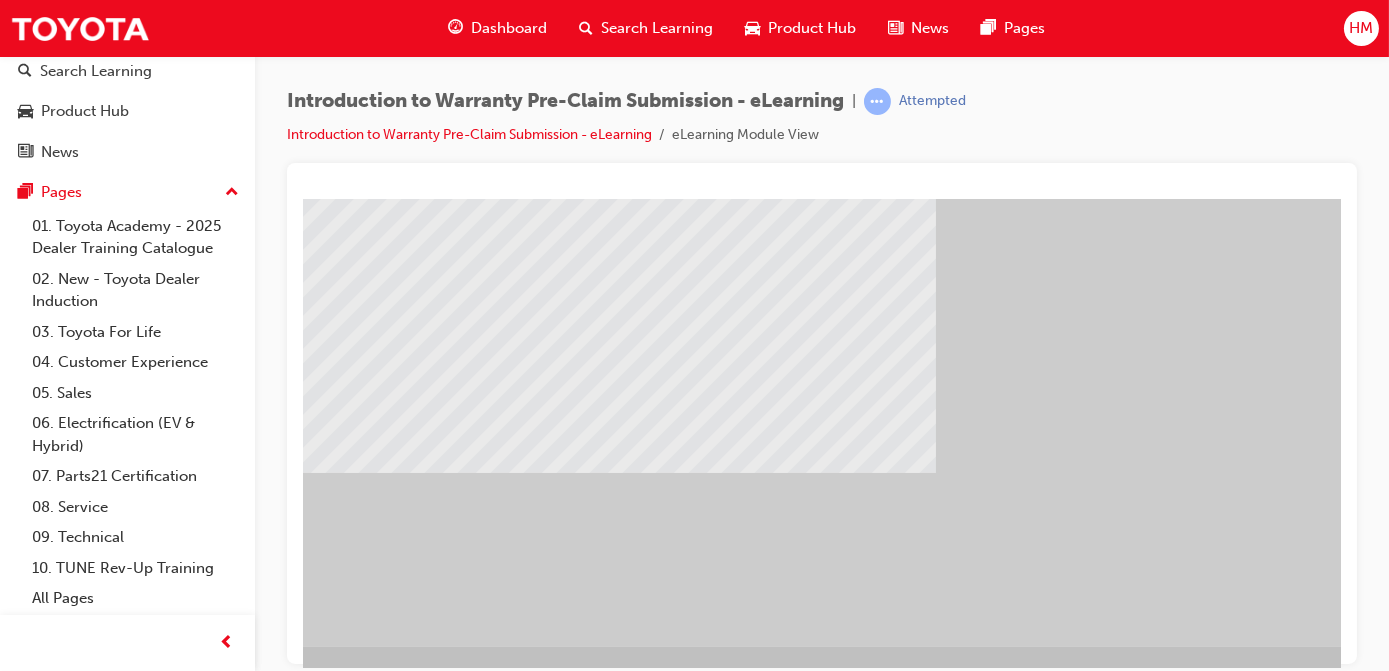 click at bounding box center (75, 798) 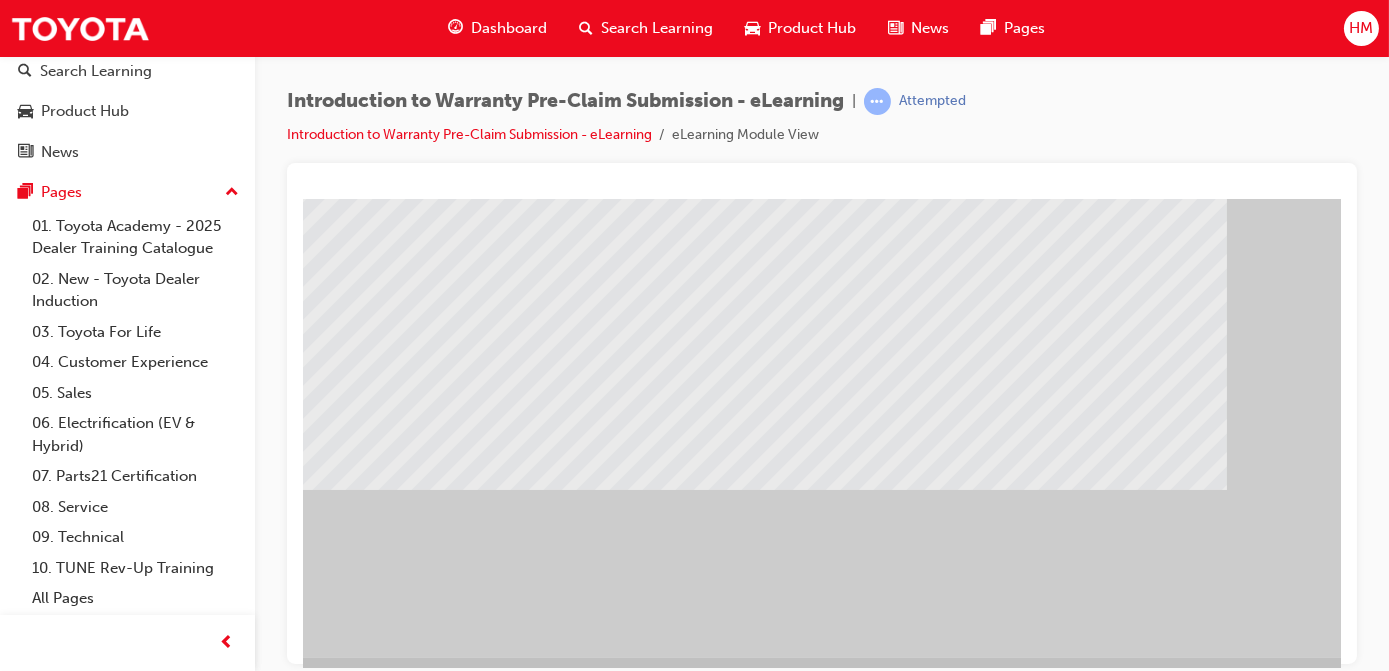 scroll, scrollTop: 272, scrollLeft: 0, axis: vertical 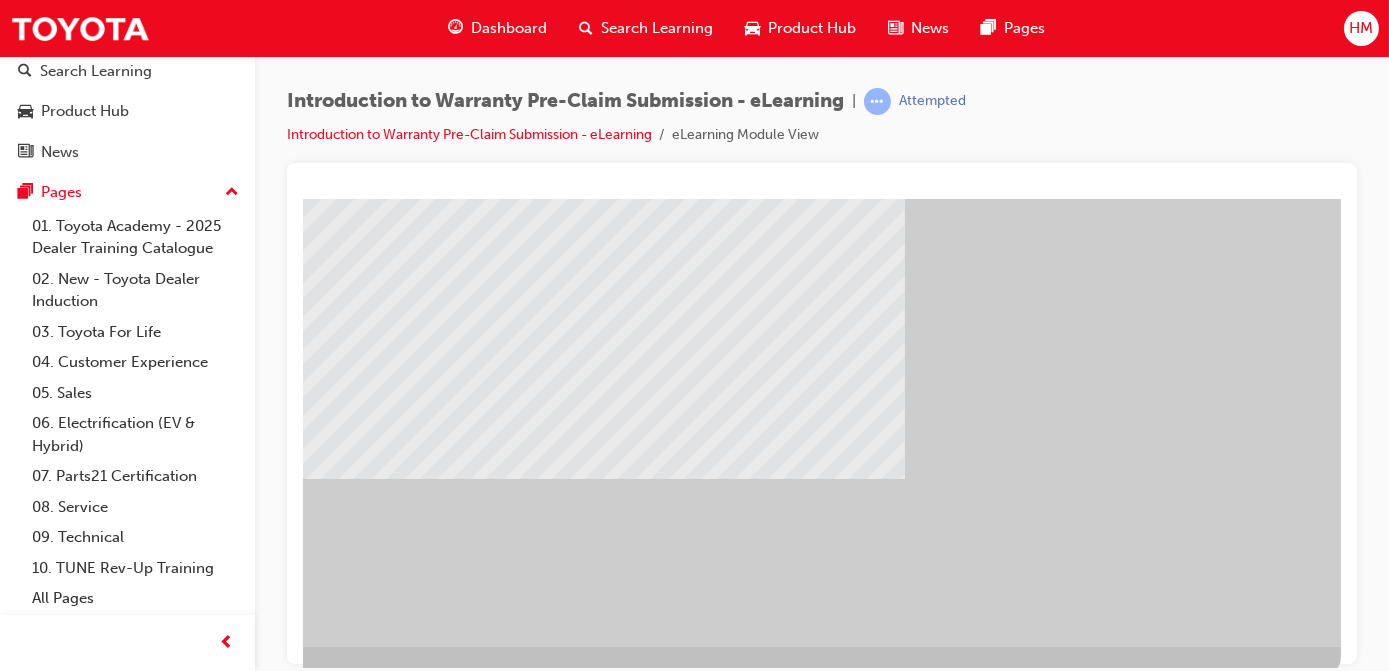 click at bounding box center [43, 798] 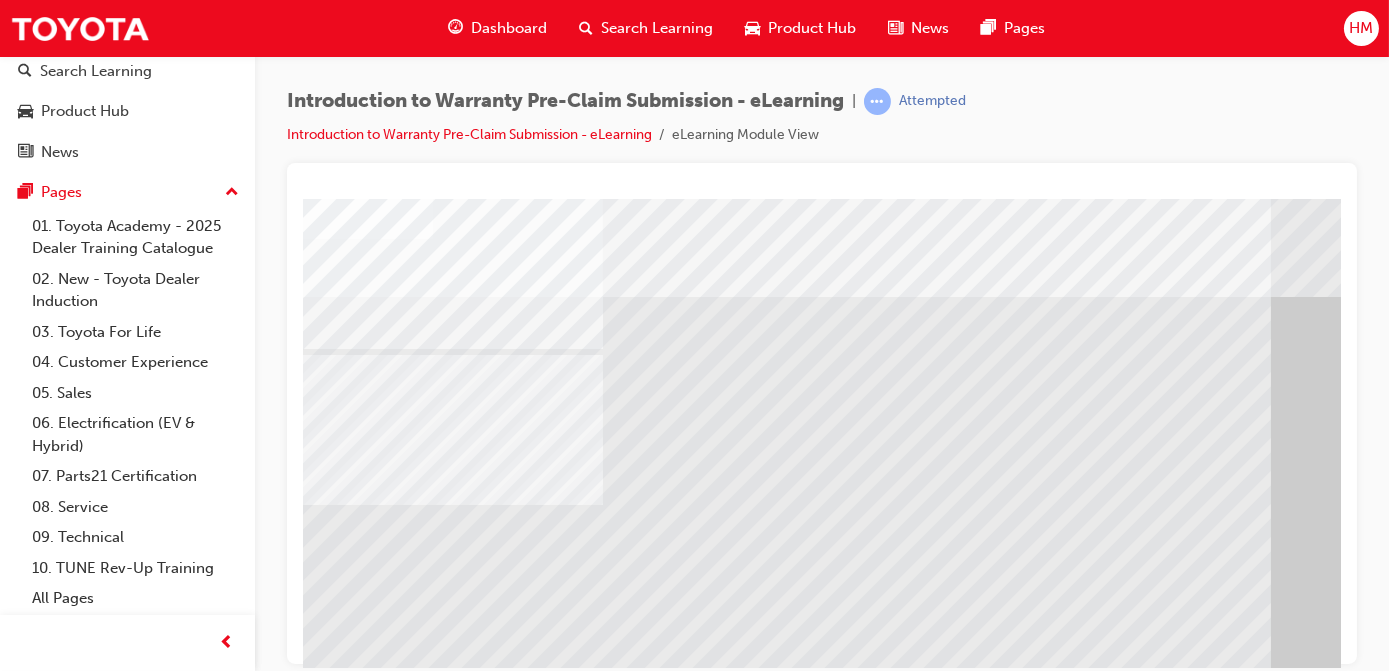 scroll, scrollTop: 272, scrollLeft: 0, axis: vertical 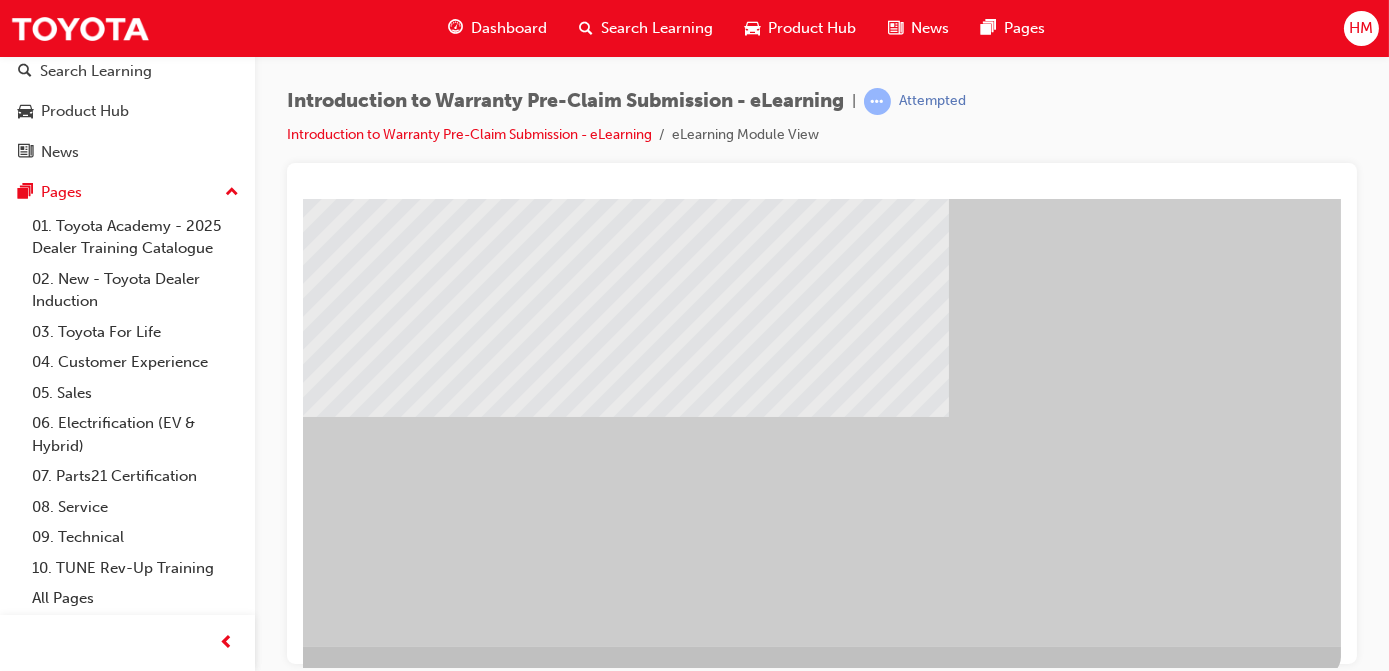 click at bounding box center (43, 798) 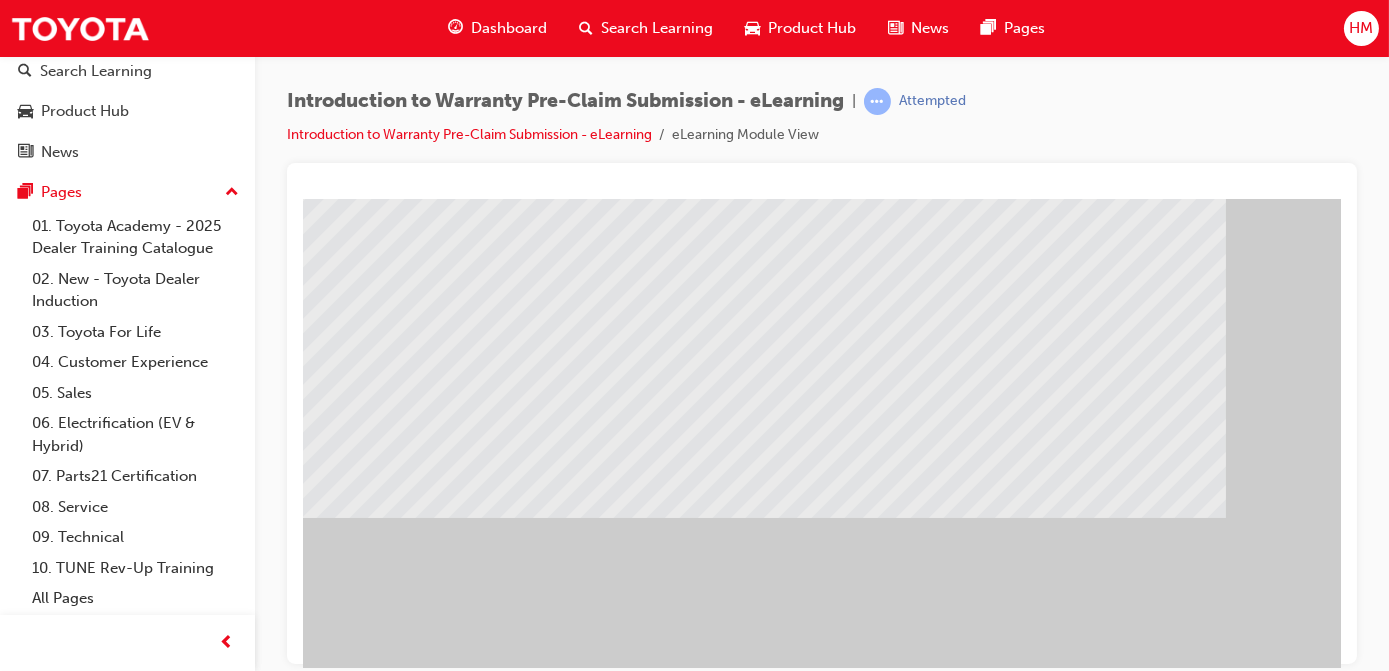scroll, scrollTop: 294, scrollLeft: 0, axis: vertical 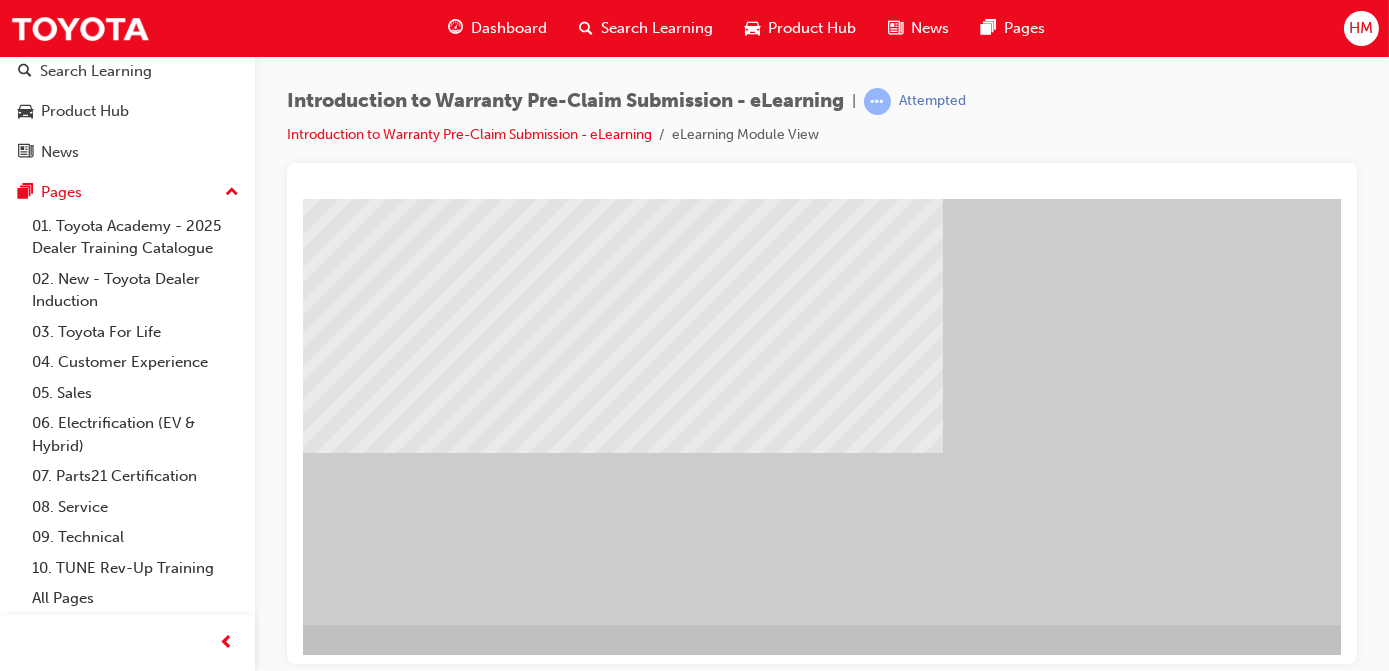 click at bounding box center (82, 776) 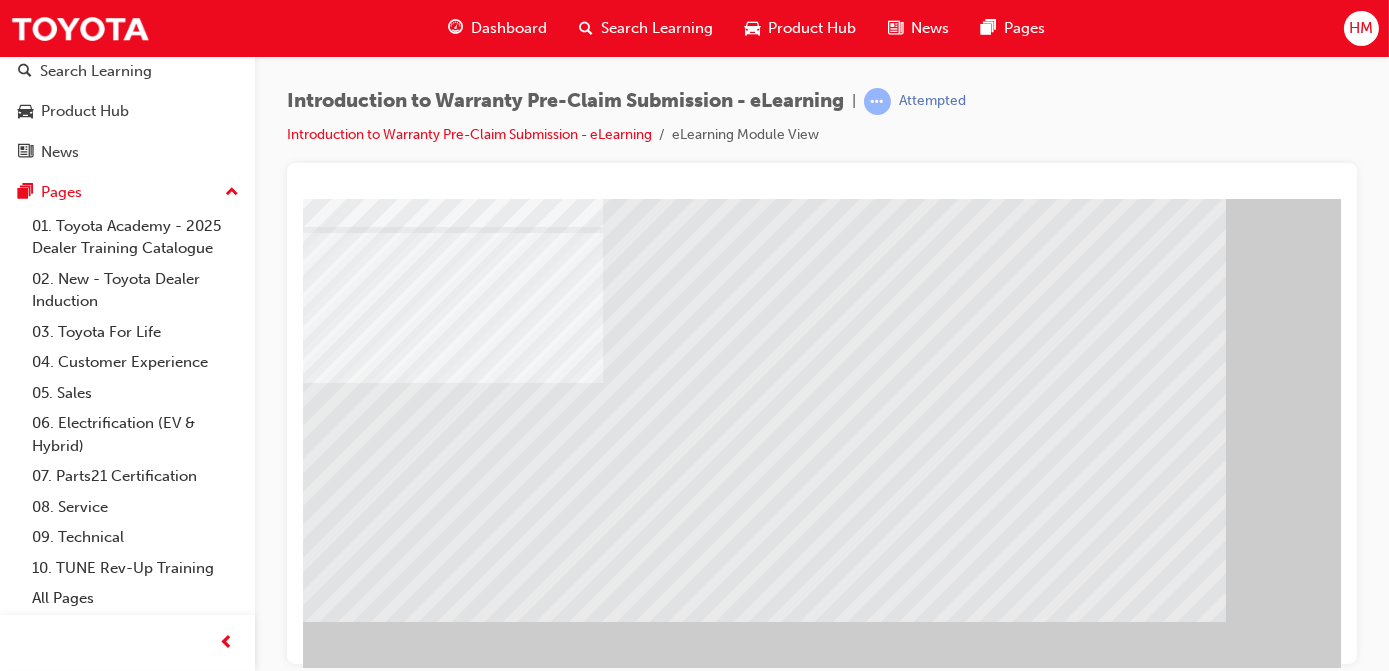 scroll, scrollTop: 90, scrollLeft: 0, axis: vertical 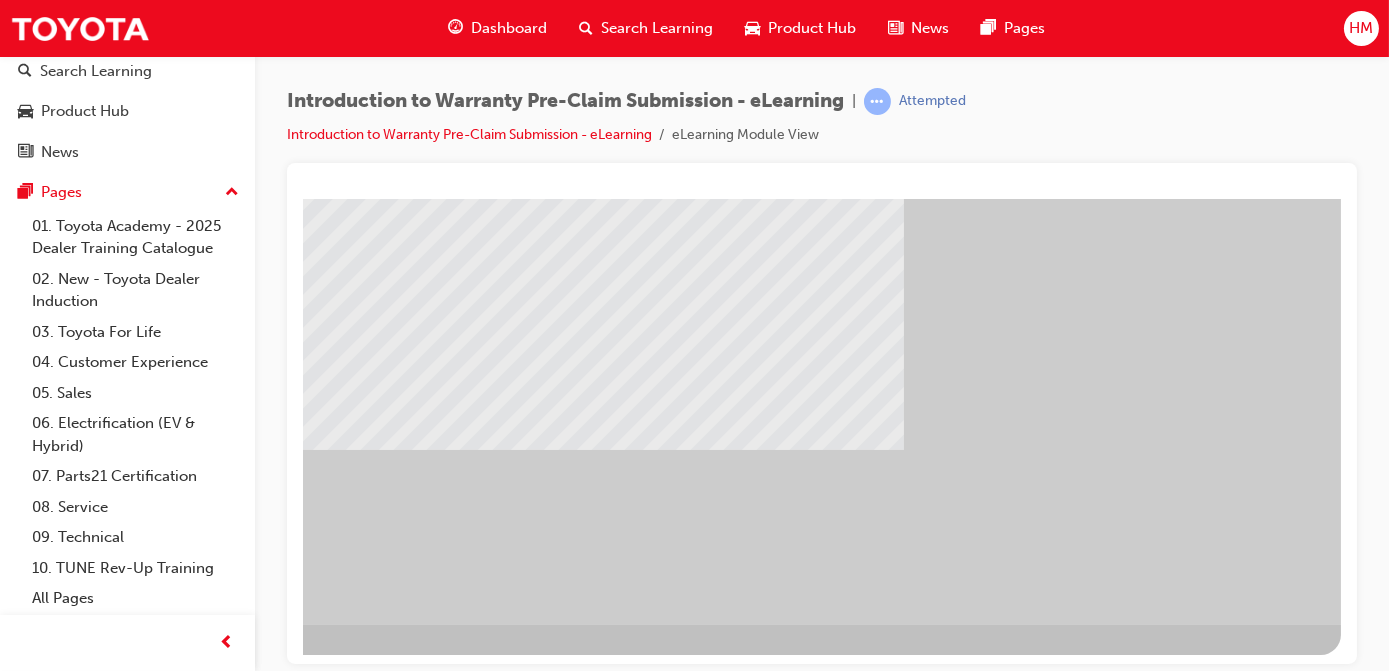 click at bounding box center [43, 776] 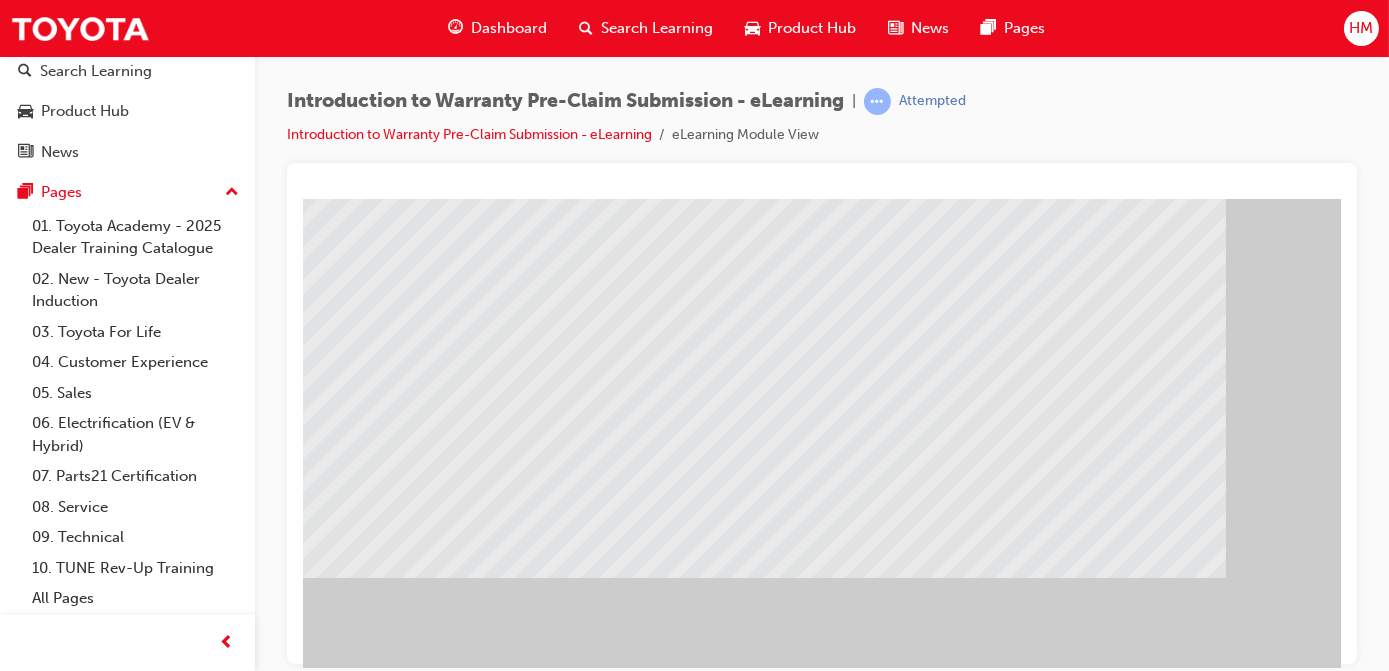 scroll, scrollTop: 90, scrollLeft: 0, axis: vertical 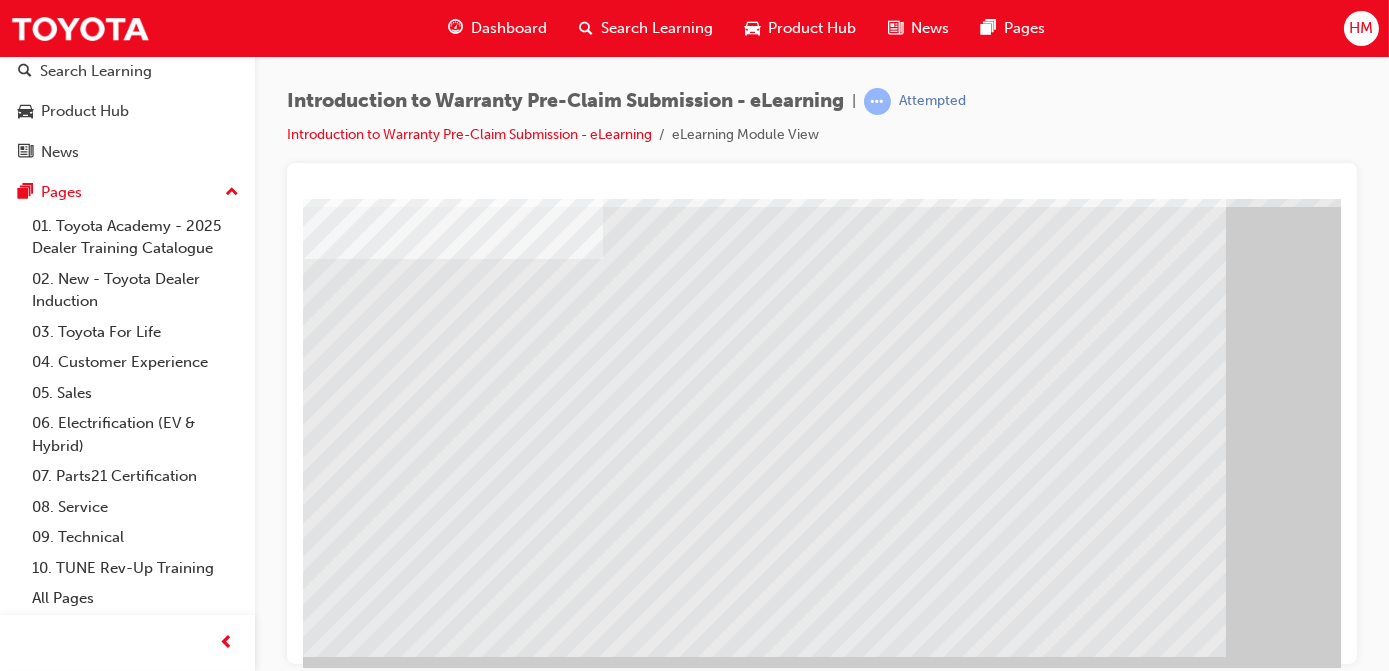 click at bounding box center [318, 1526] 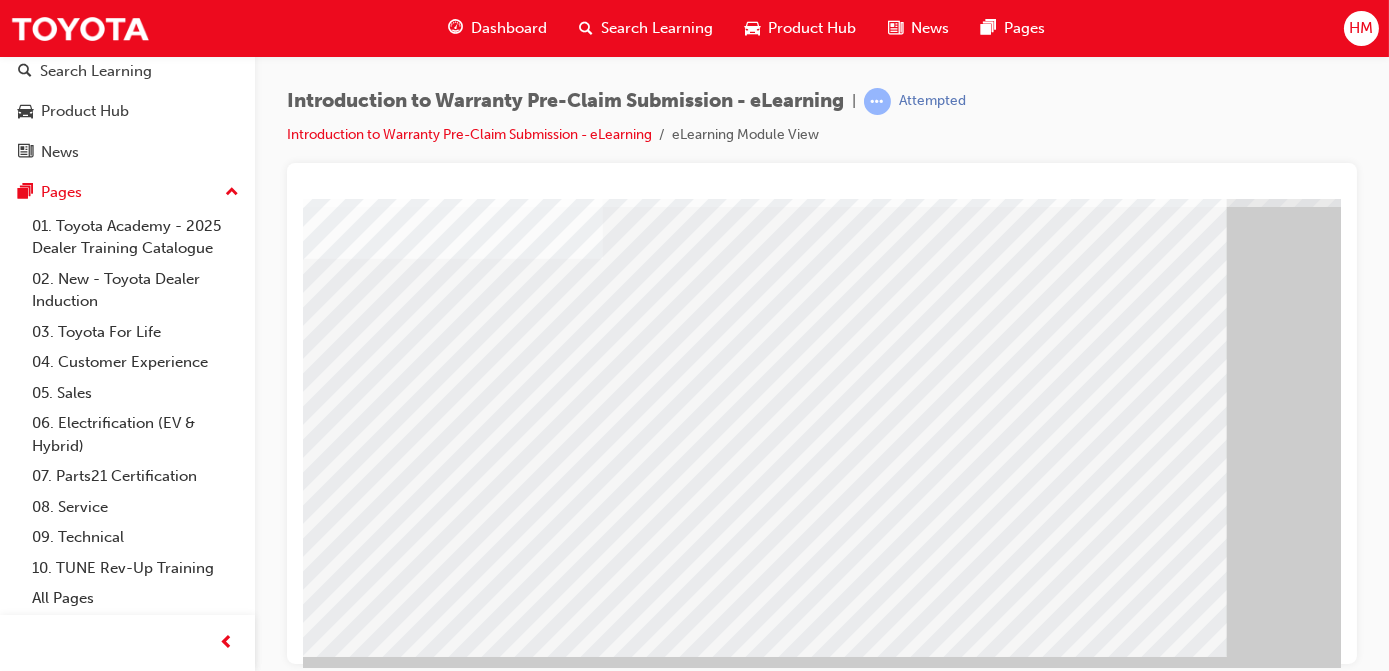 click at bounding box center (318, 2194) 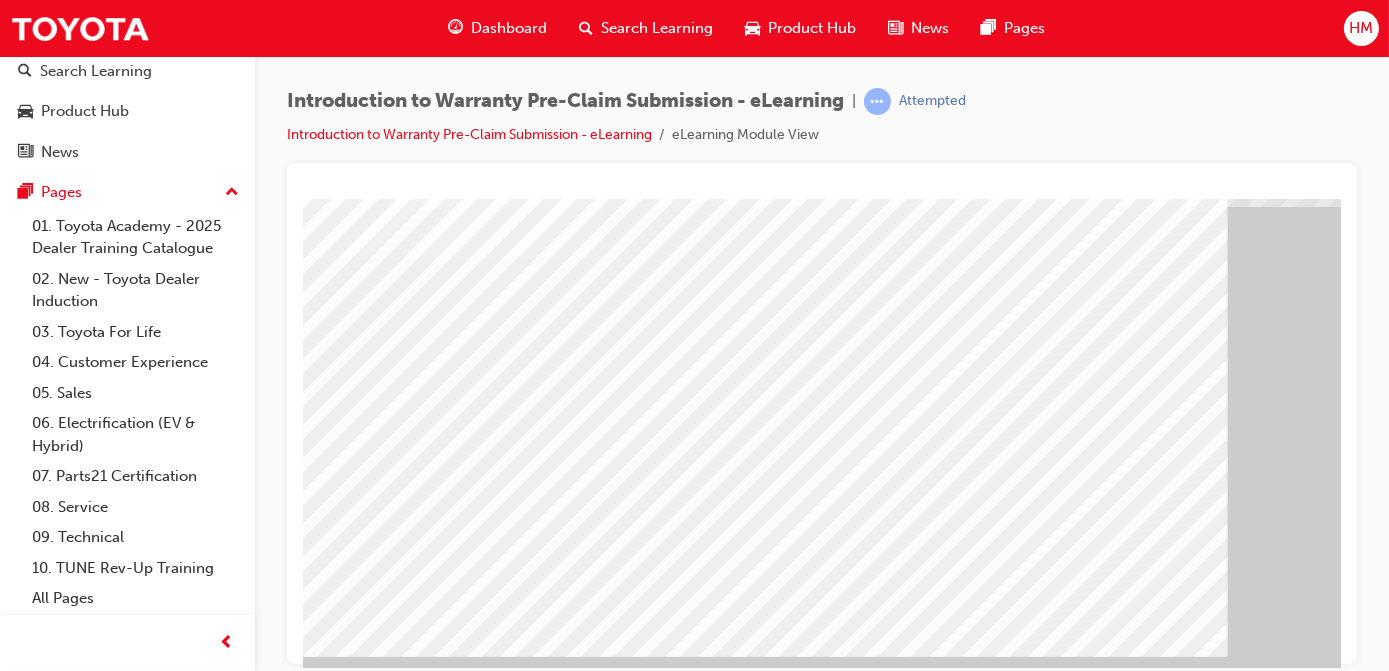 click at bounding box center [318, 2891] 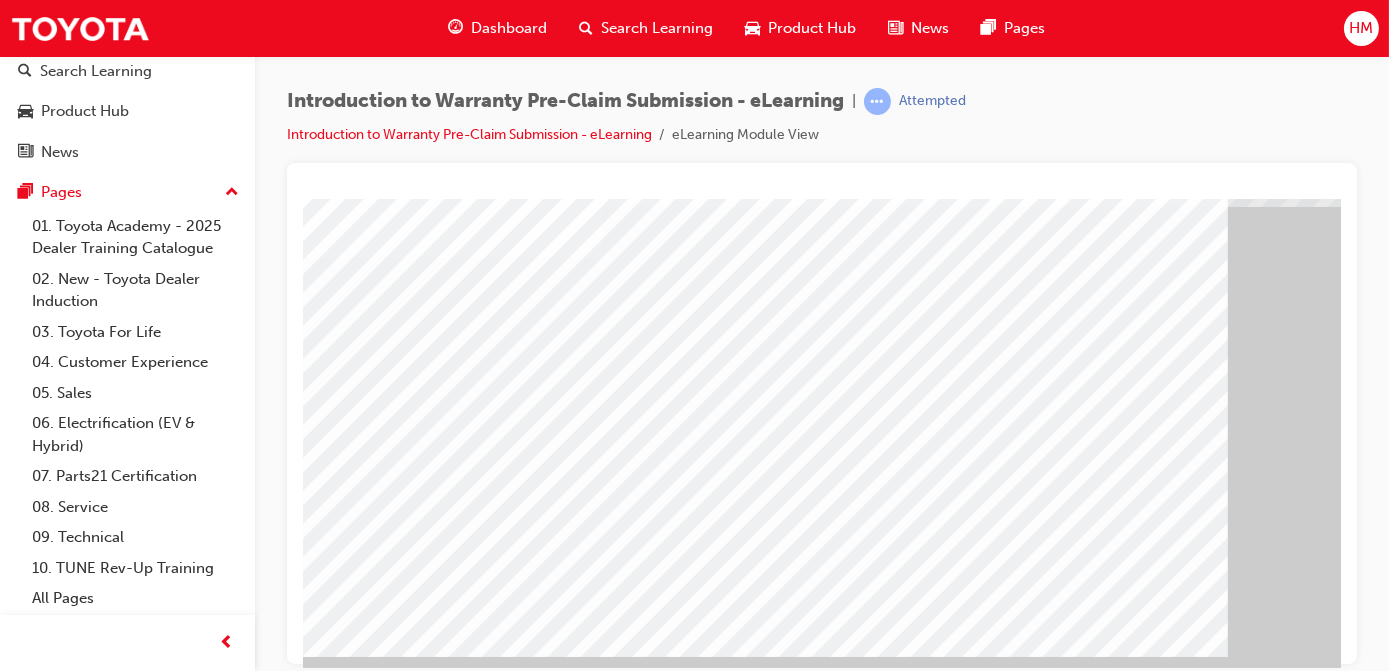 click at bounding box center (312, 3499) 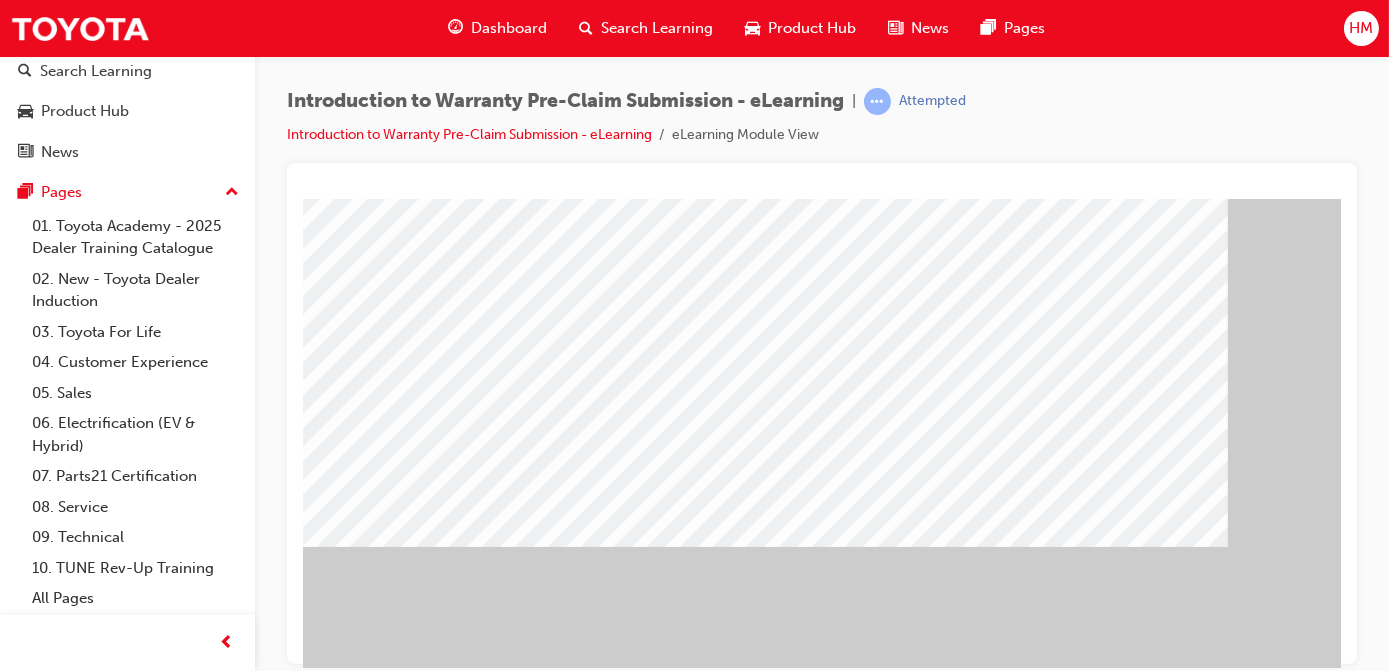 scroll, scrollTop: 294, scrollLeft: 0, axis: vertical 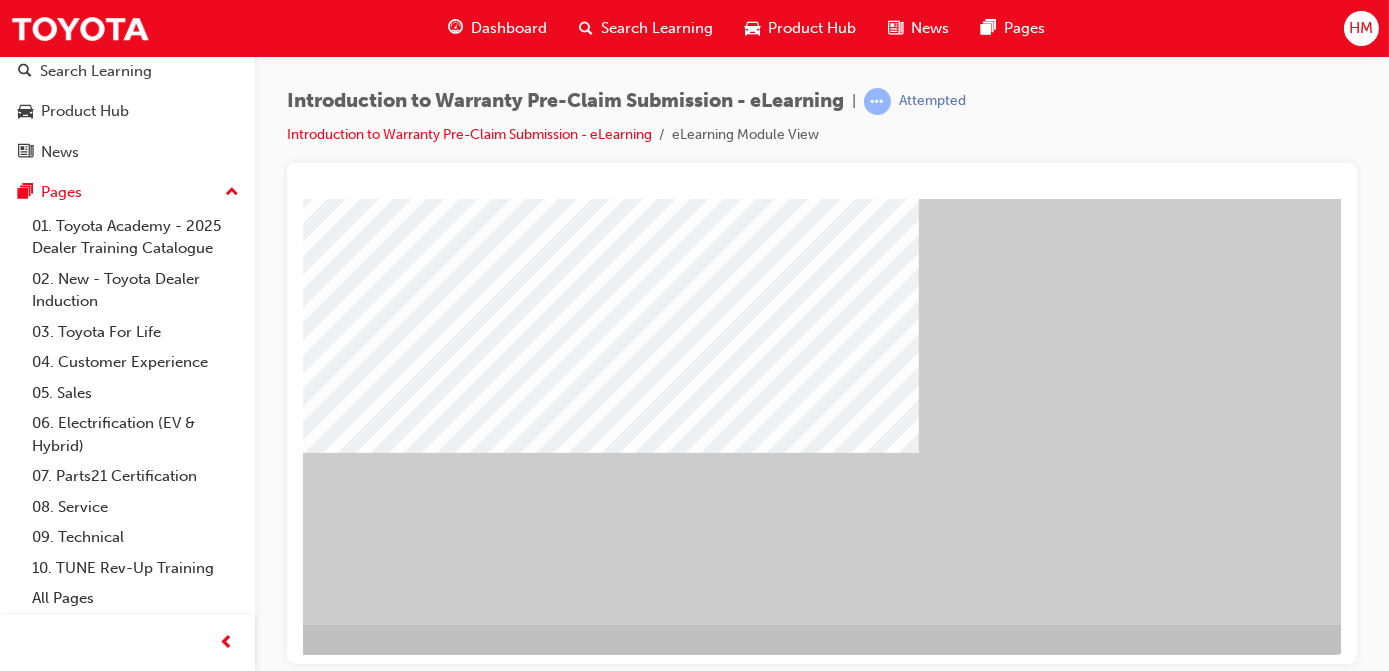 click at bounding box center (56, 2721) 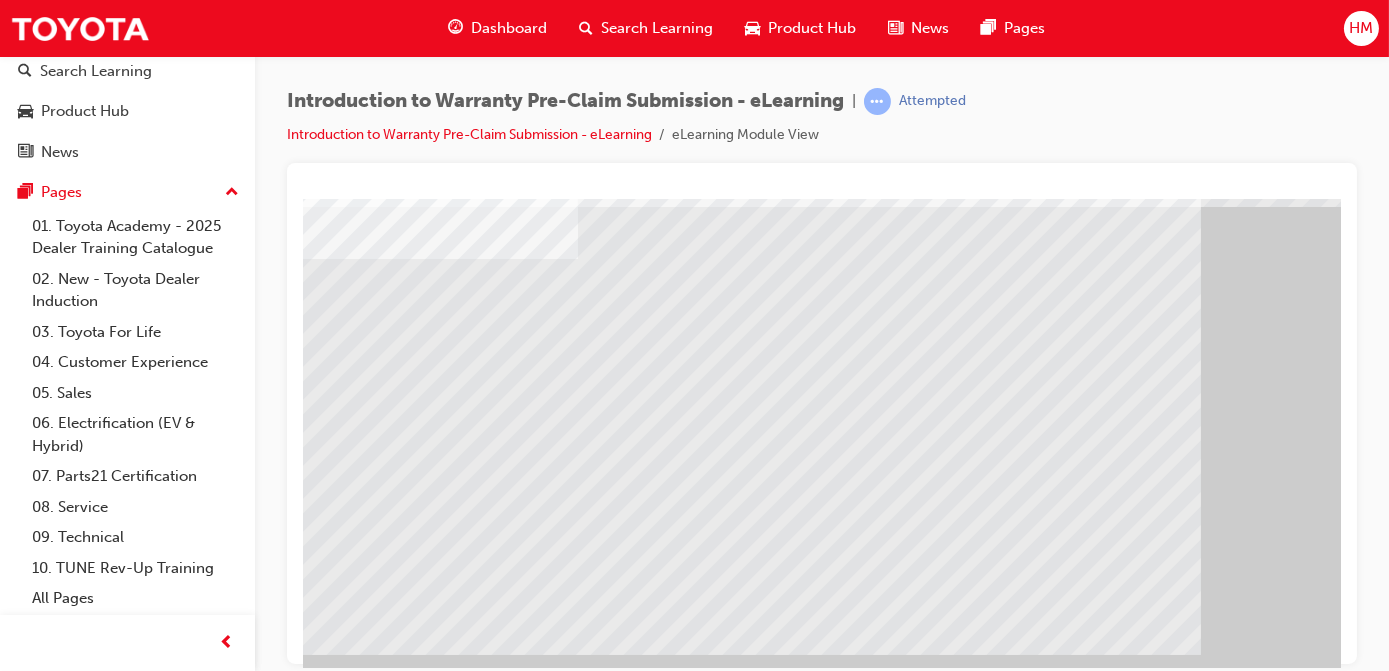 scroll, scrollTop: 90, scrollLeft: 0, axis: vertical 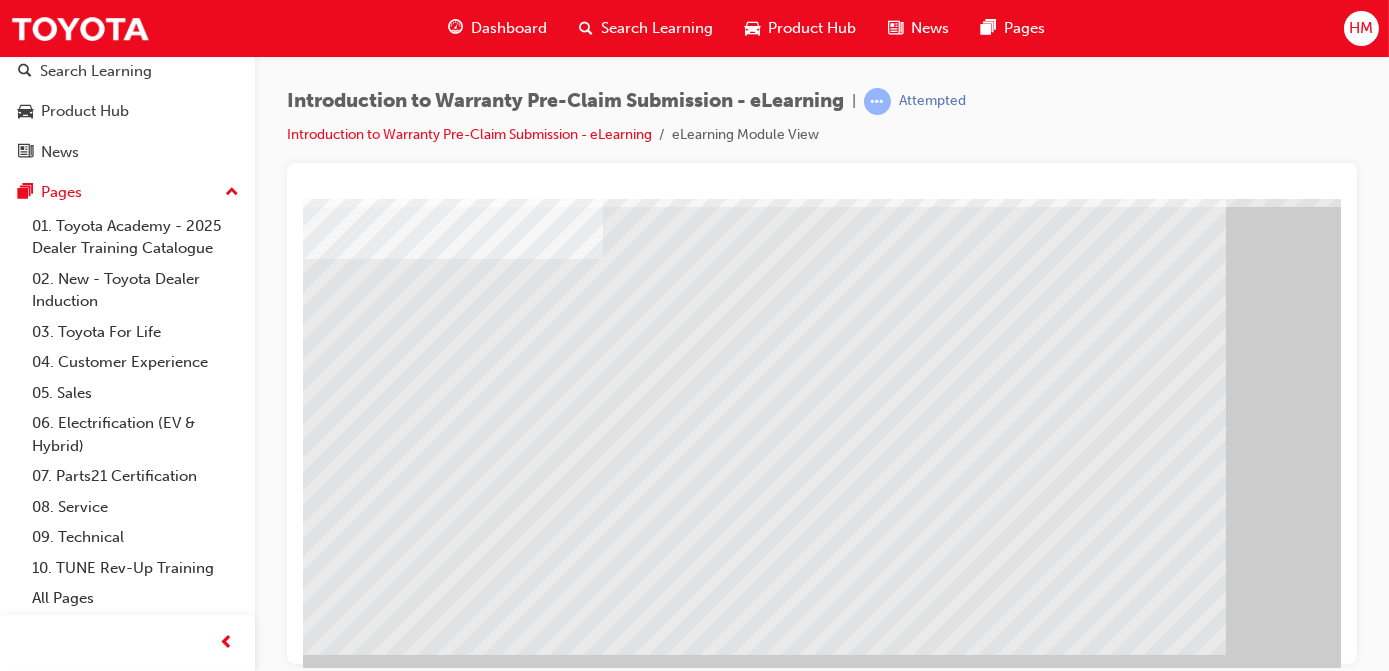 click at bounding box center (318, 1524) 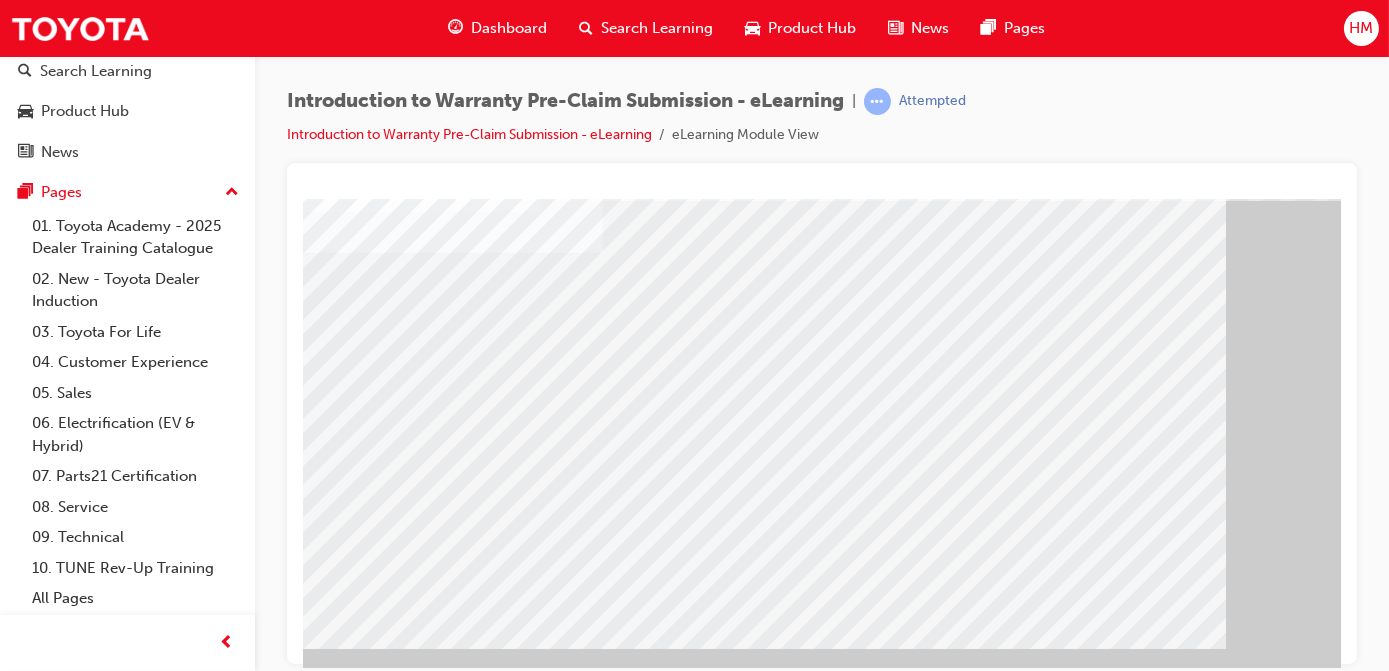 scroll, scrollTop: 181, scrollLeft: 0, axis: vertical 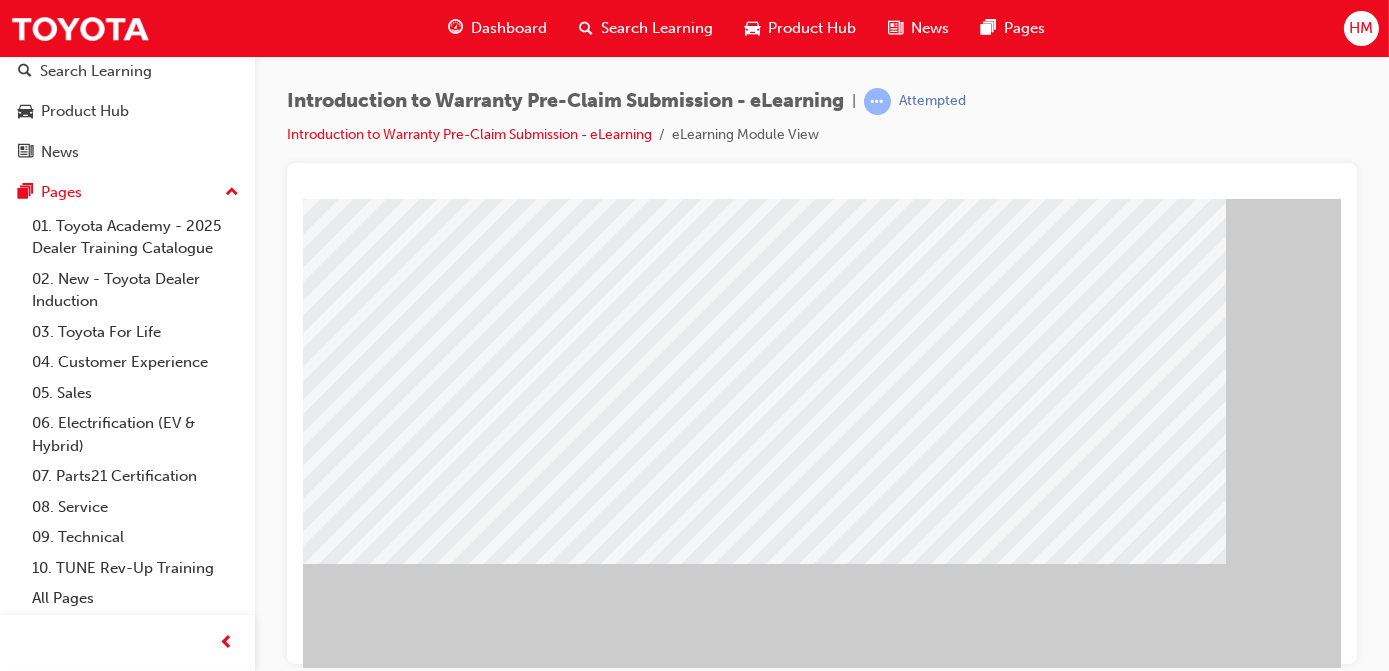 click at bounding box center [331, 2208] 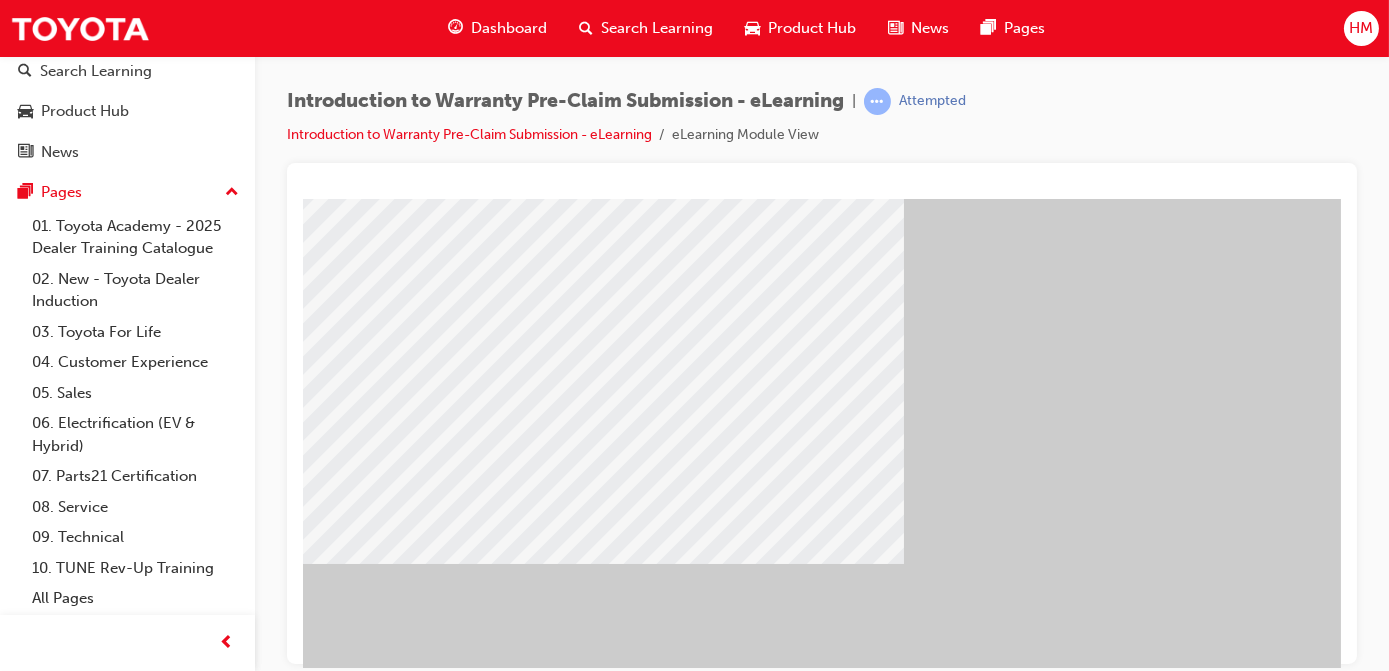drag, startPoint x: 1031, startPoint y: 658, endPoint x: 1655, endPoint y: 846, distance: 651.70544 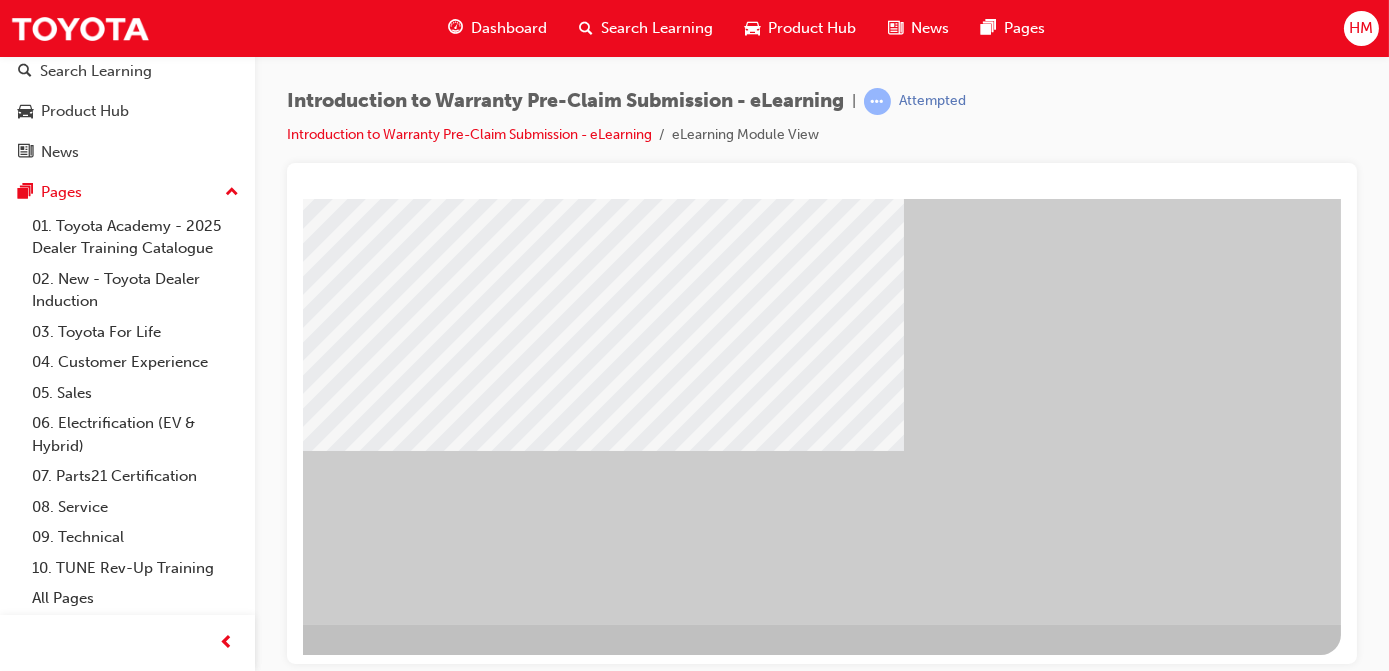 click at bounding box center [43, 1413] 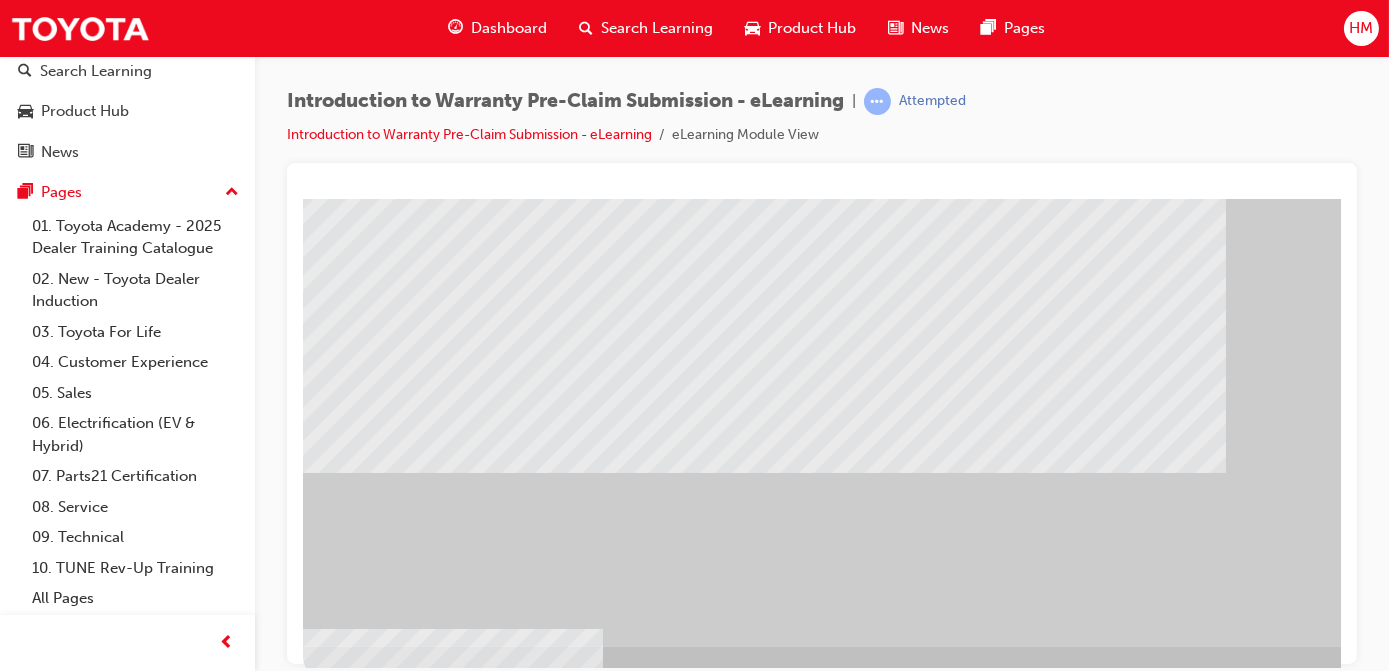 scroll, scrollTop: 0, scrollLeft: 0, axis: both 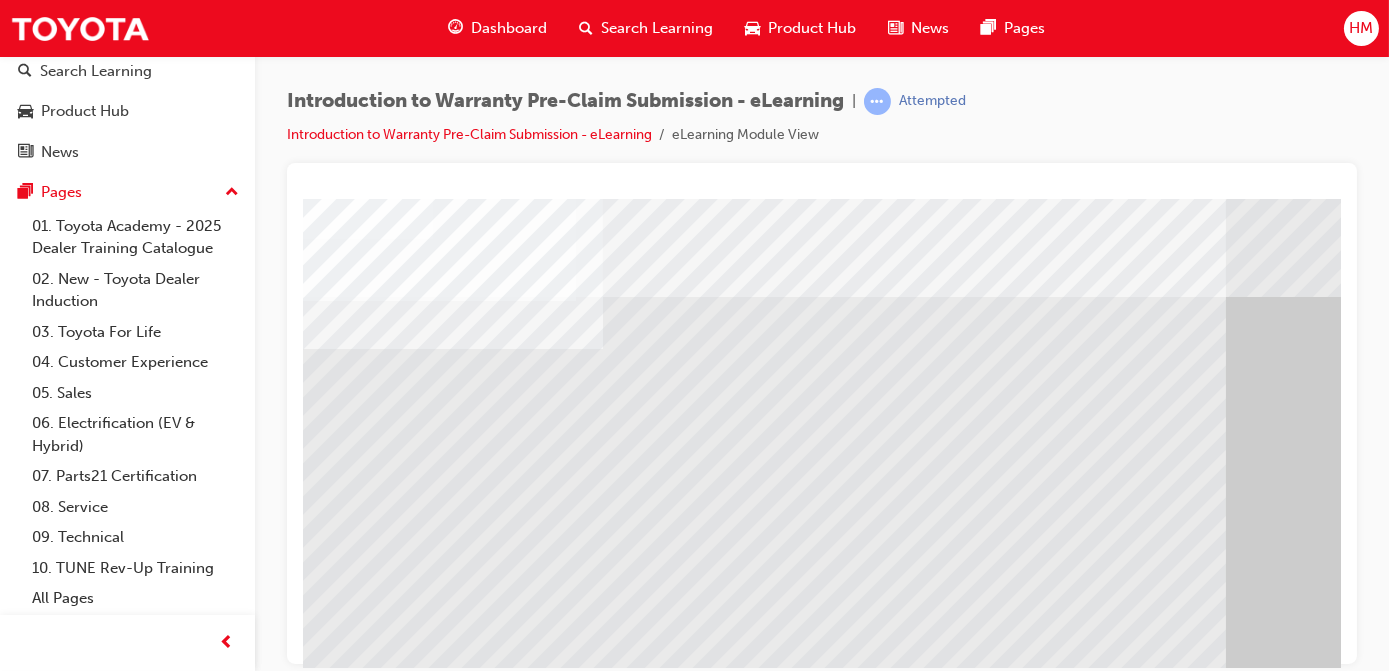 click at bounding box center [318, 1614] 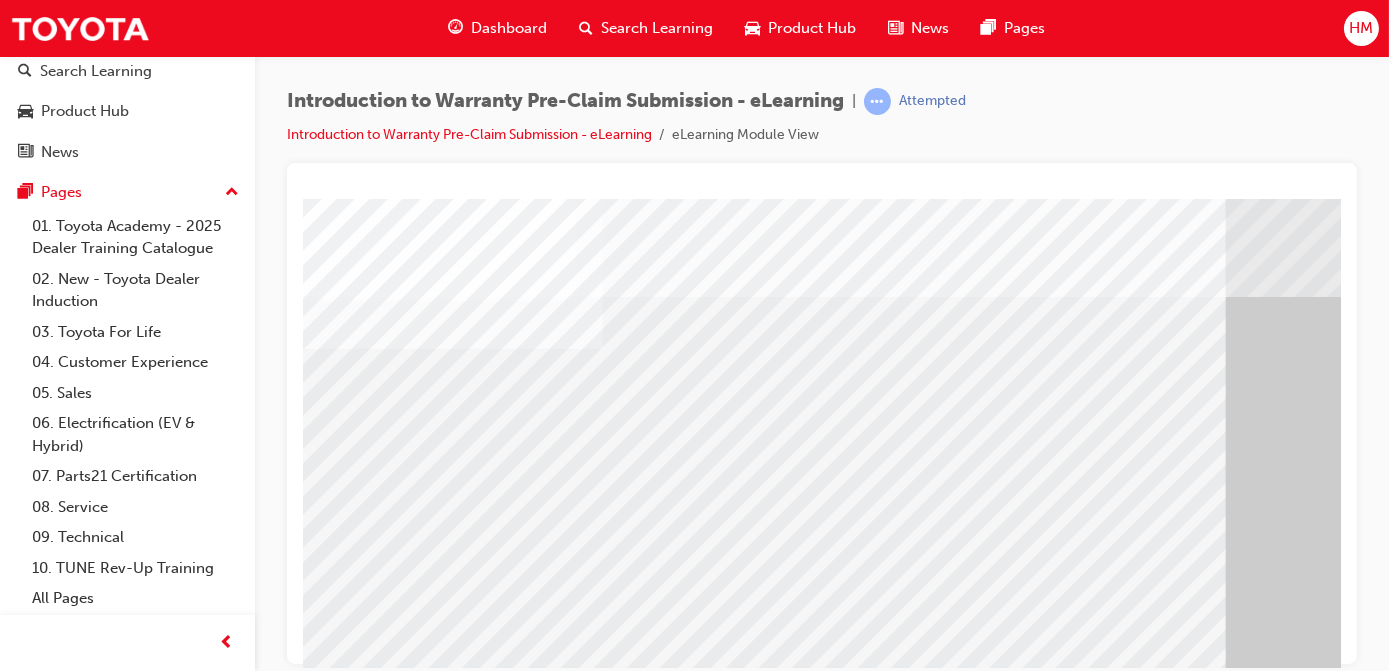 click at bounding box center (328, 2415) 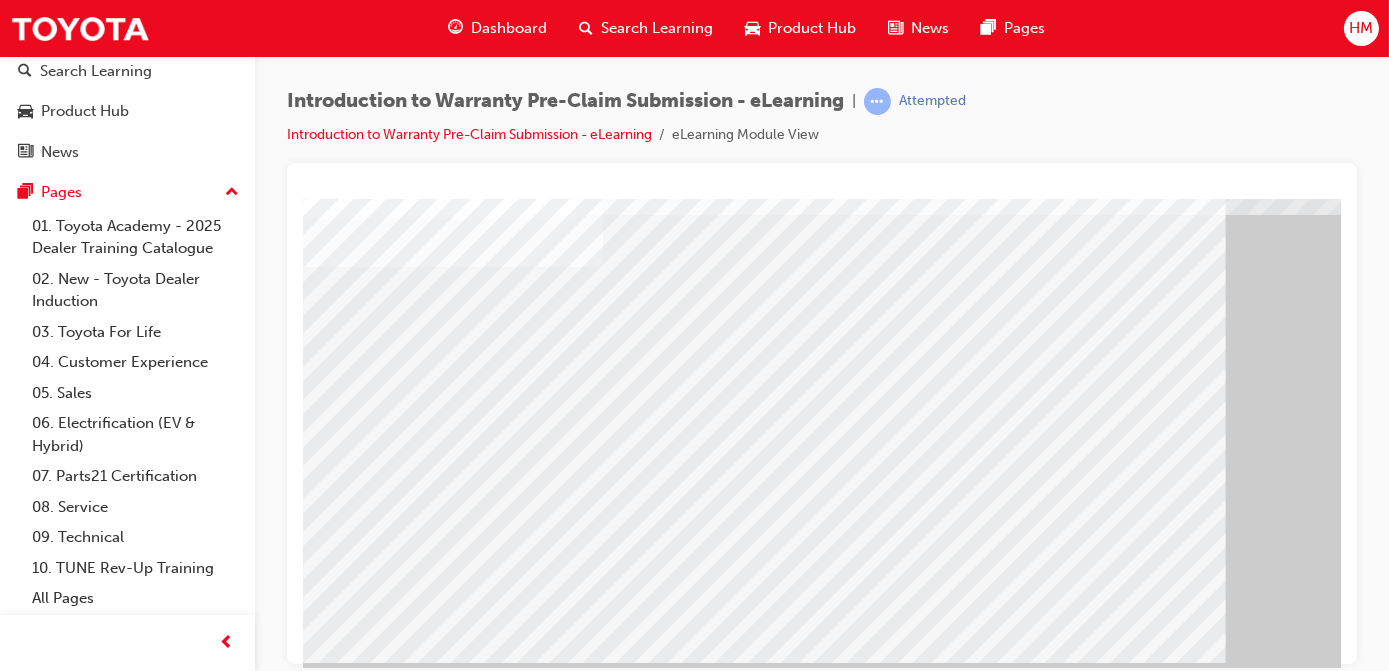 scroll, scrollTop: 181, scrollLeft: 0, axis: vertical 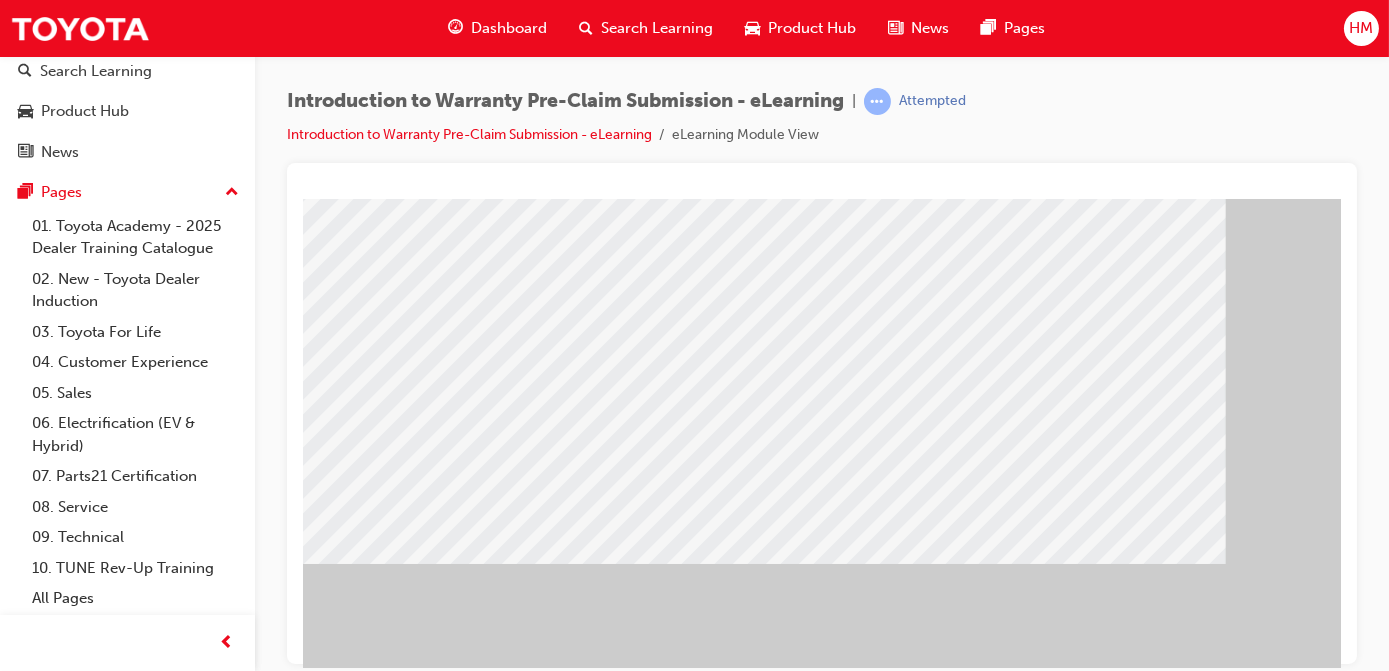 click at bounding box center [763, 1860] 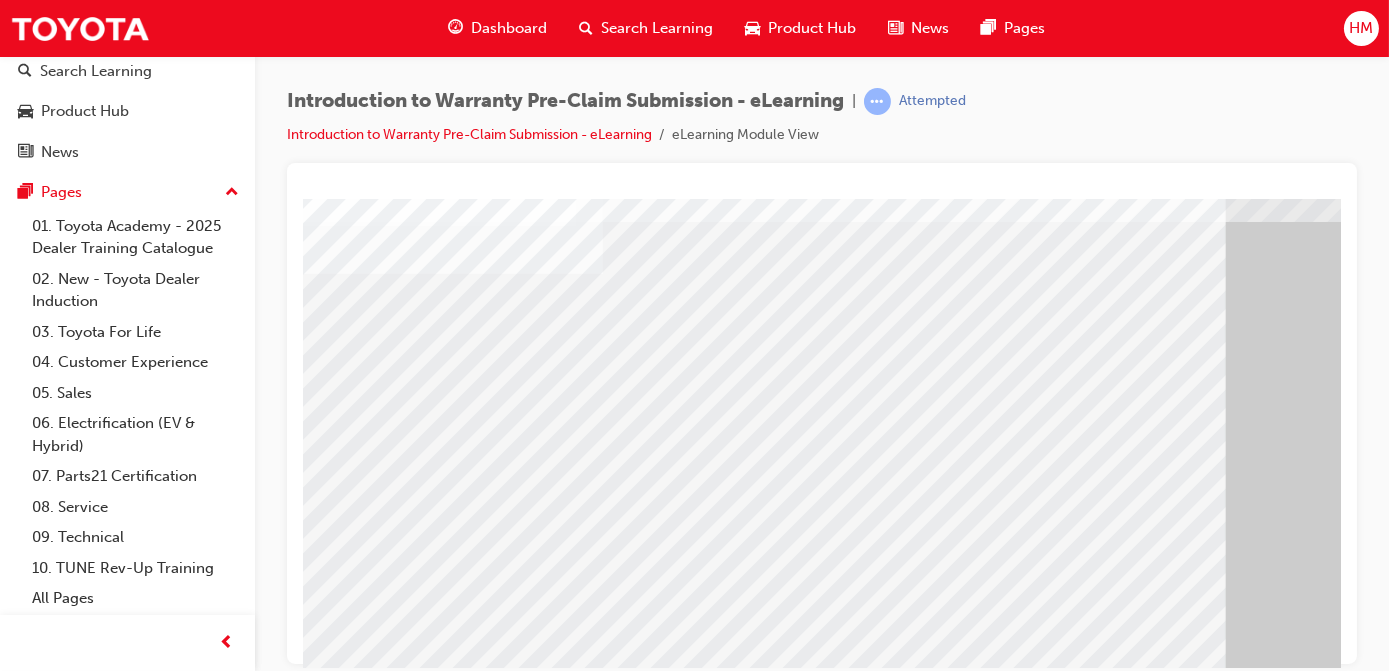 scroll, scrollTop: 181, scrollLeft: 0, axis: vertical 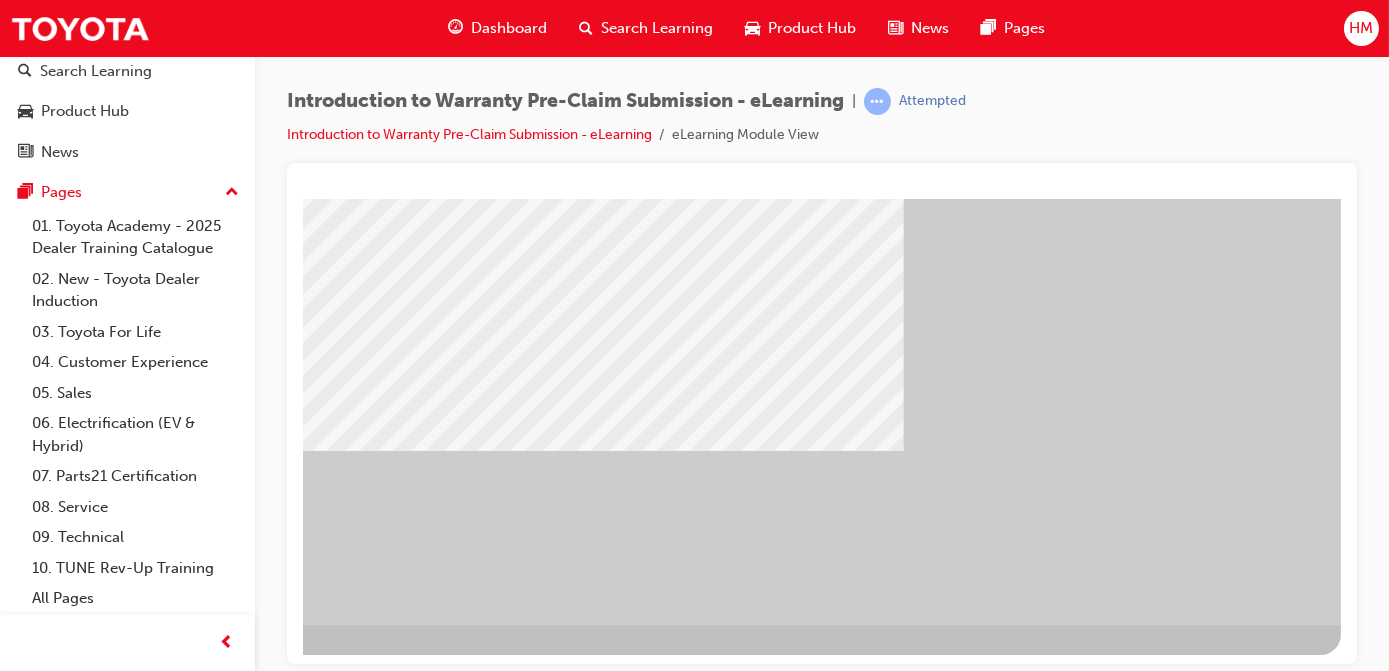 click at bounding box center (43, 1456) 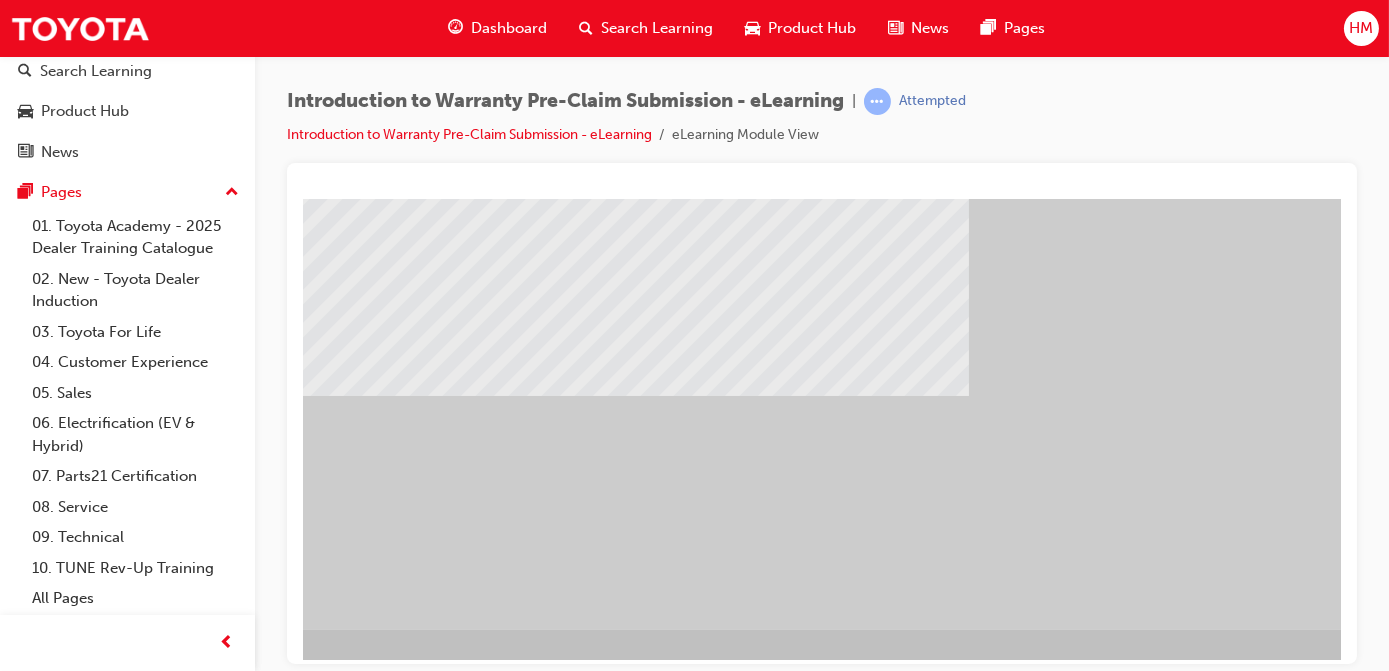 scroll, scrollTop: 294, scrollLeft: 266, axis: both 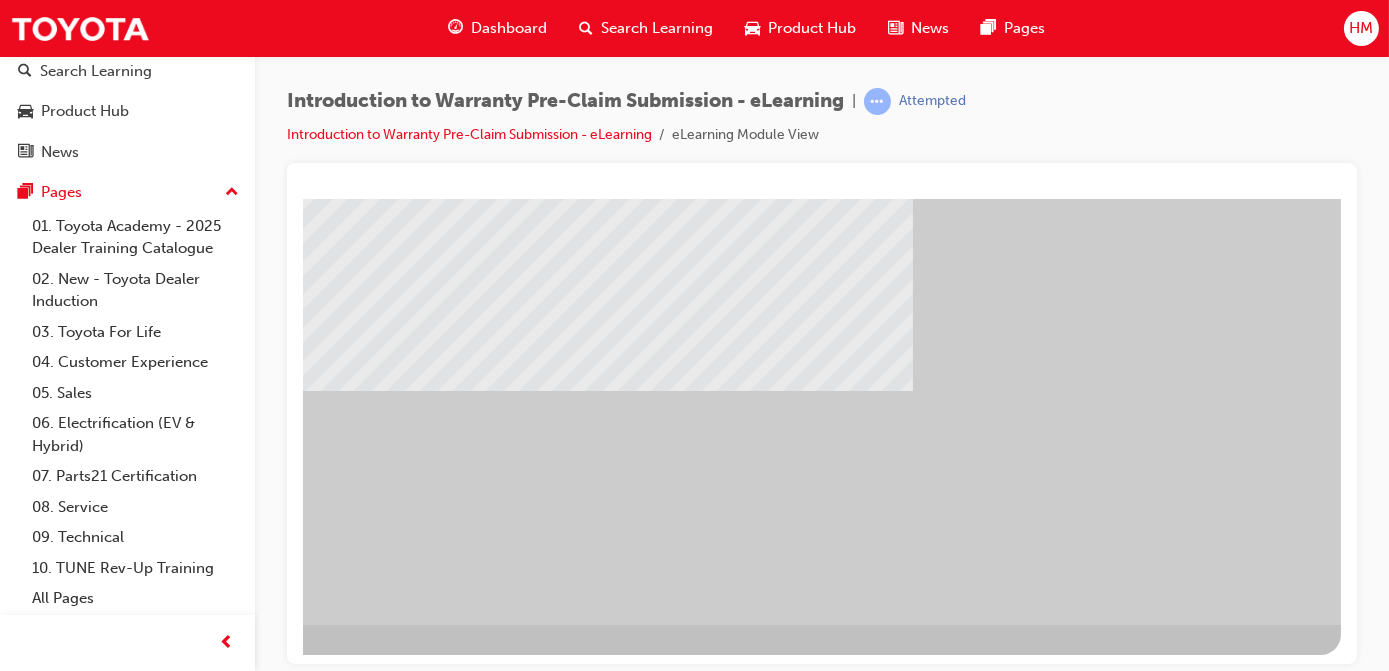 click at bounding box center [43, 776] 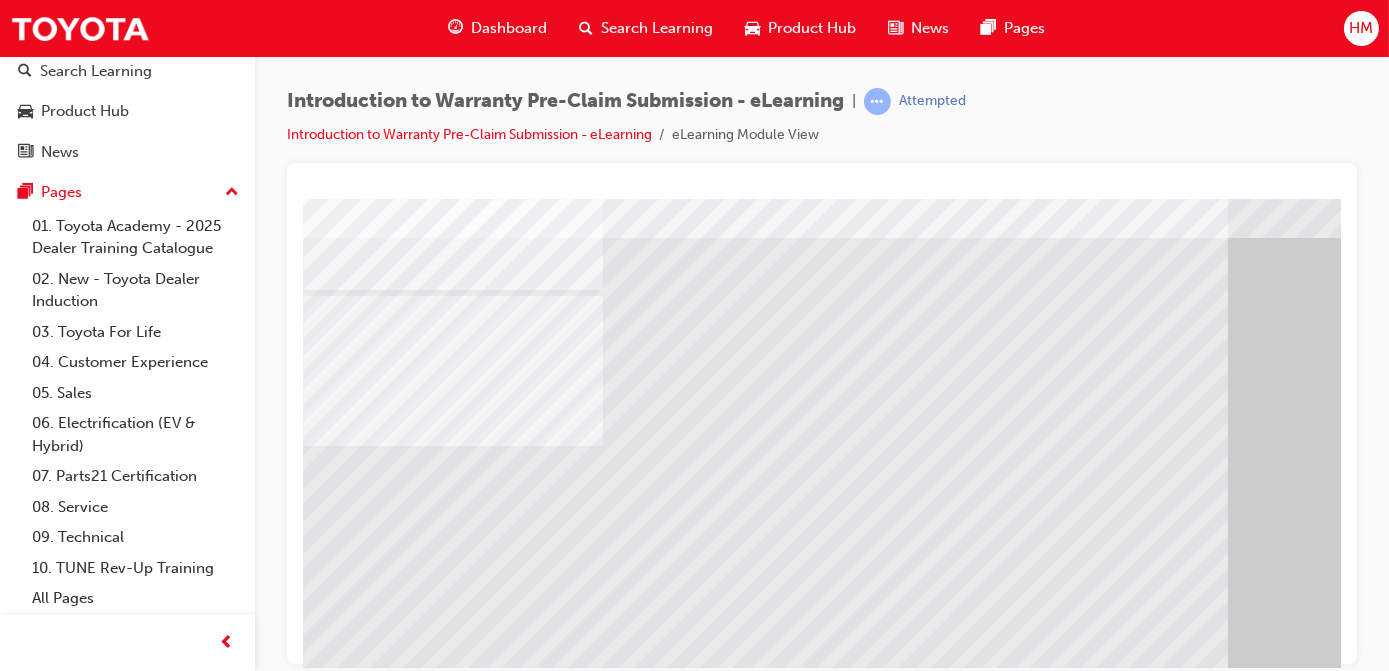 scroll, scrollTop: 90, scrollLeft: 0, axis: vertical 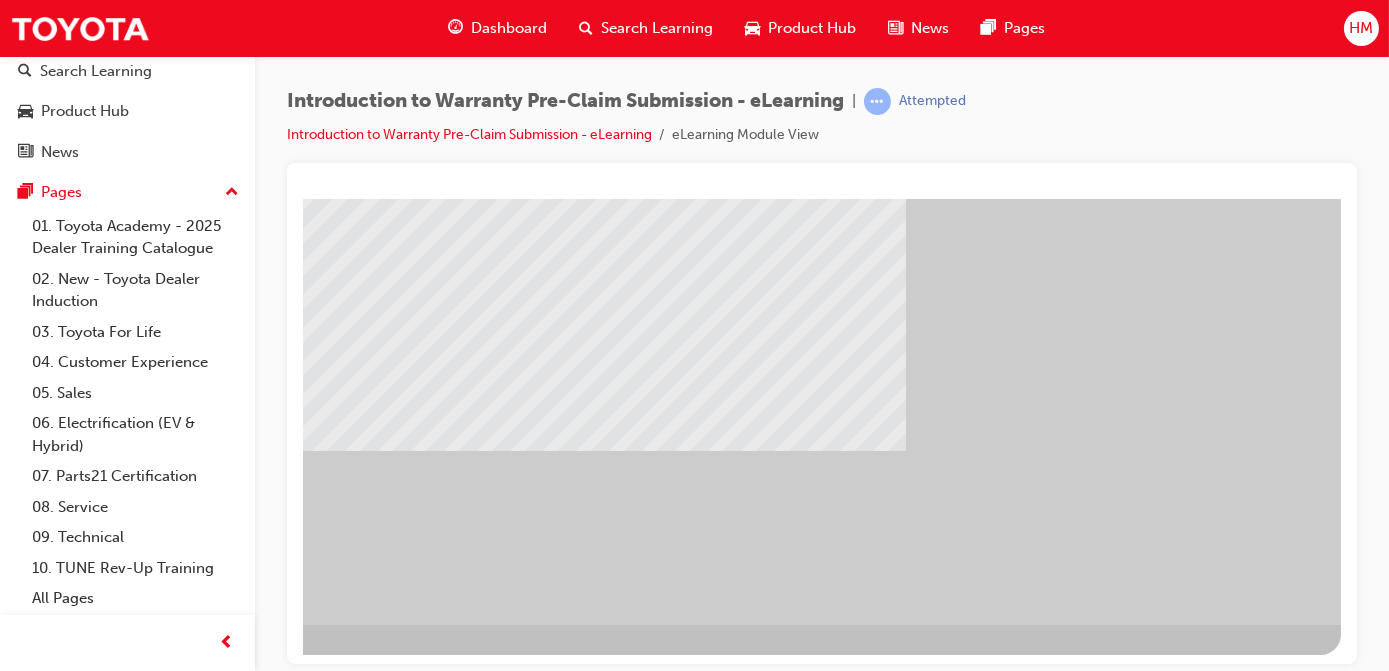 click at bounding box center (43, 776) 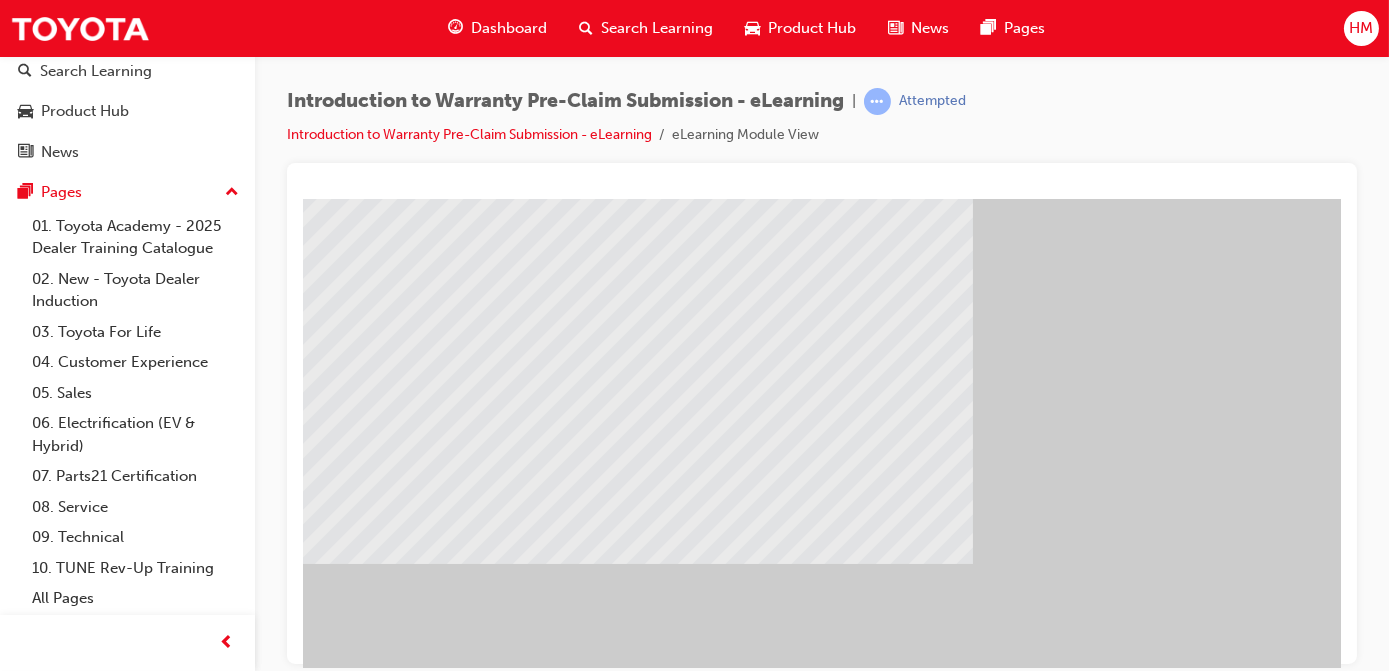 scroll, scrollTop: 0, scrollLeft: 0, axis: both 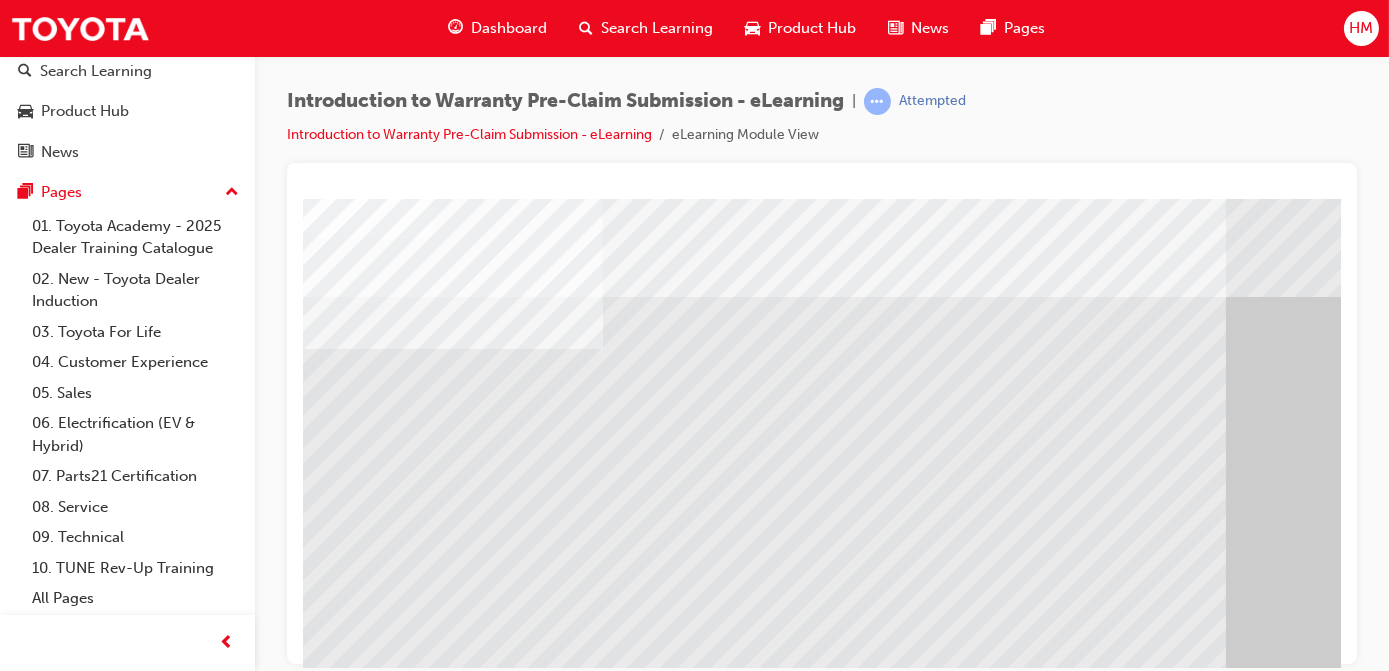 click at bounding box center [982, 558] 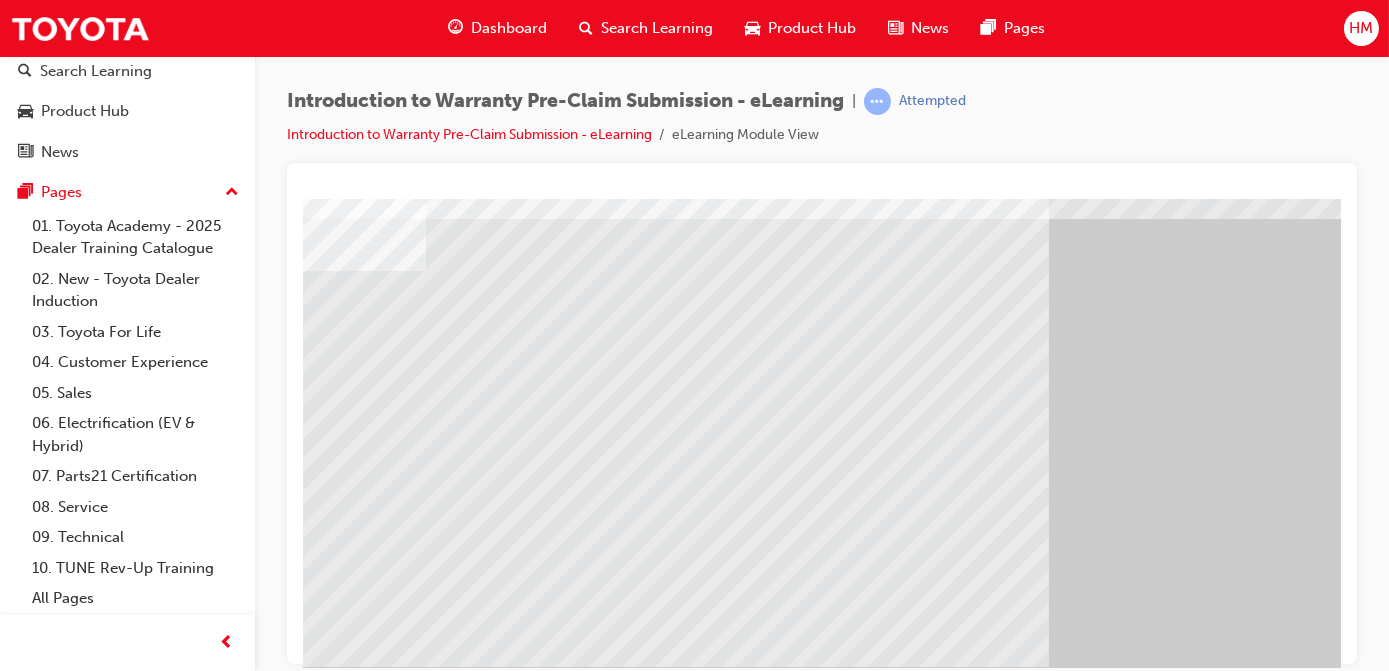 scroll, scrollTop: 181, scrollLeft: 177, axis: both 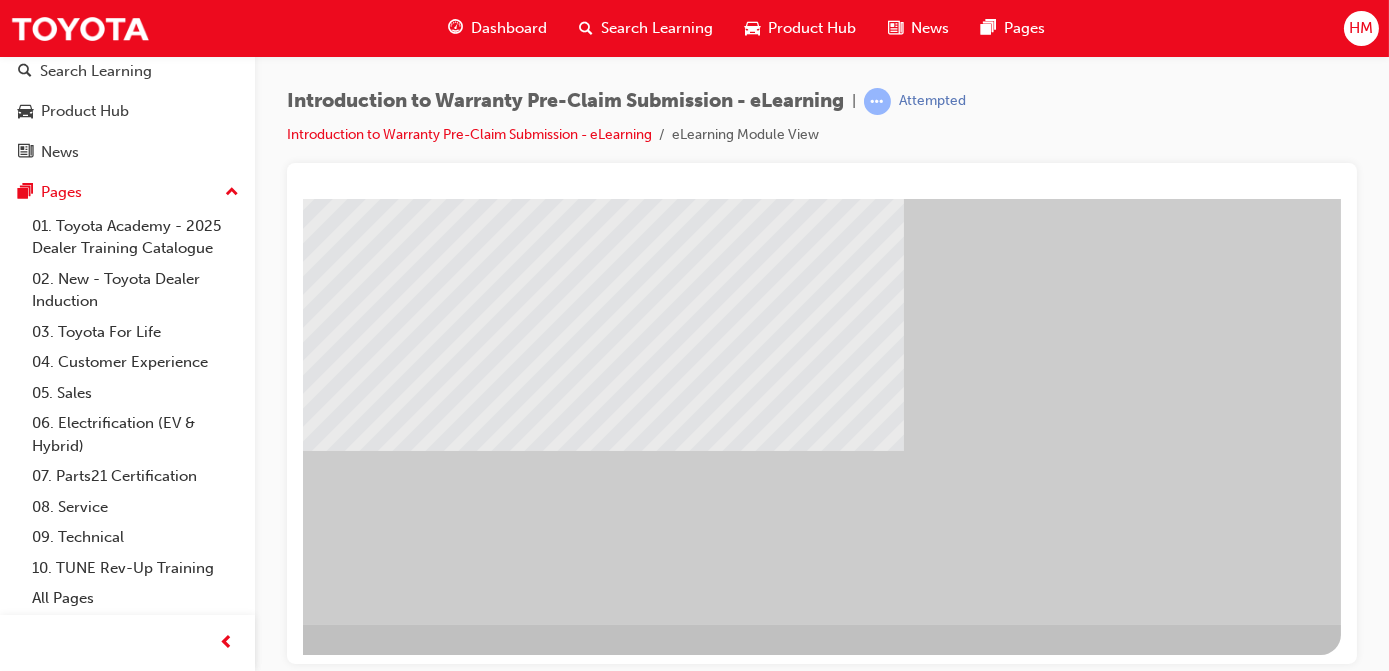 click at bounding box center (43, 776) 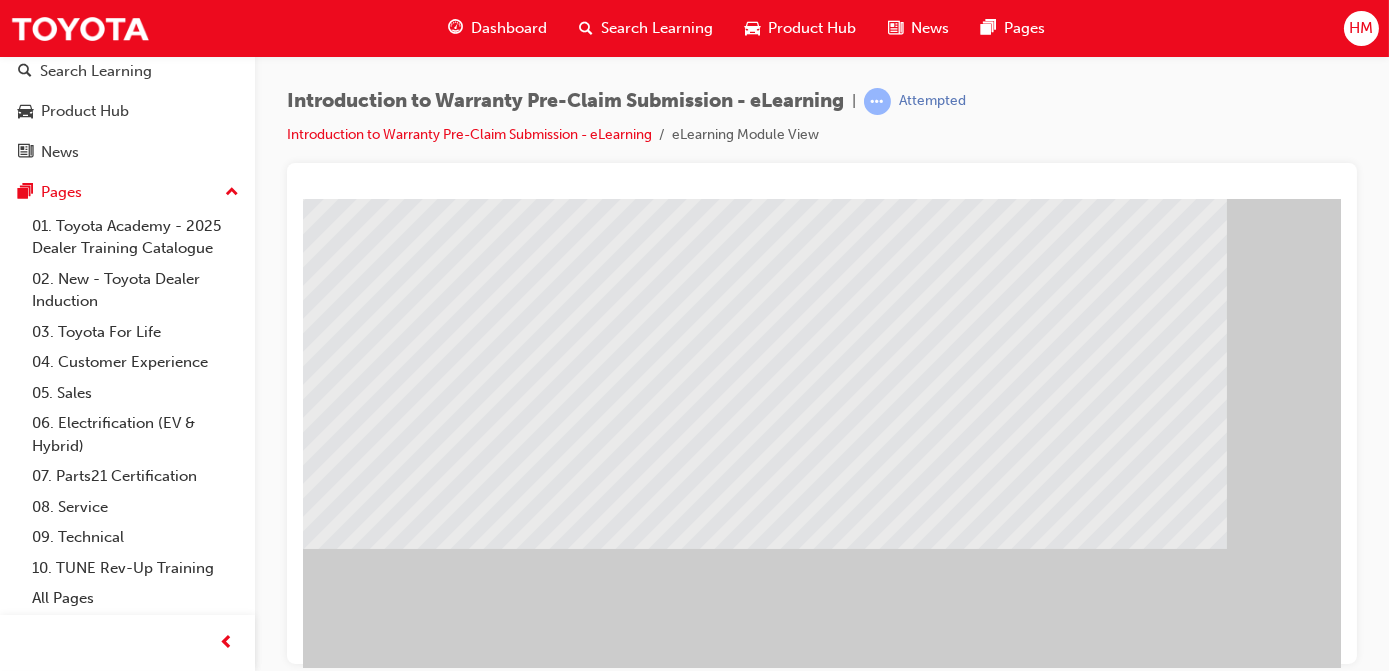 scroll, scrollTop: 112, scrollLeft: 0, axis: vertical 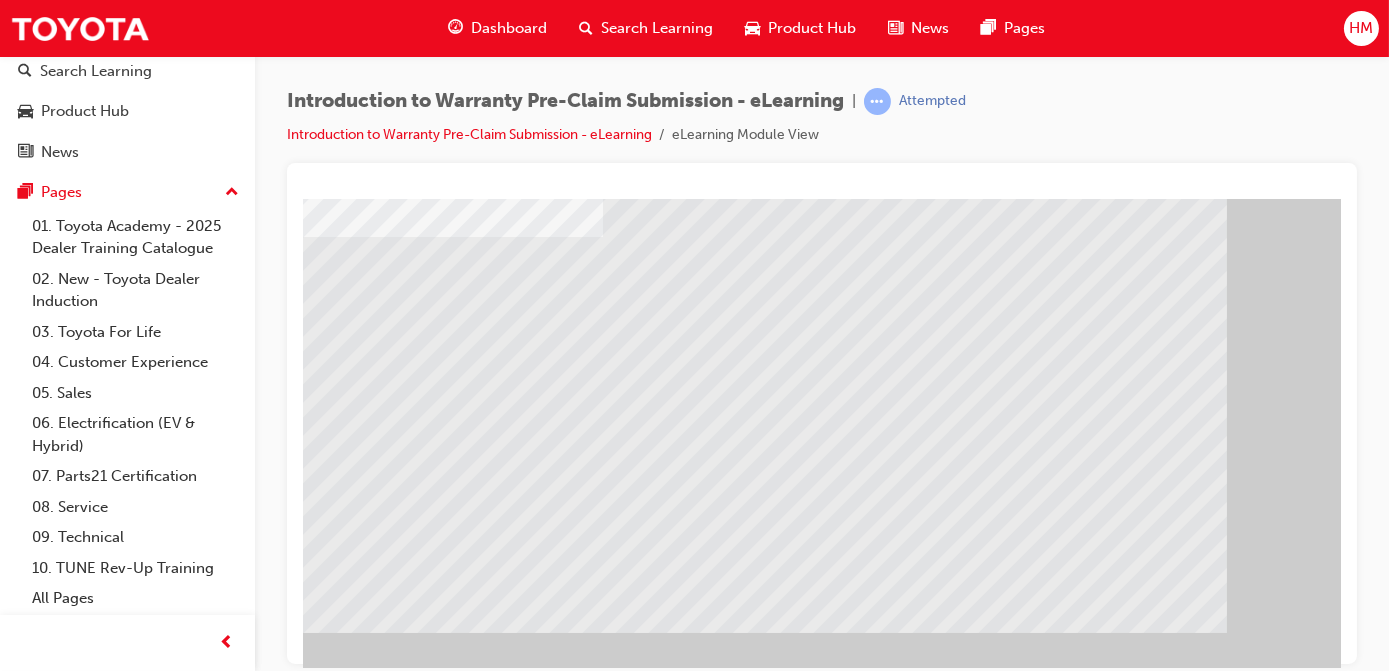 click at bounding box center (318, 1562) 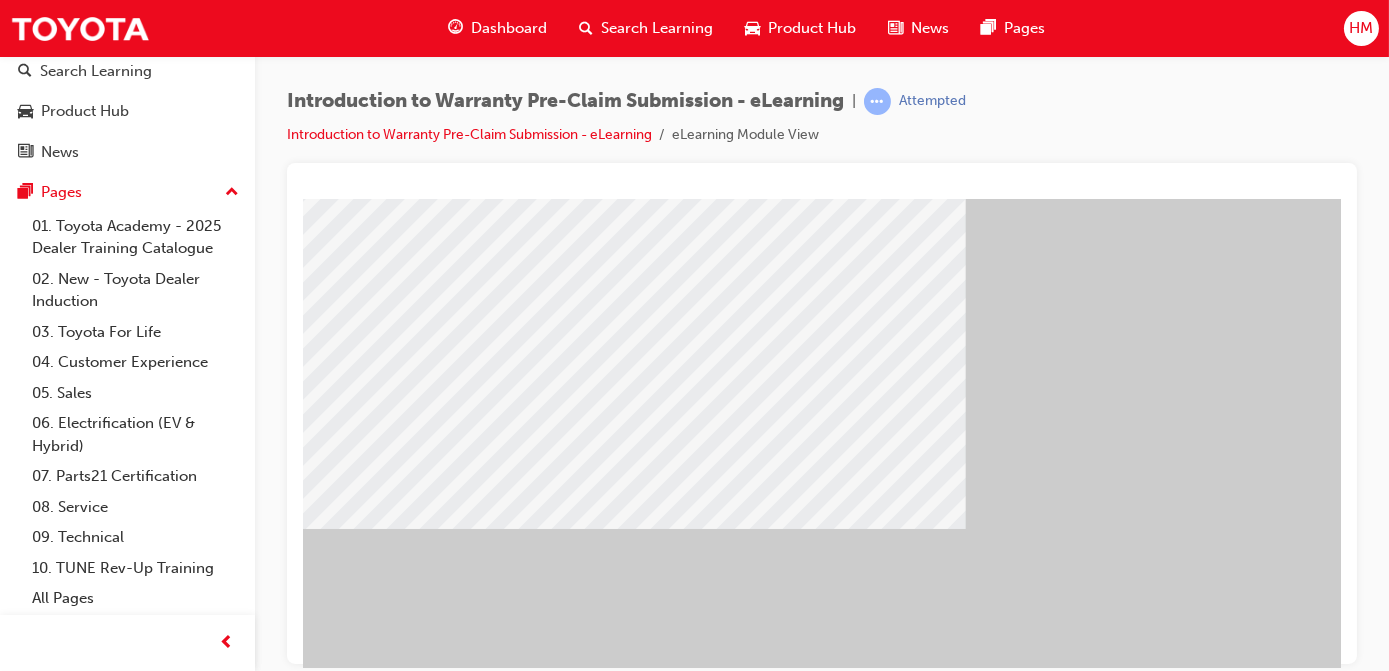 scroll, scrollTop: 294, scrollLeft: 262, axis: both 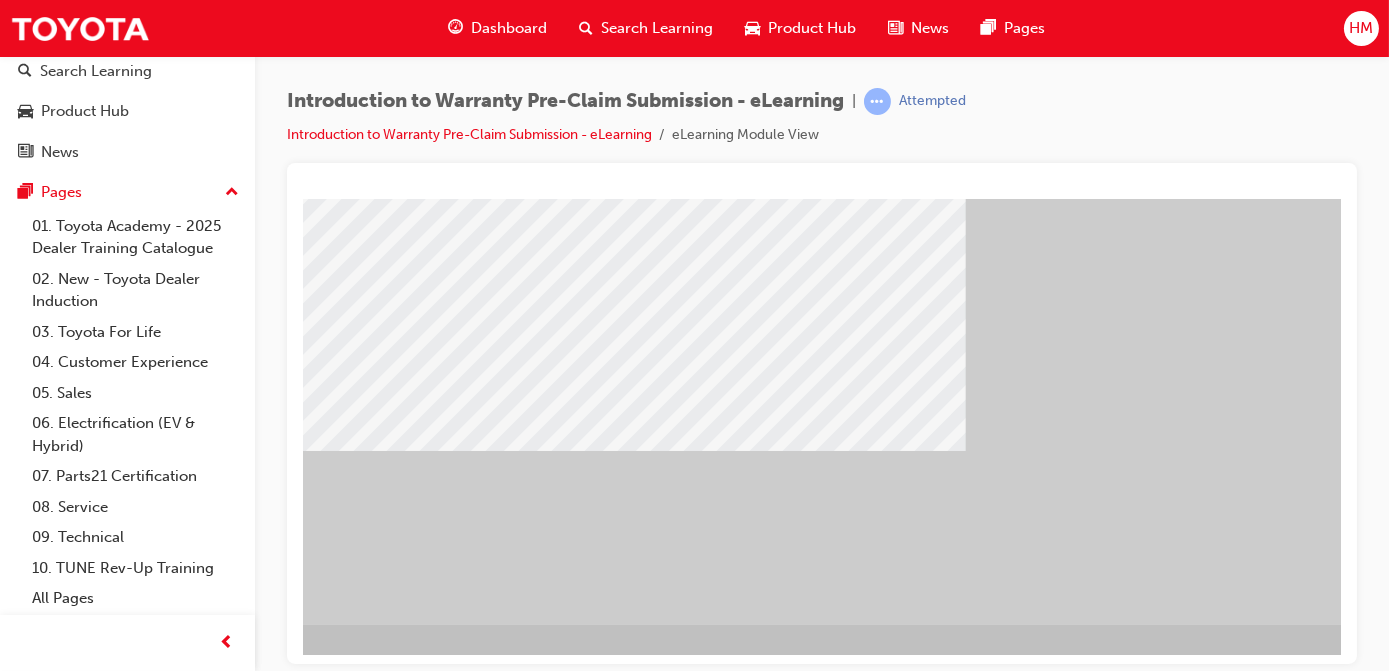 click at bounding box center (103, 1414) 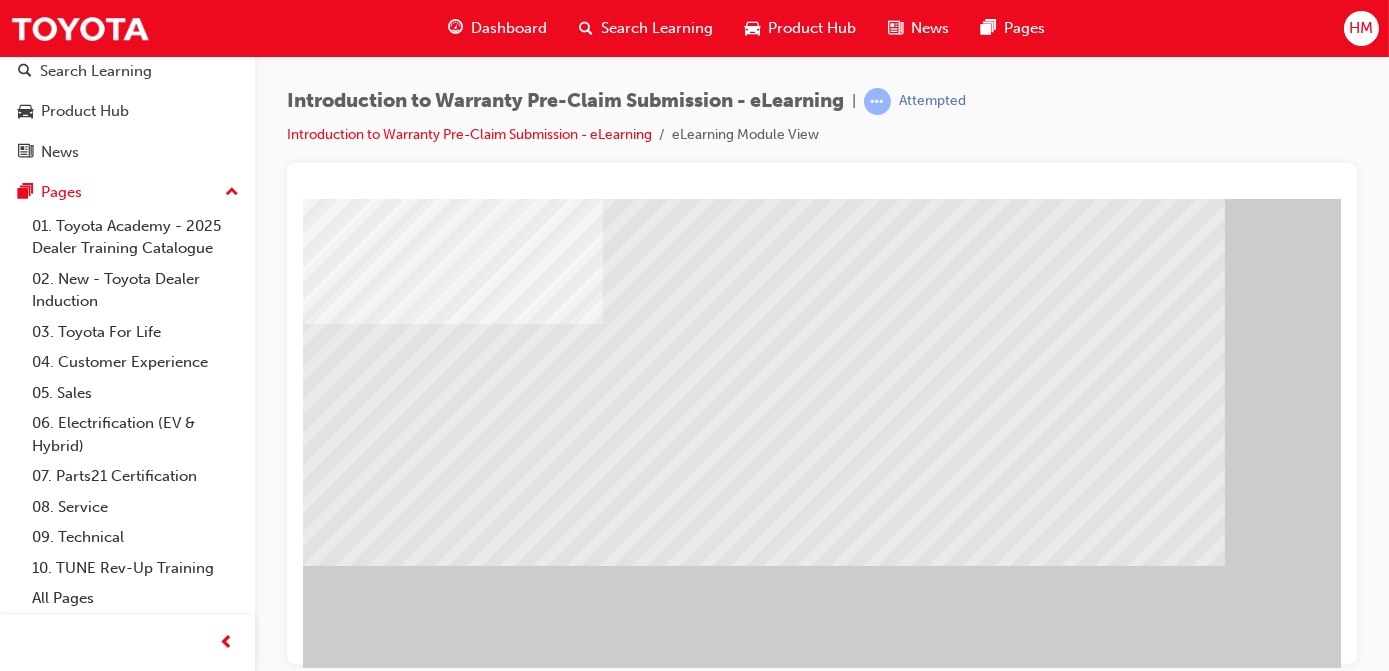 scroll, scrollTop: 294, scrollLeft: 0, axis: vertical 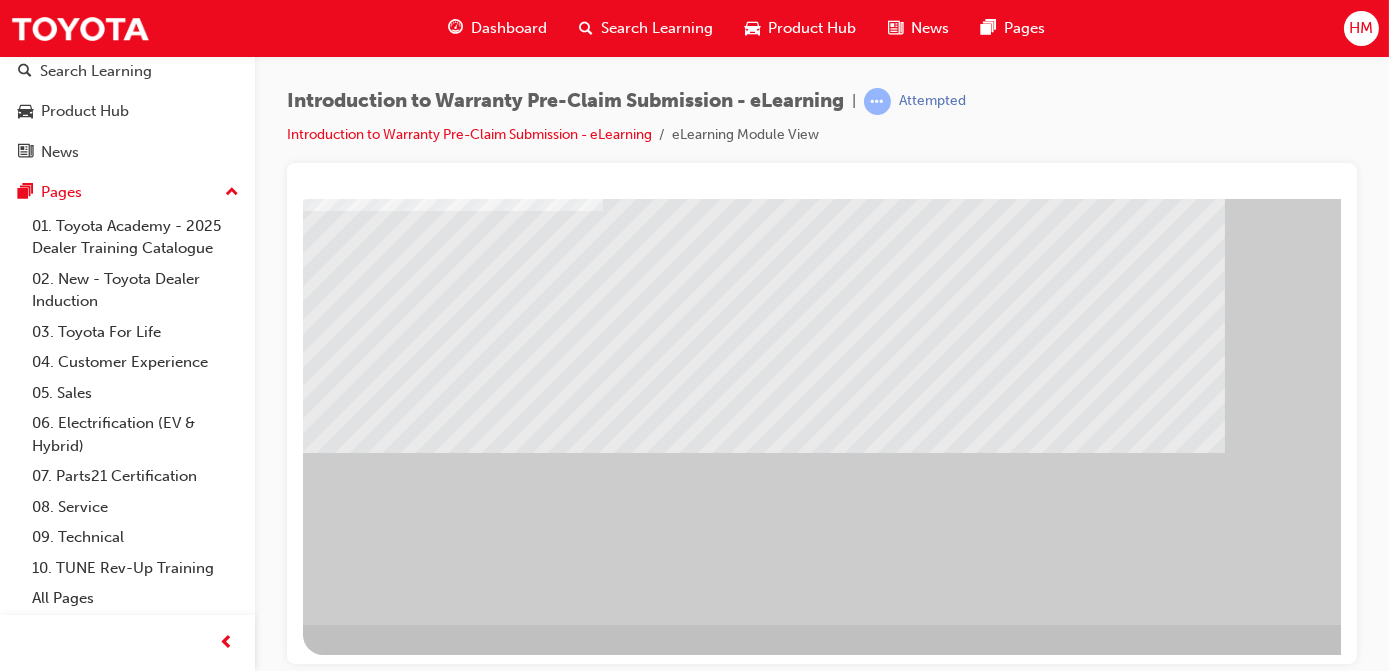 drag, startPoint x: 1040, startPoint y: 652, endPoint x: 1124, endPoint y: 652, distance: 84 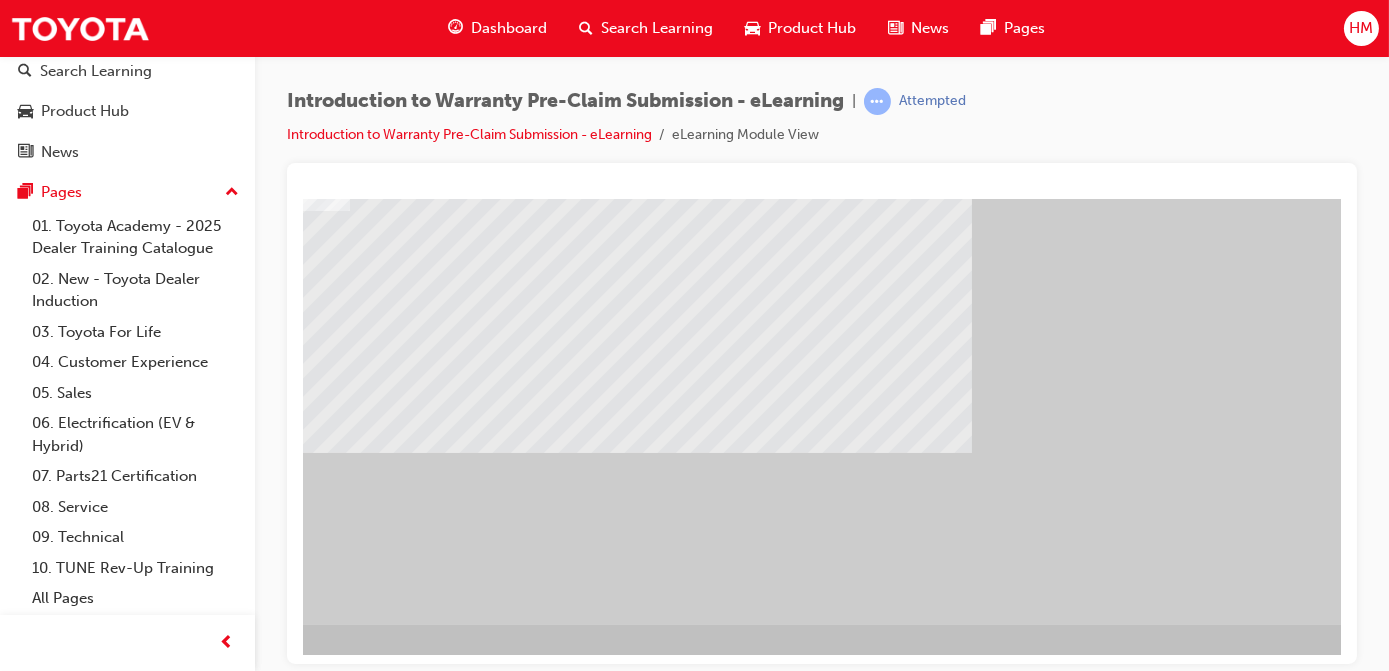 scroll, scrollTop: 294, scrollLeft: 224, axis: both 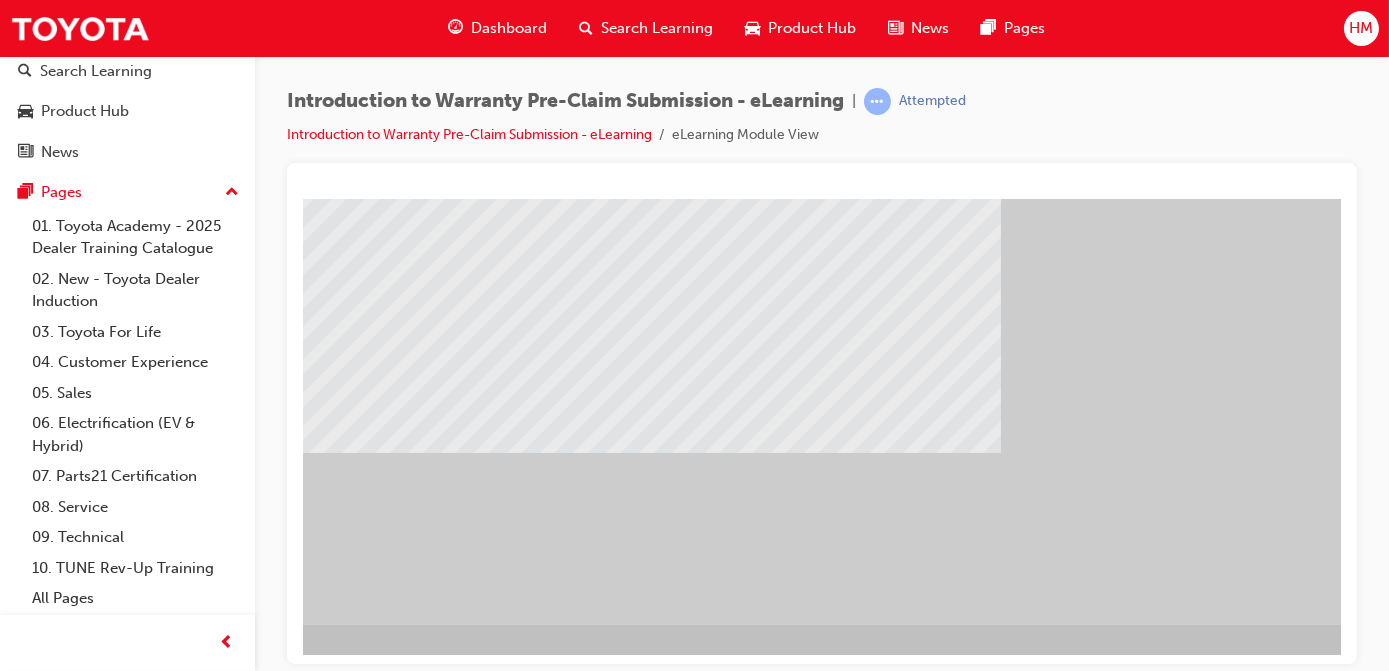 click at bounding box center [141, 776] 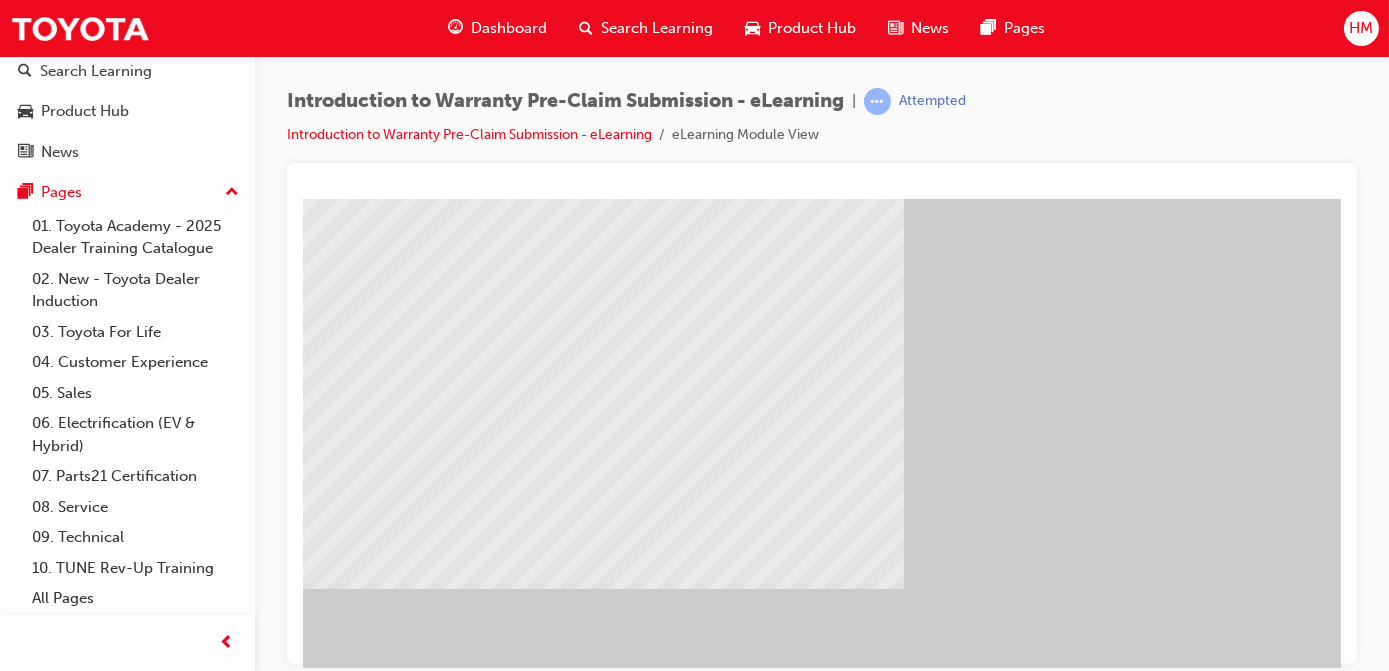 scroll, scrollTop: 294, scrollLeft: 336, axis: both 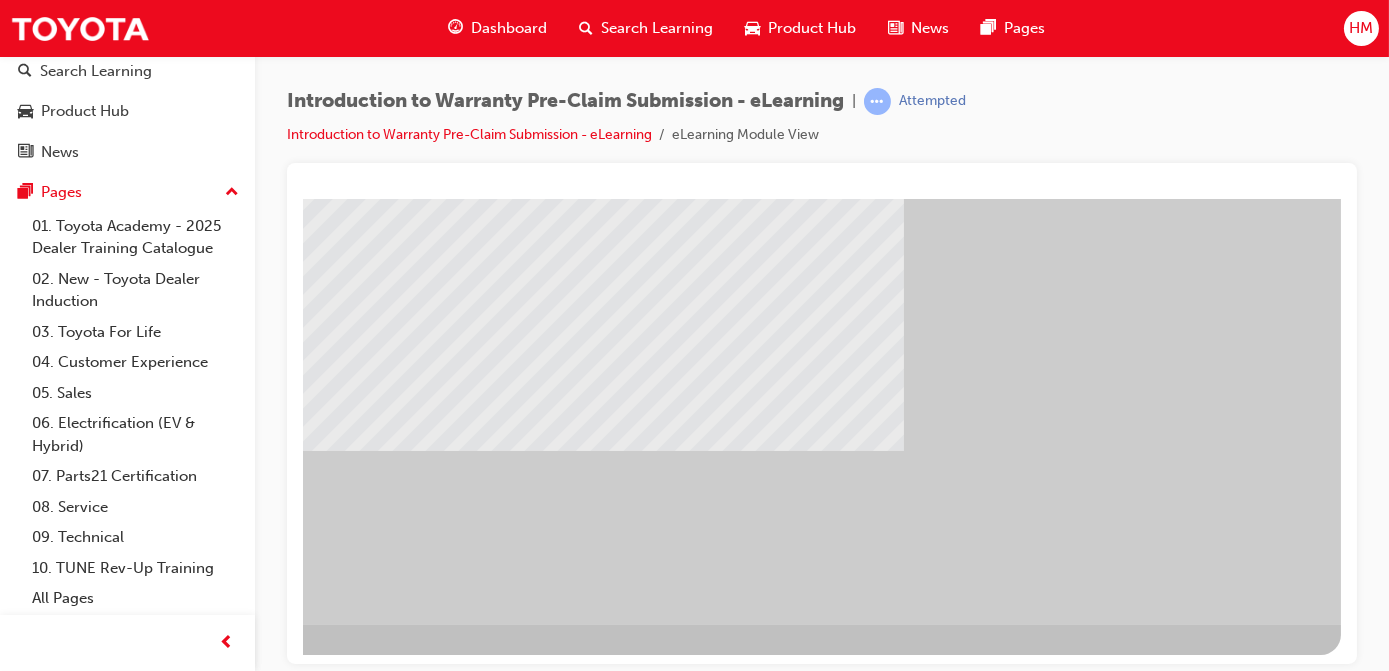 click at bounding box center [43, 776] 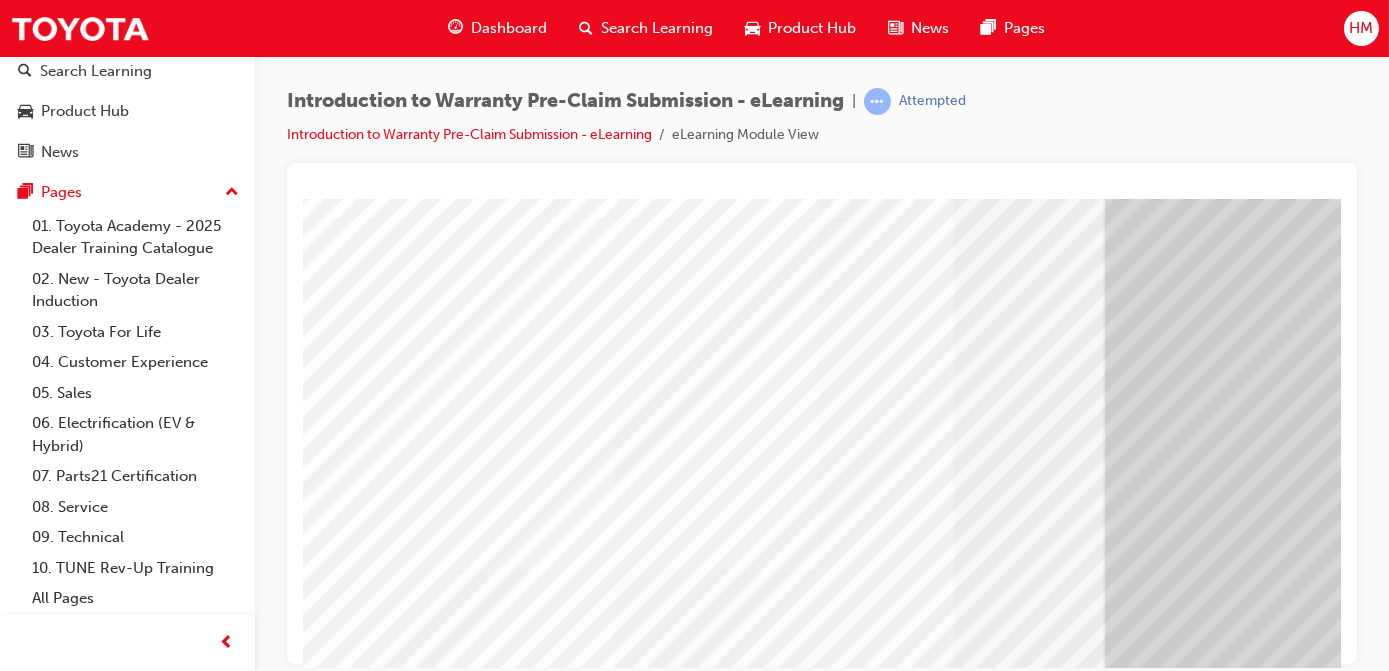 scroll, scrollTop: 294, scrollLeft: 0, axis: vertical 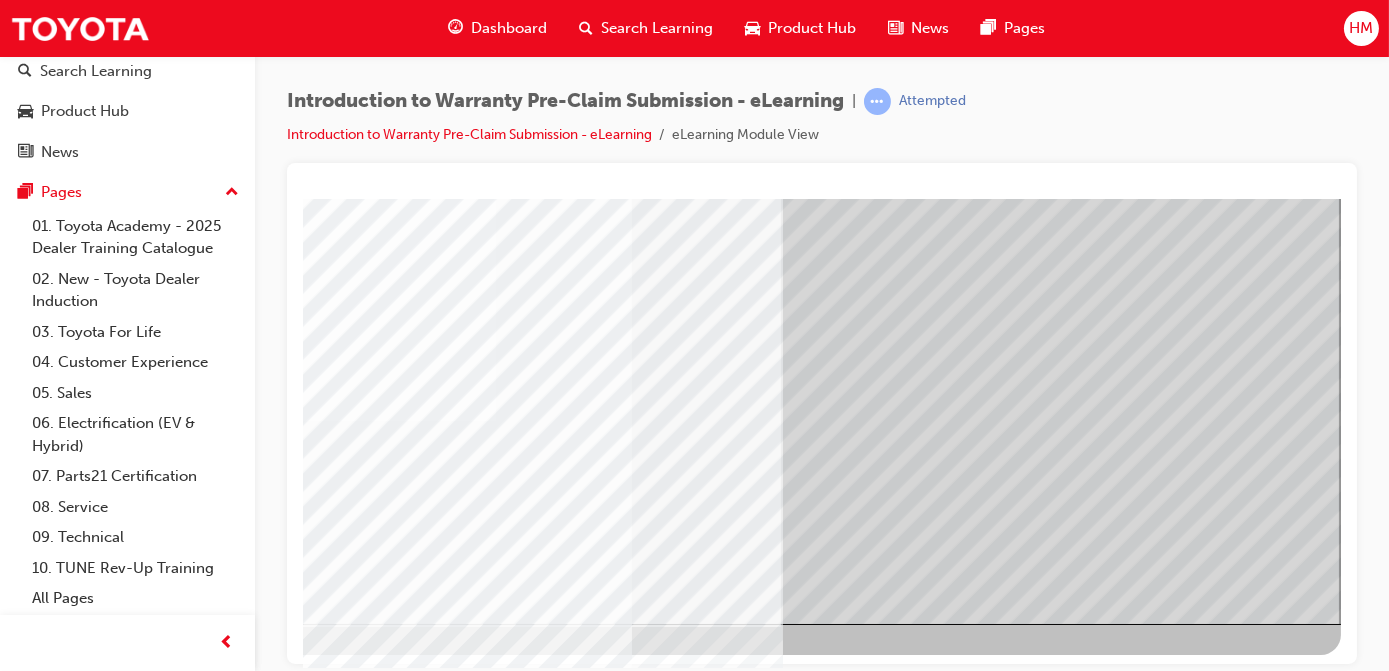 click at bounding box center (43, 2881) 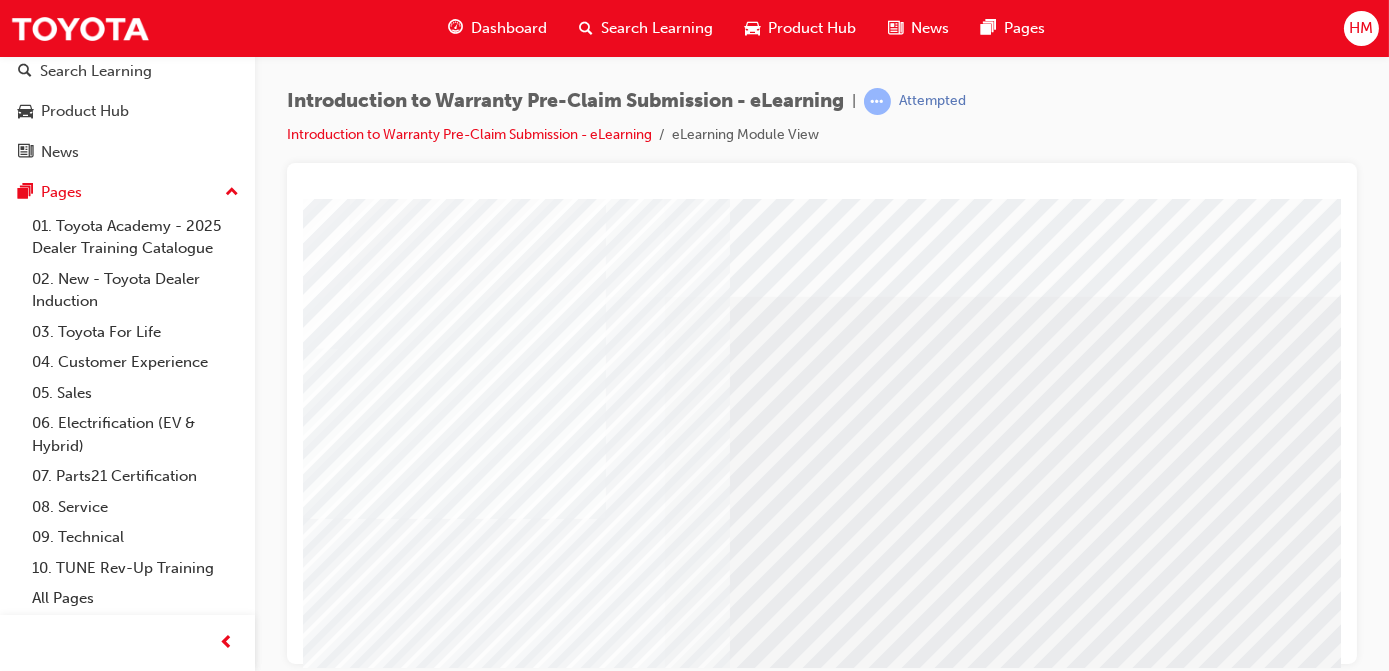 scroll, scrollTop: 0, scrollLeft: 336, axis: horizontal 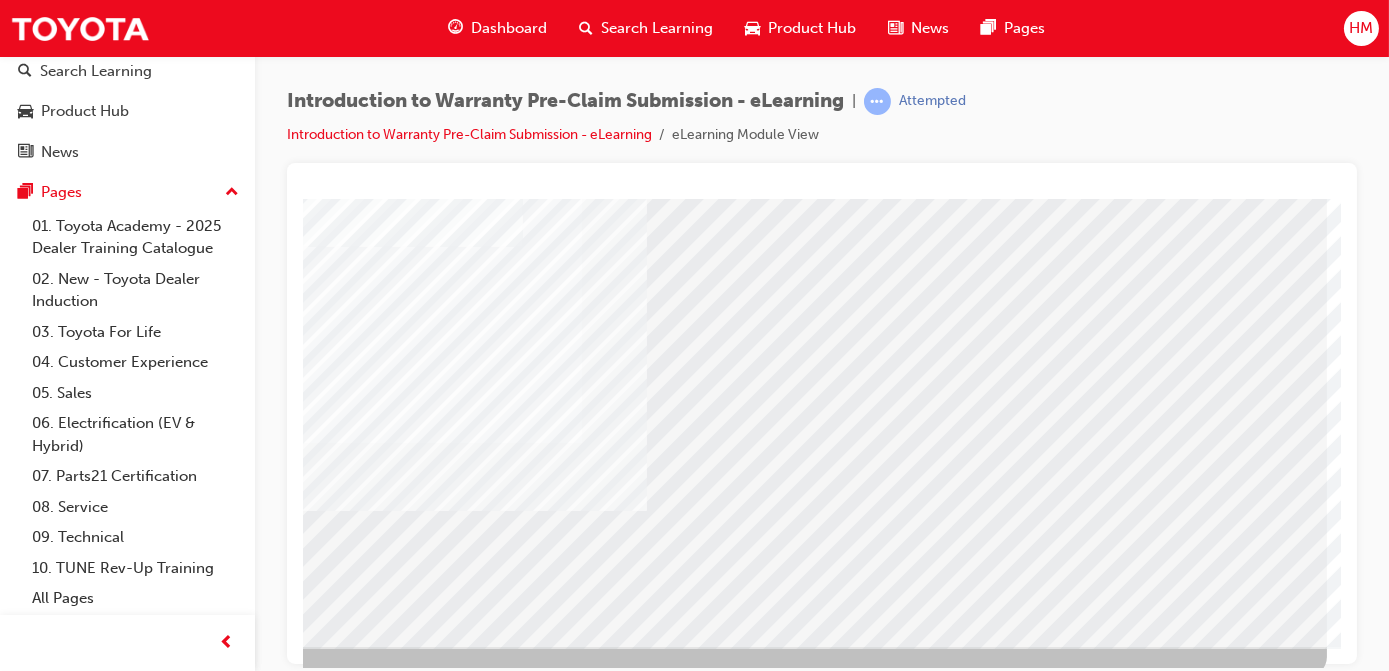 click at bounding box center [29, 2756] 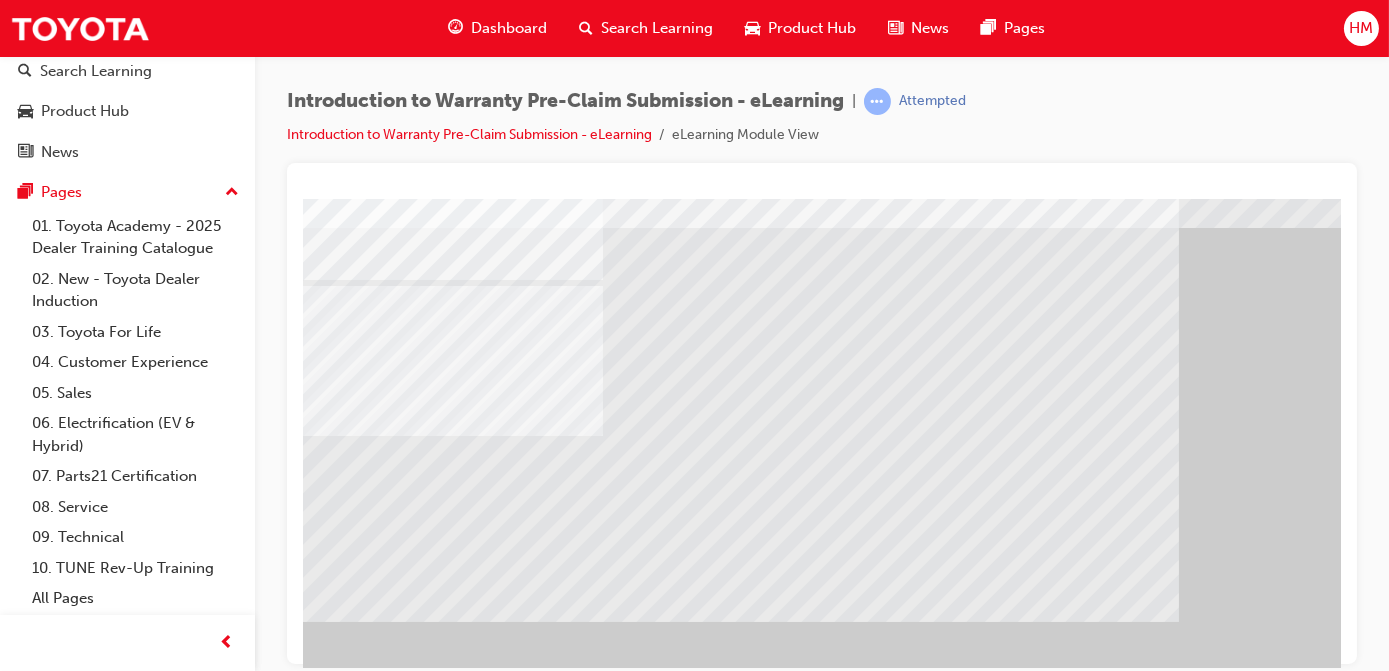 scroll, scrollTop: 181, scrollLeft: 0, axis: vertical 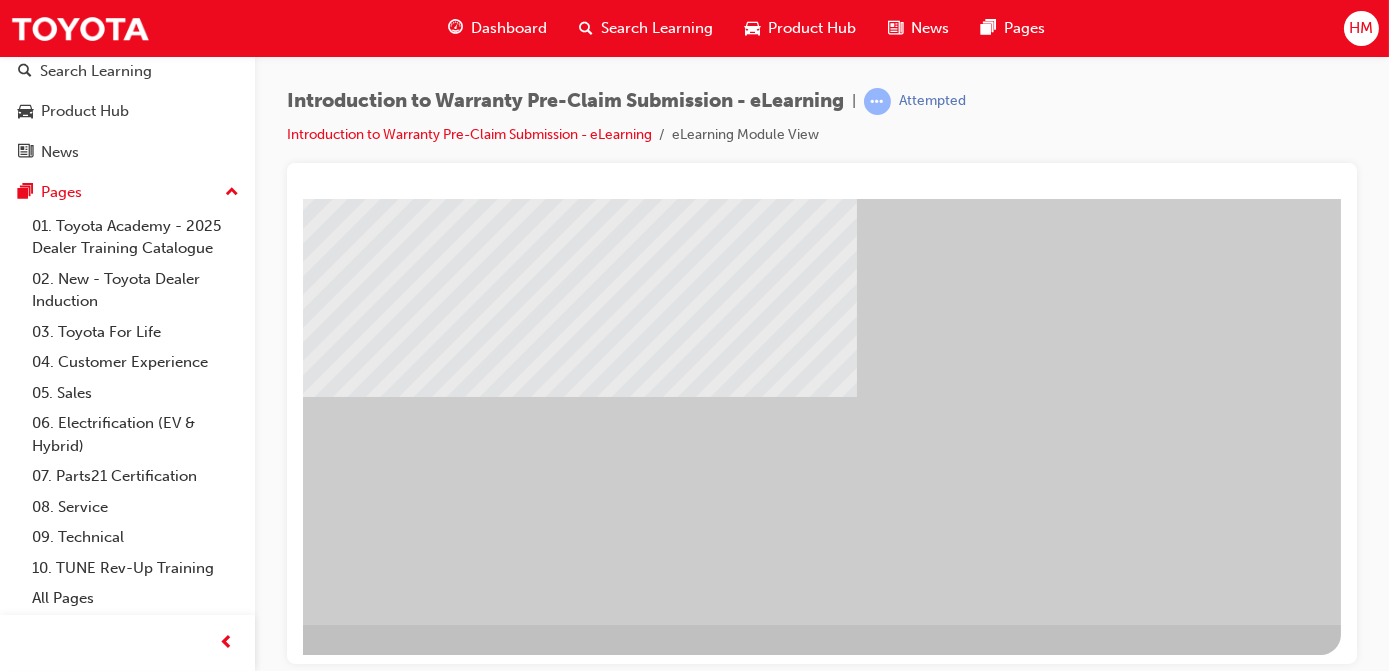 click at bounding box center [43, 776] 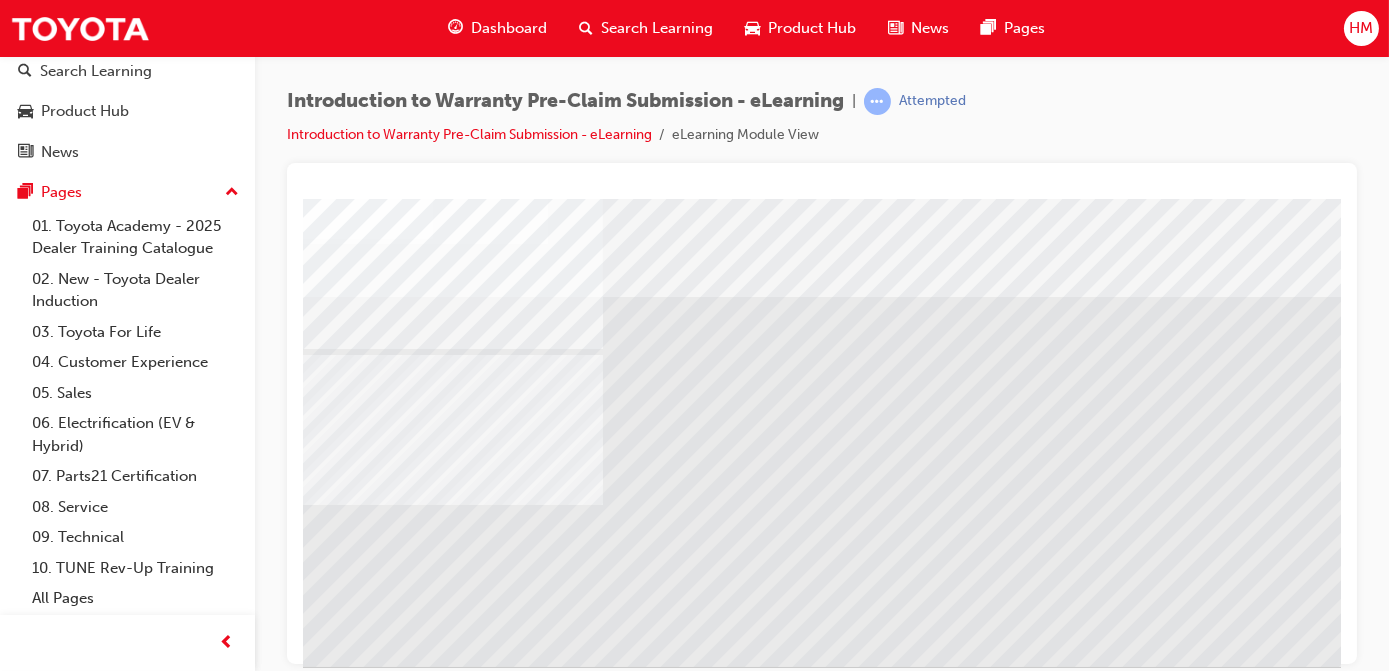 click at bounding box center (865, 1286) 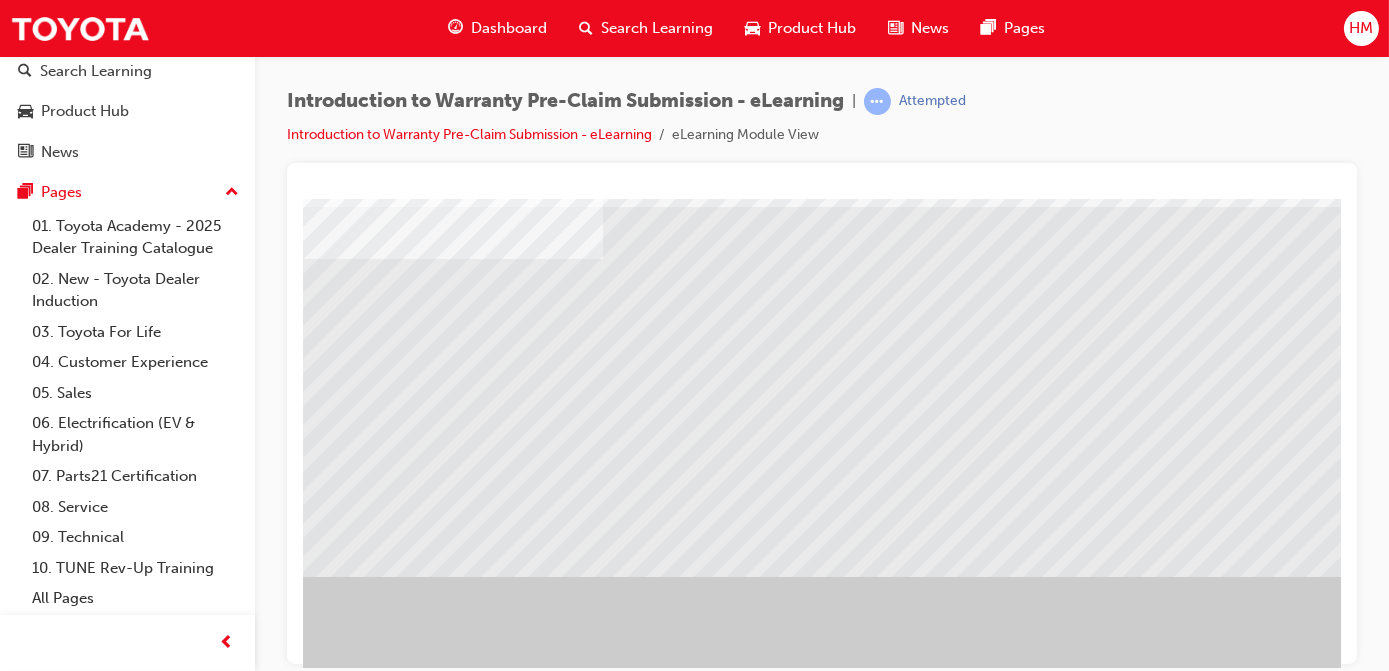 click at bounding box center (318, 1527) 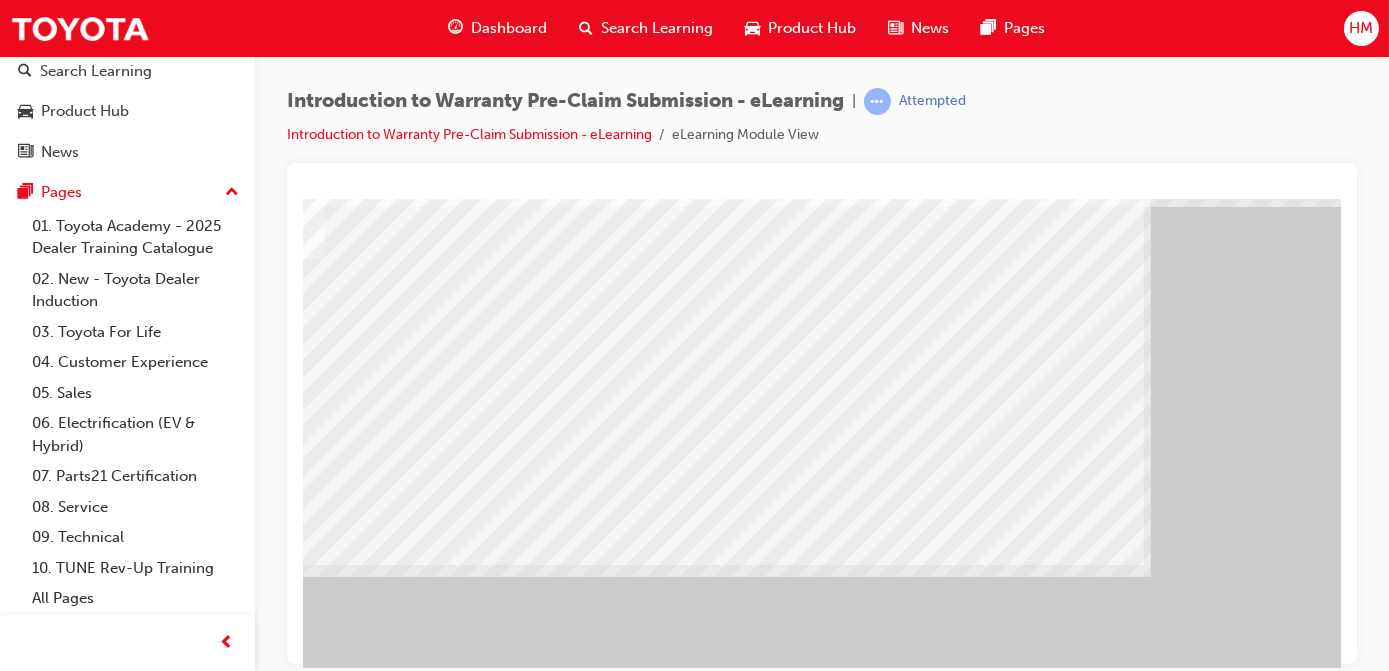scroll, scrollTop: 90, scrollLeft: 0, axis: vertical 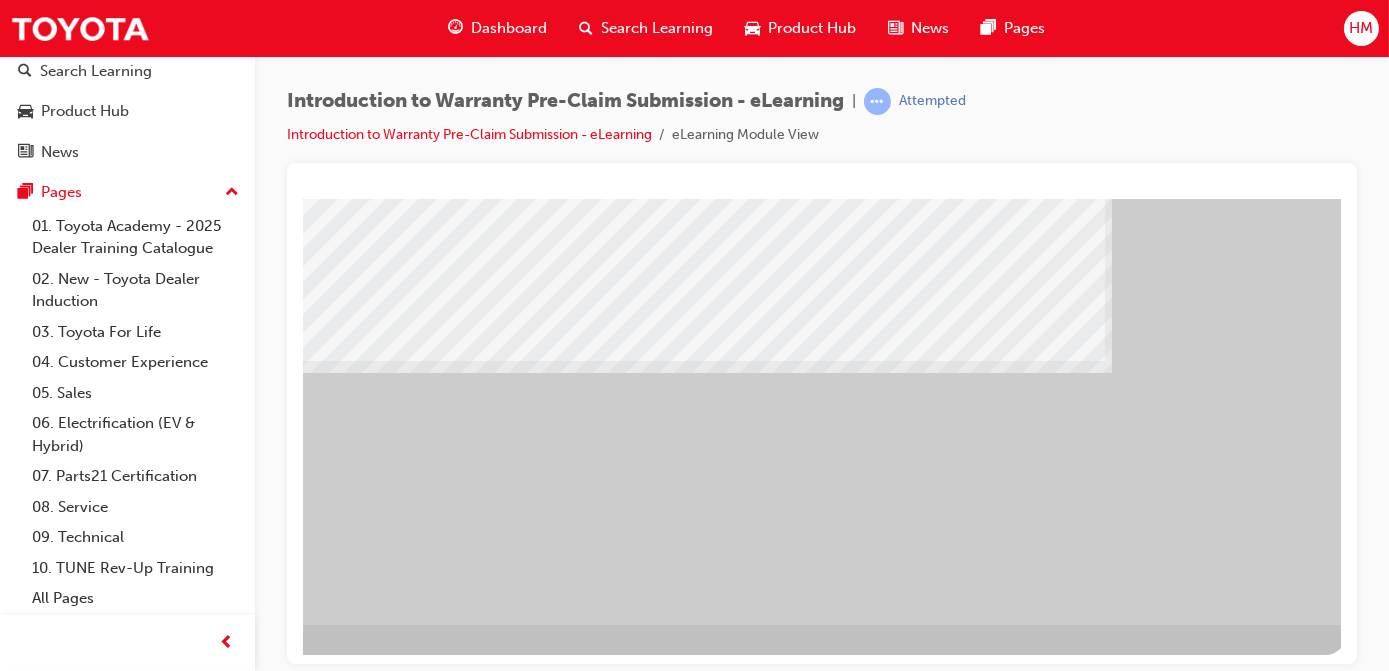 click at bounding box center [48, 776] 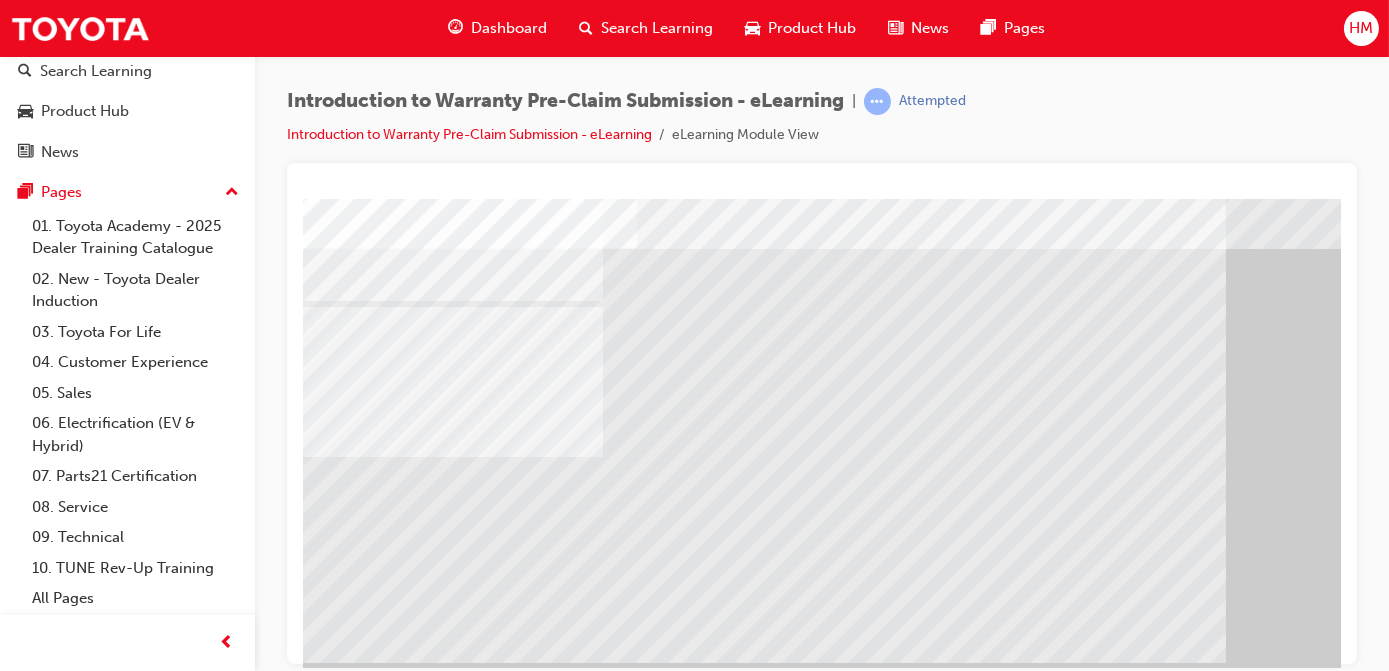 scroll, scrollTop: 90, scrollLeft: 0, axis: vertical 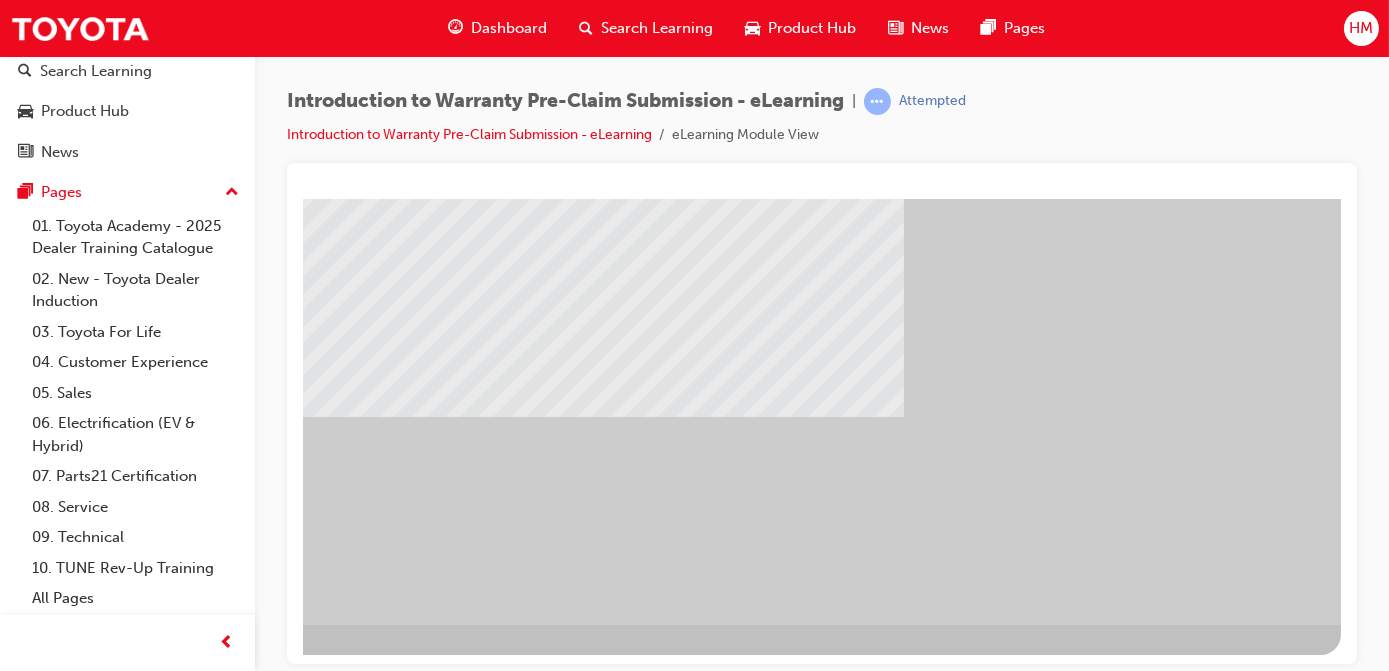 click at bounding box center (43, 776) 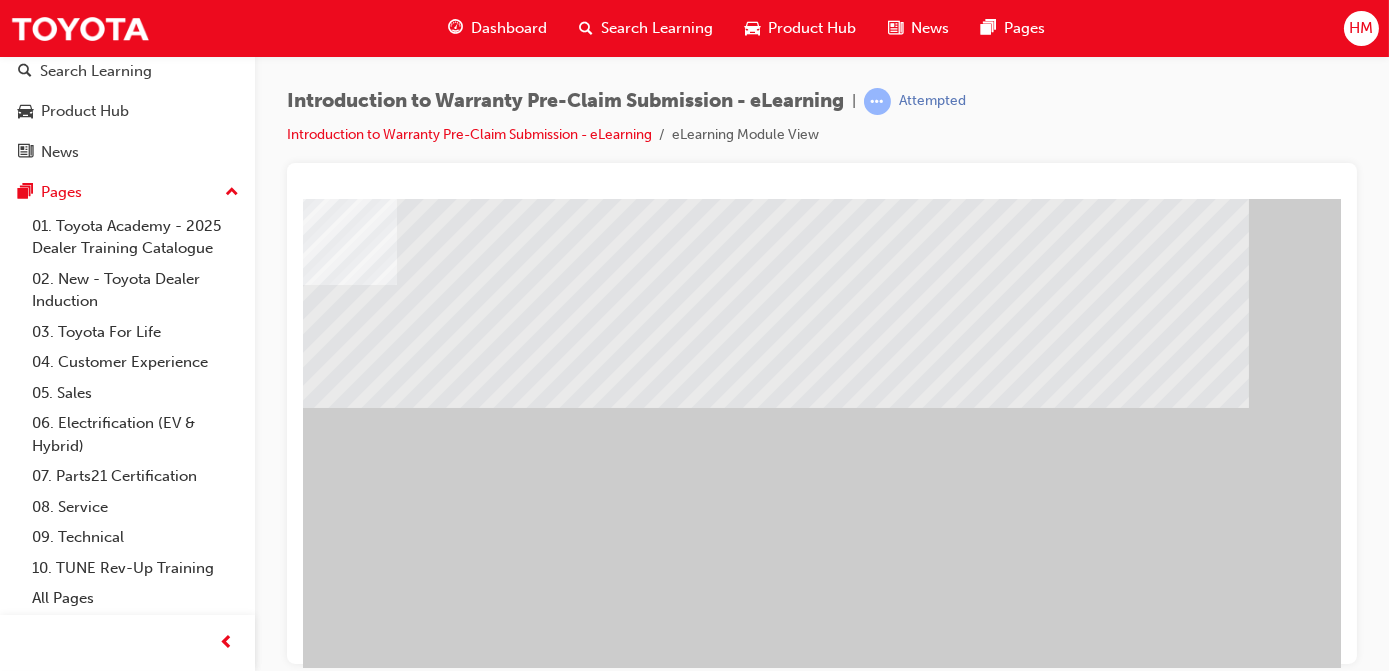 scroll, scrollTop: 294, scrollLeft: 206, axis: both 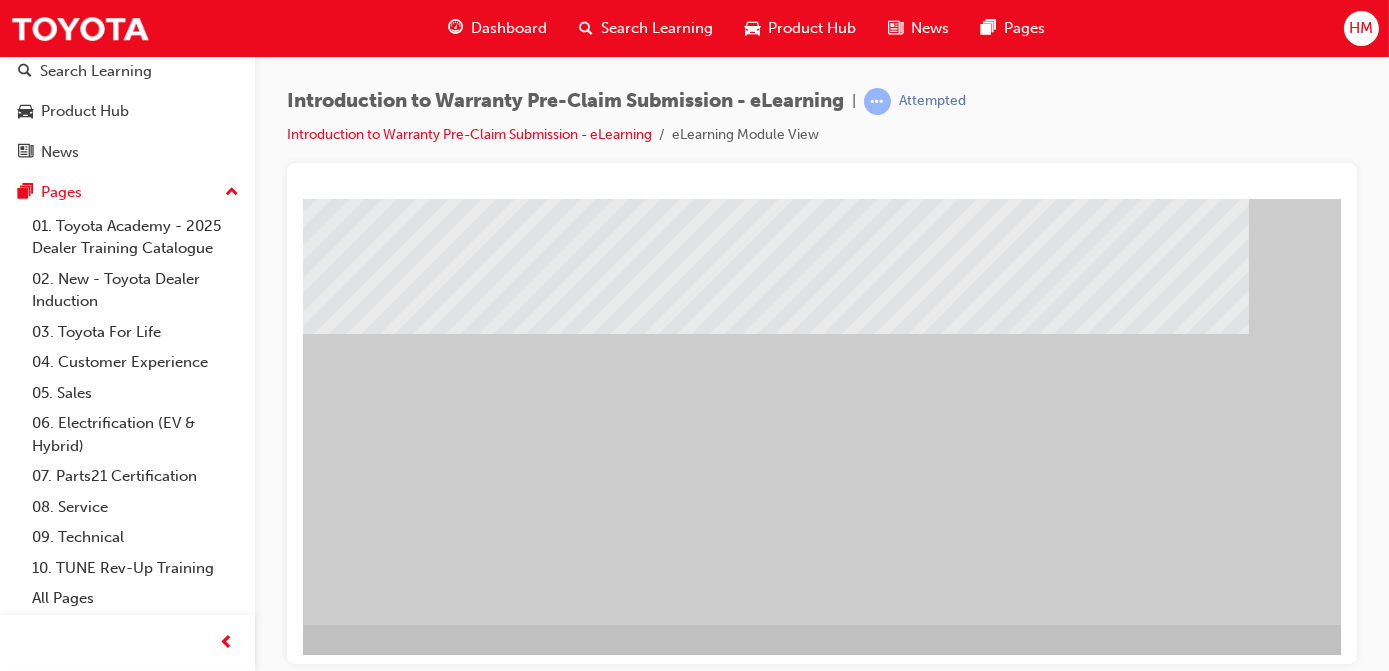 click at bounding box center (159, 776) 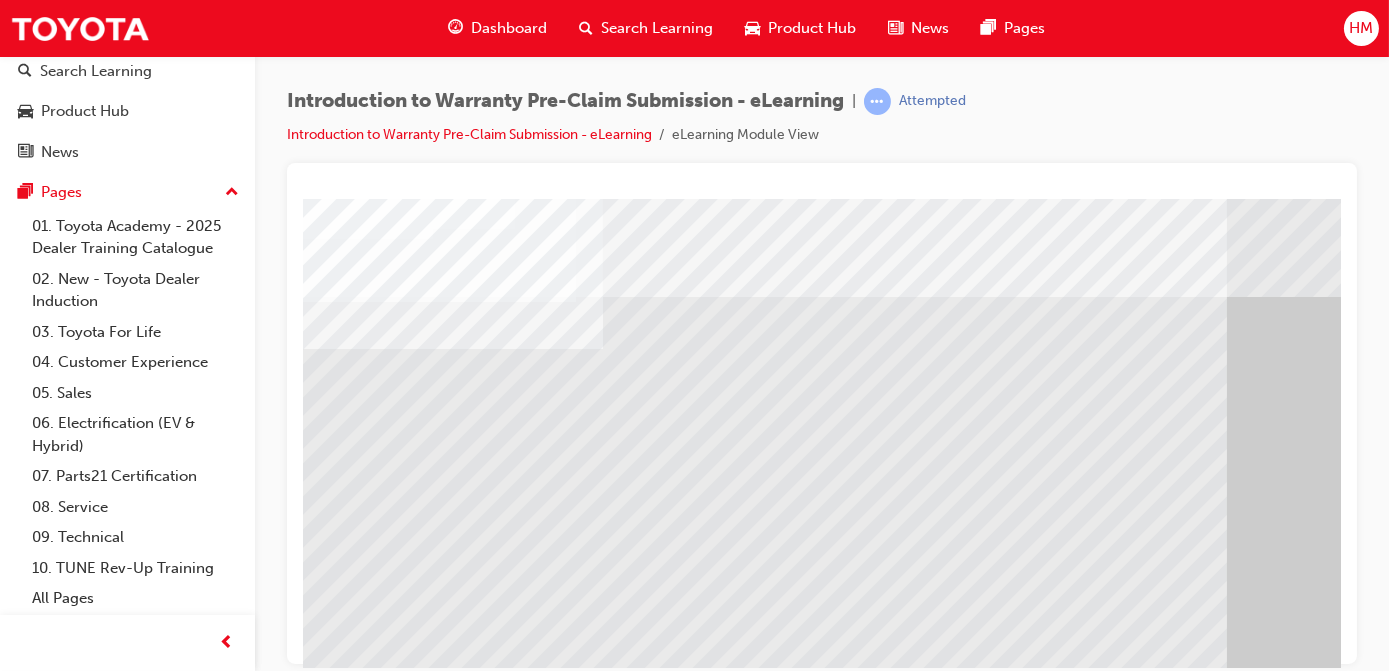 scroll, scrollTop: 0, scrollLeft: 336, axis: horizontal 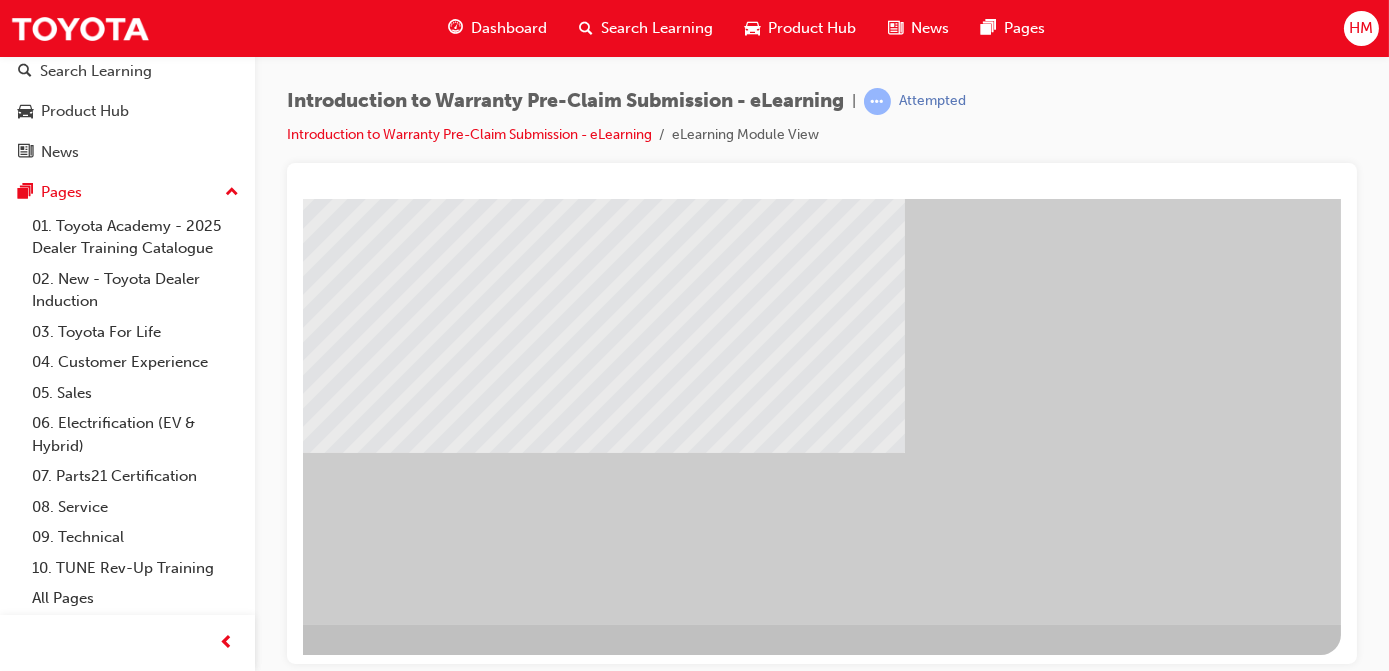 click at bounding box center (43, 776) 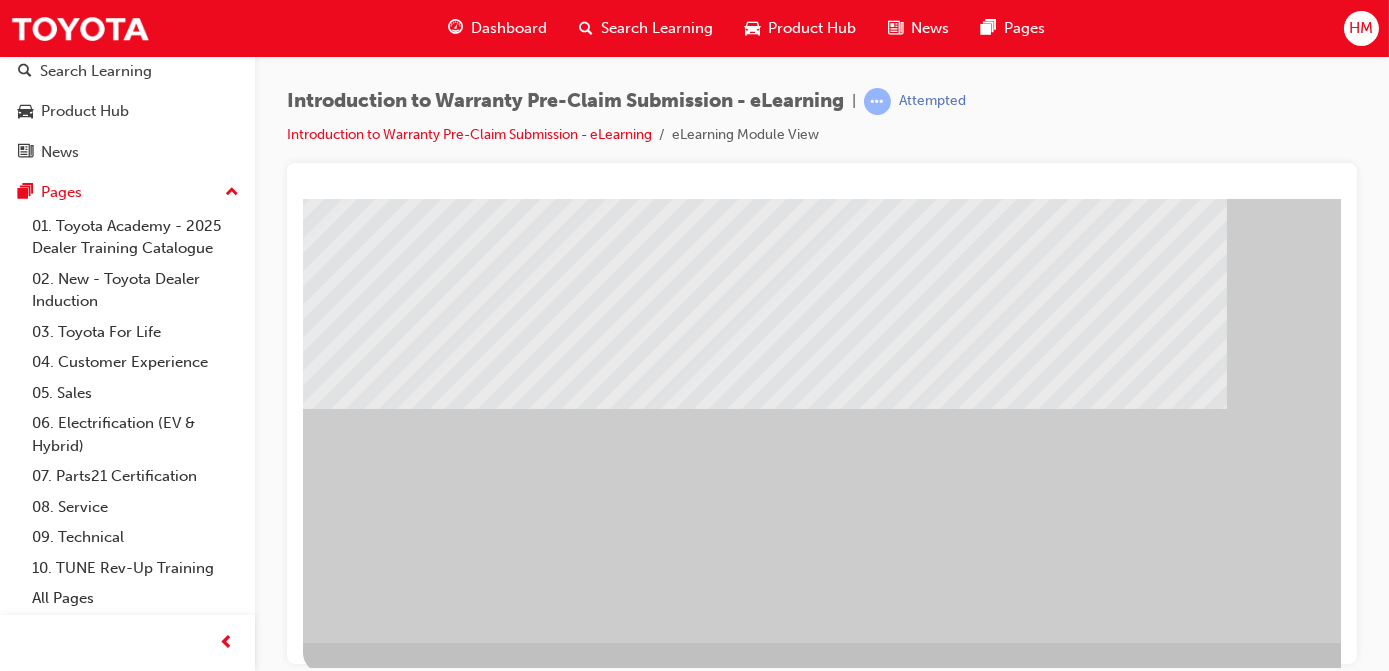 scroll, scrollTop: 294, scrollLeft: 0, axis: vertical 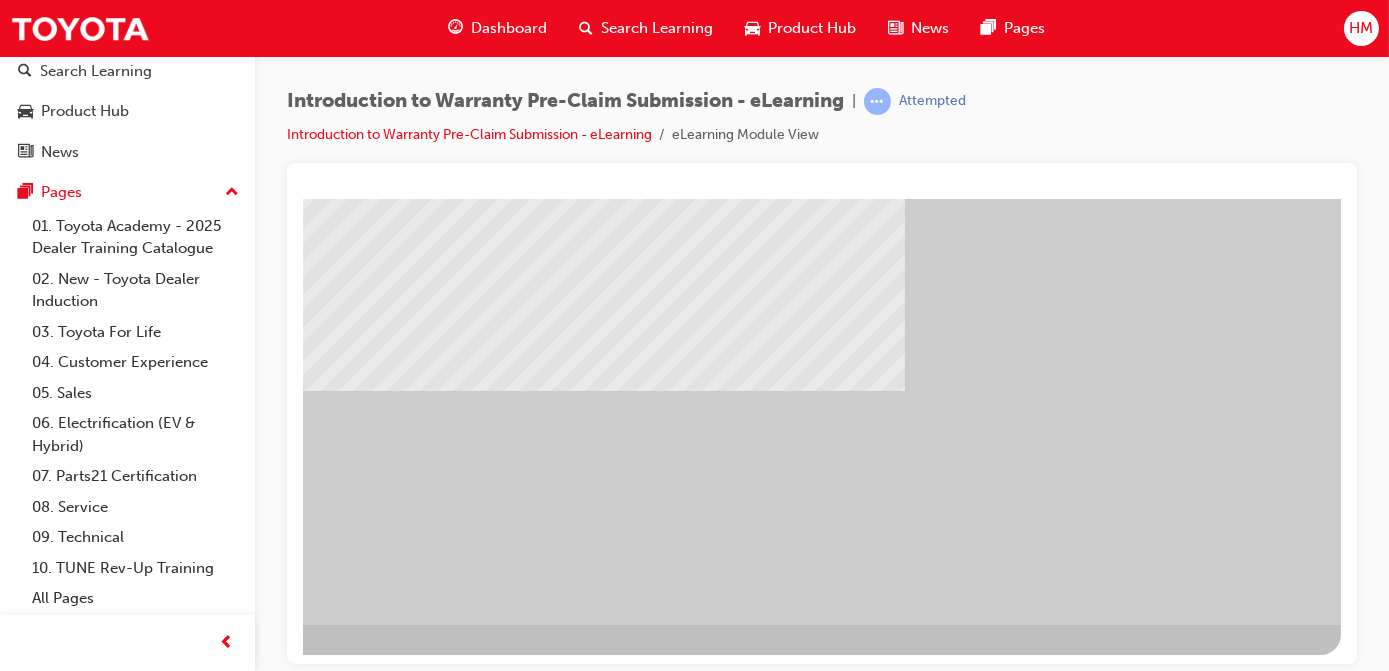click at bounding box center (43, 776) 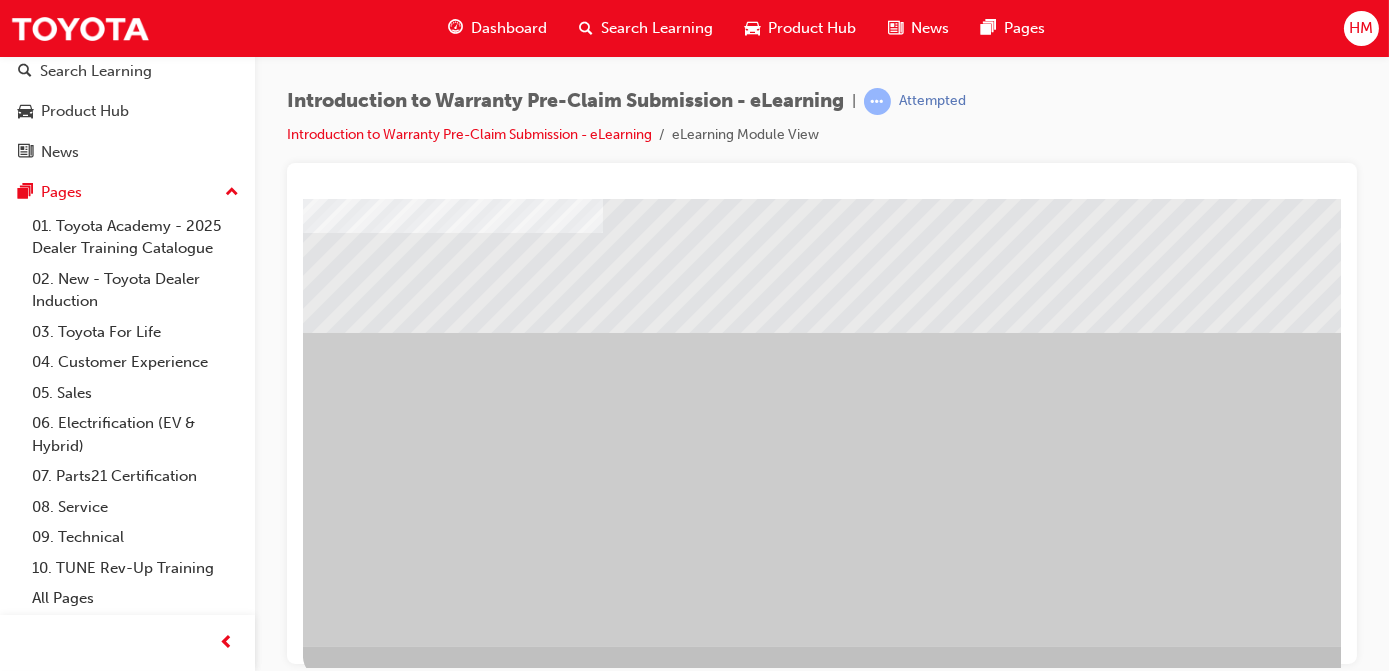 scroll, scrollTop: 272, scrollLeft: 336, axis: both 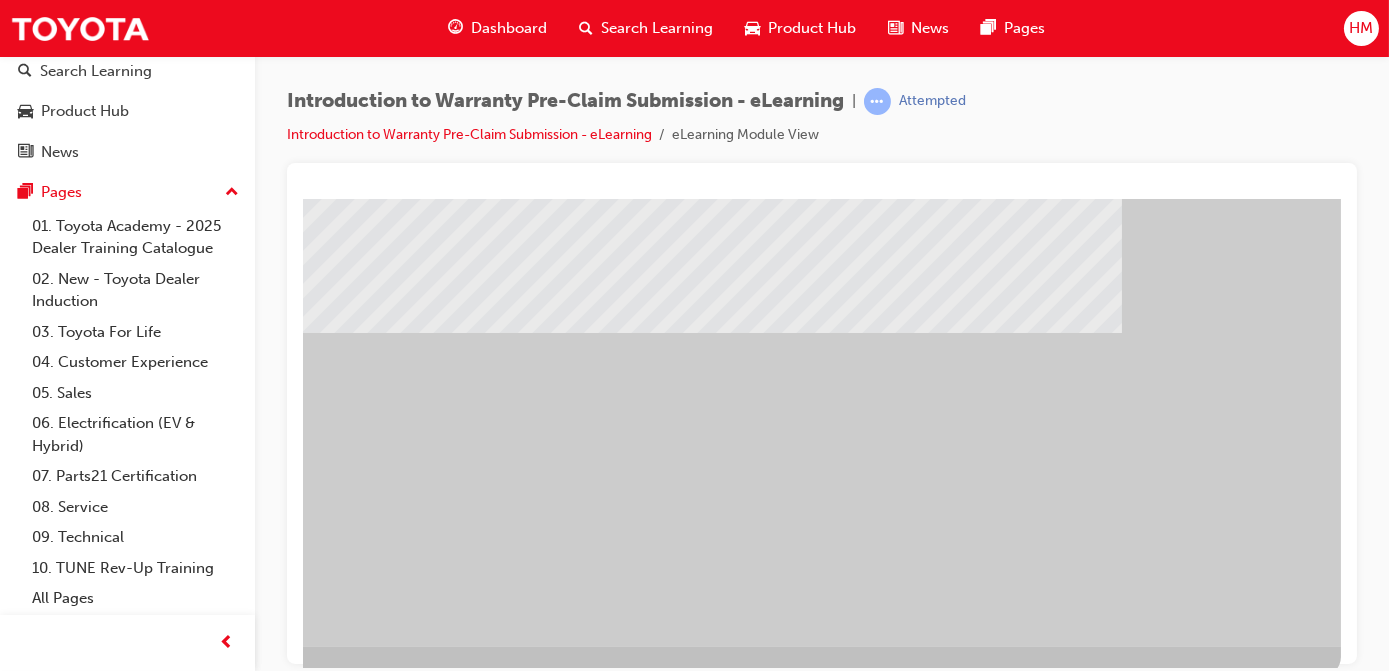 click at bounding box center (43, 798) 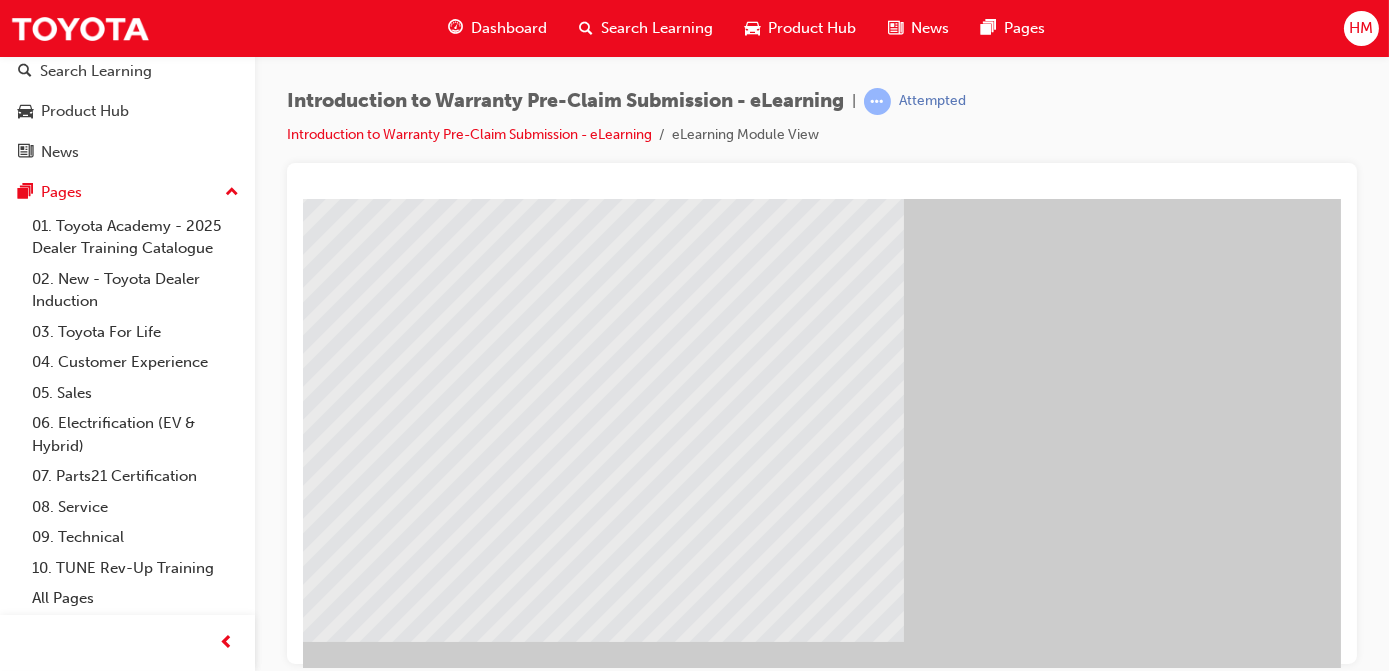 scroll, scrollTop: 294, scrollLeft: 336, axis: both 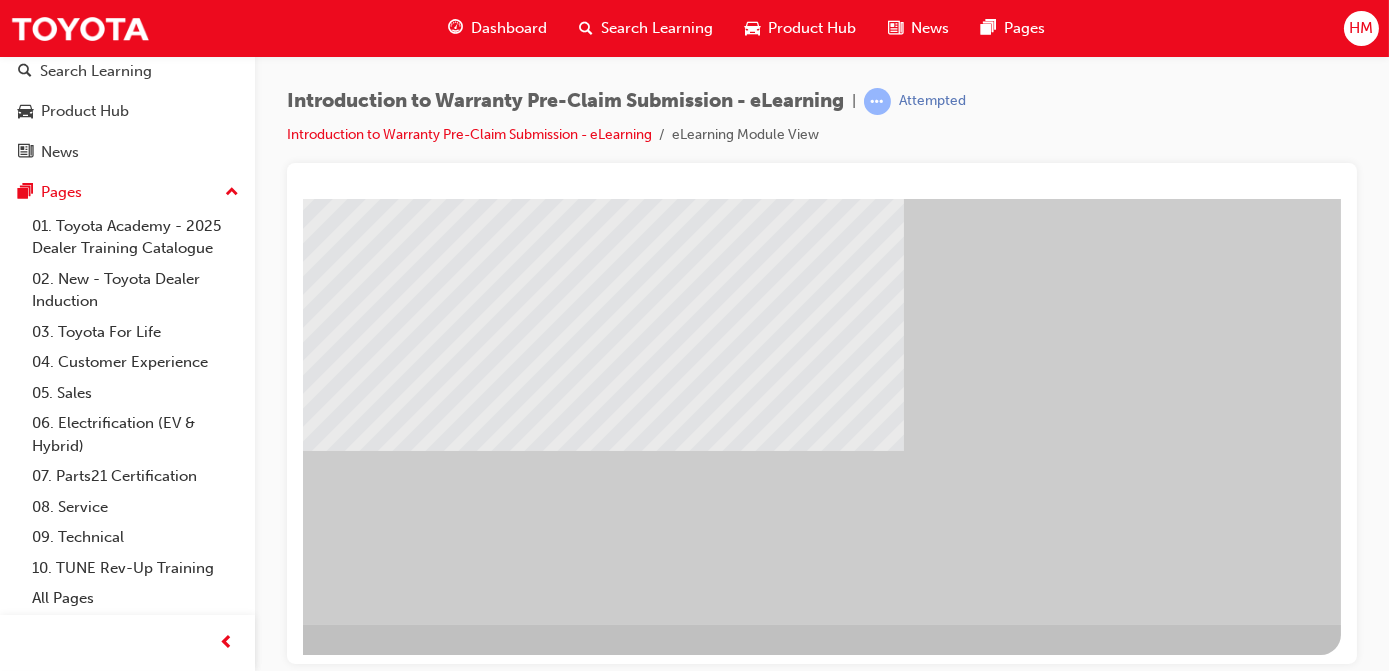 click at bounding box center (43, 776) 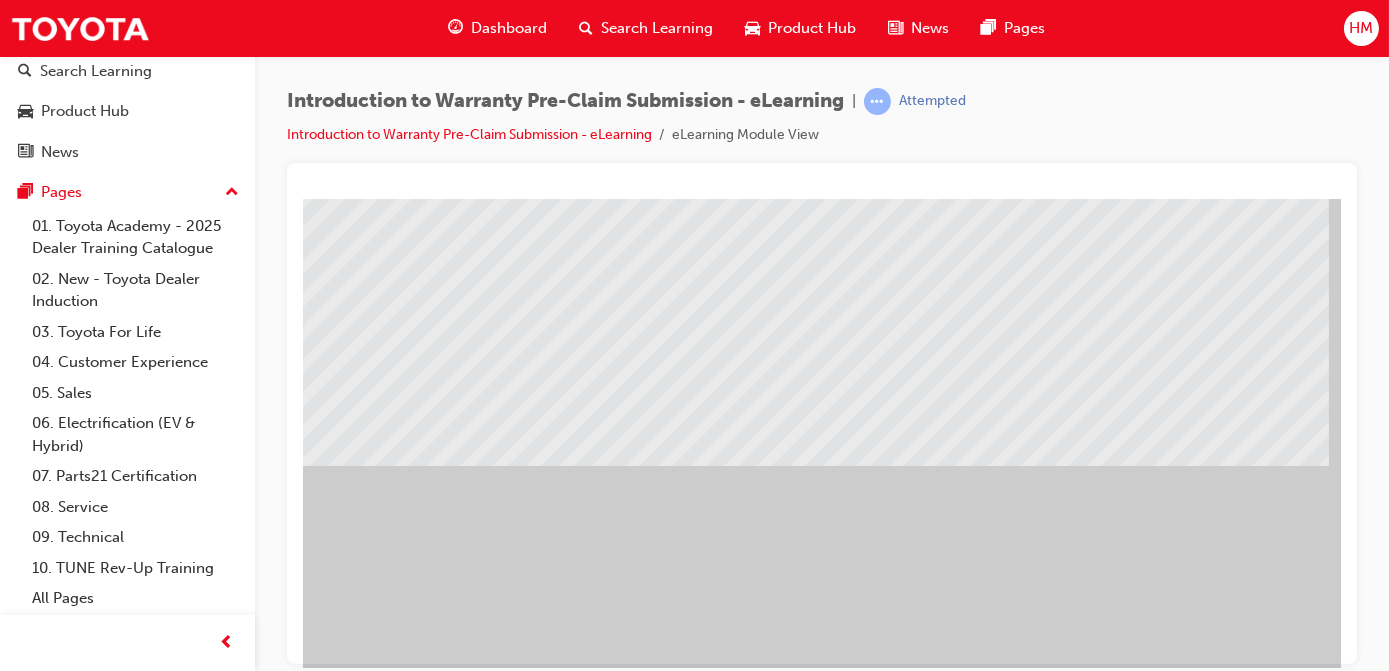 scroll, scrollTop: 272, scrollLeft: 0, axis: vertical 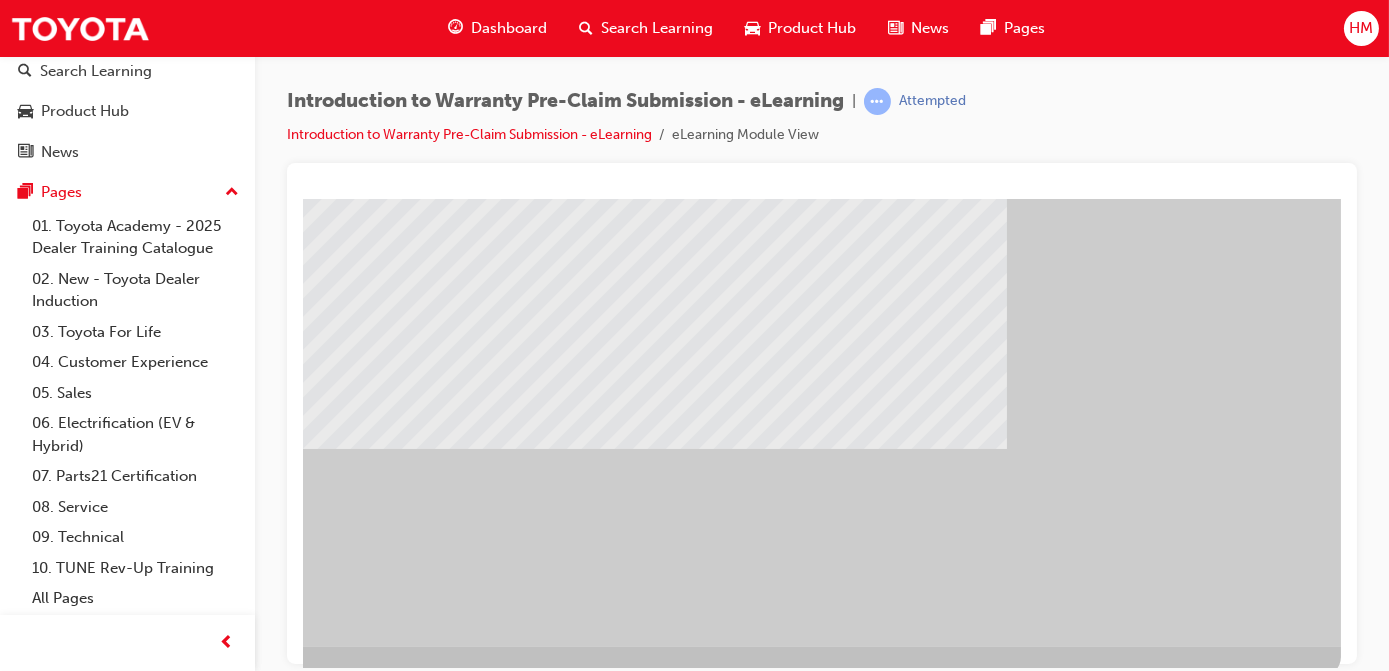 click at bounding box center (43, 798) 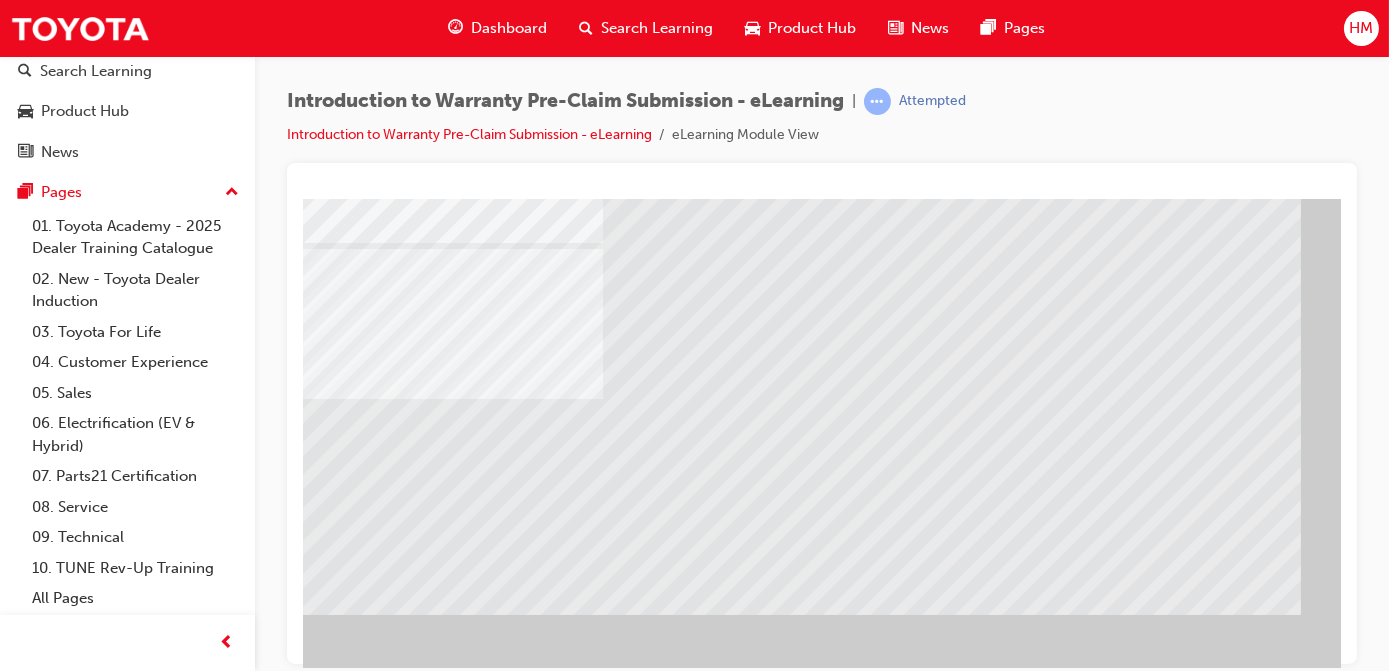 scroll, scrollTop: 181, scrollLeft: 0, axis: vertical 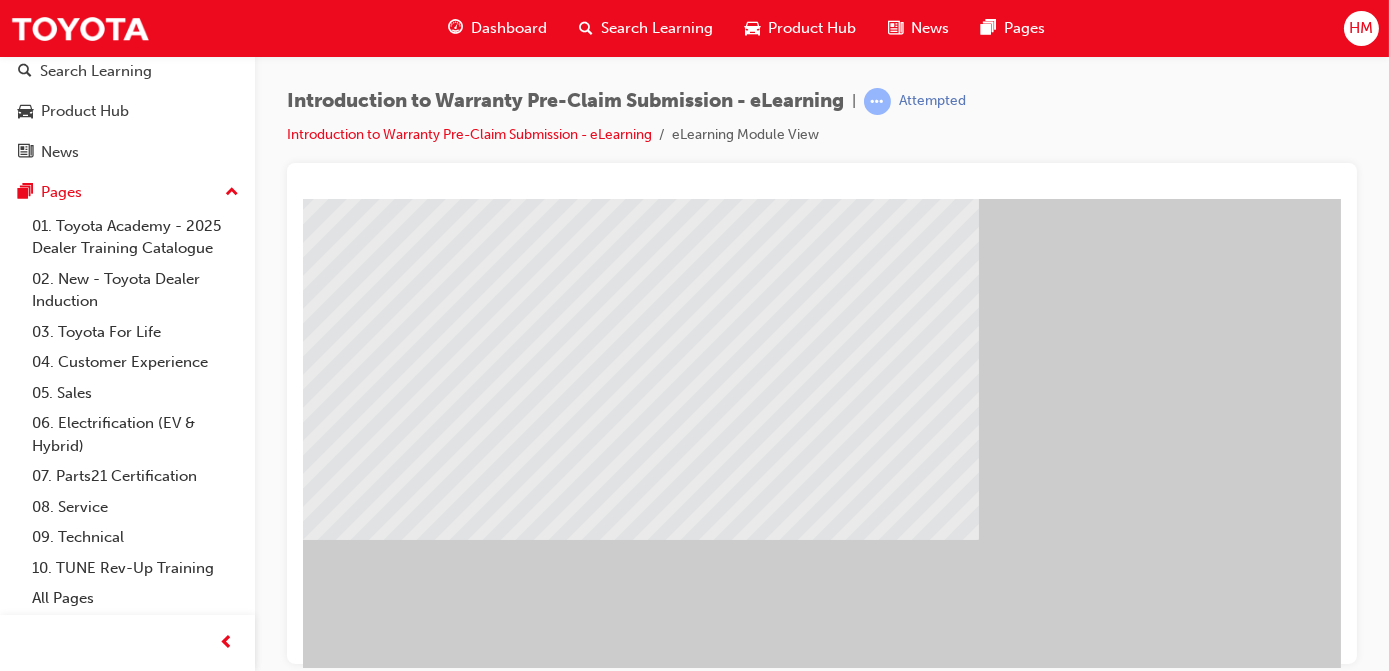 click at bounding box center (122, 1416) 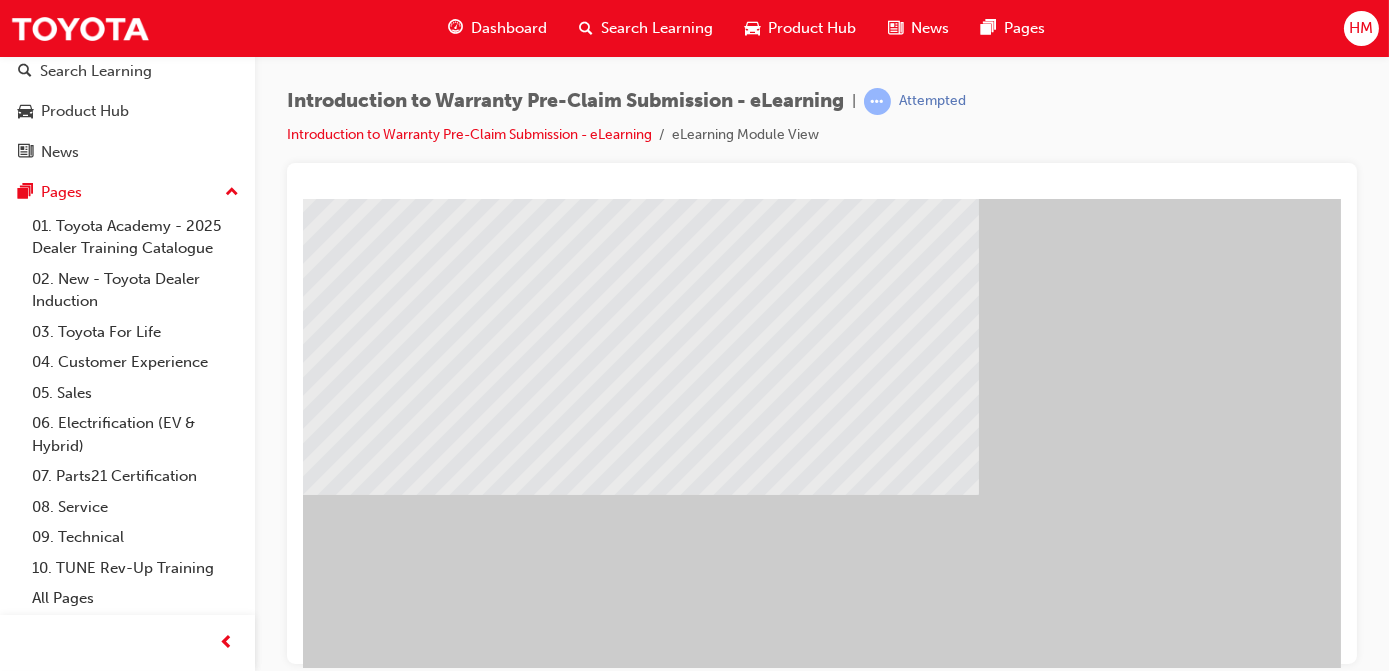 scroll, scrollTop: 294, scrollLeft: 336, axis: both 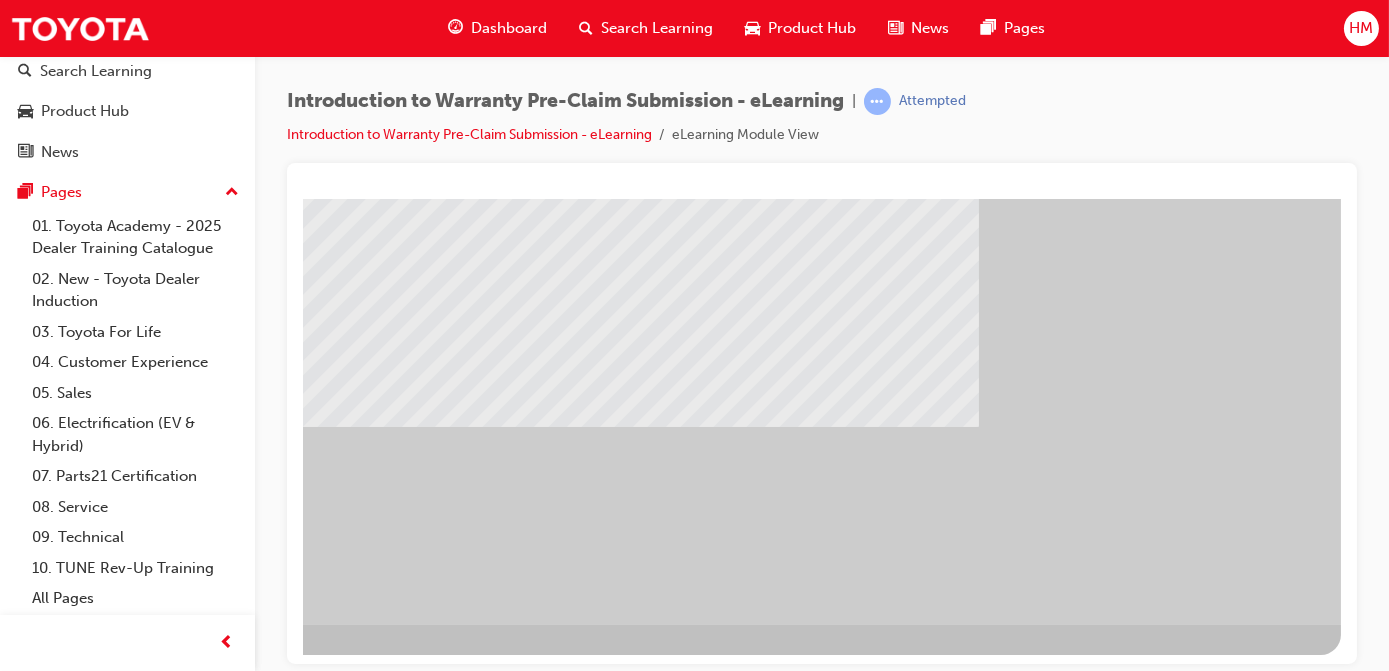 click at bounding box center (43, 776) 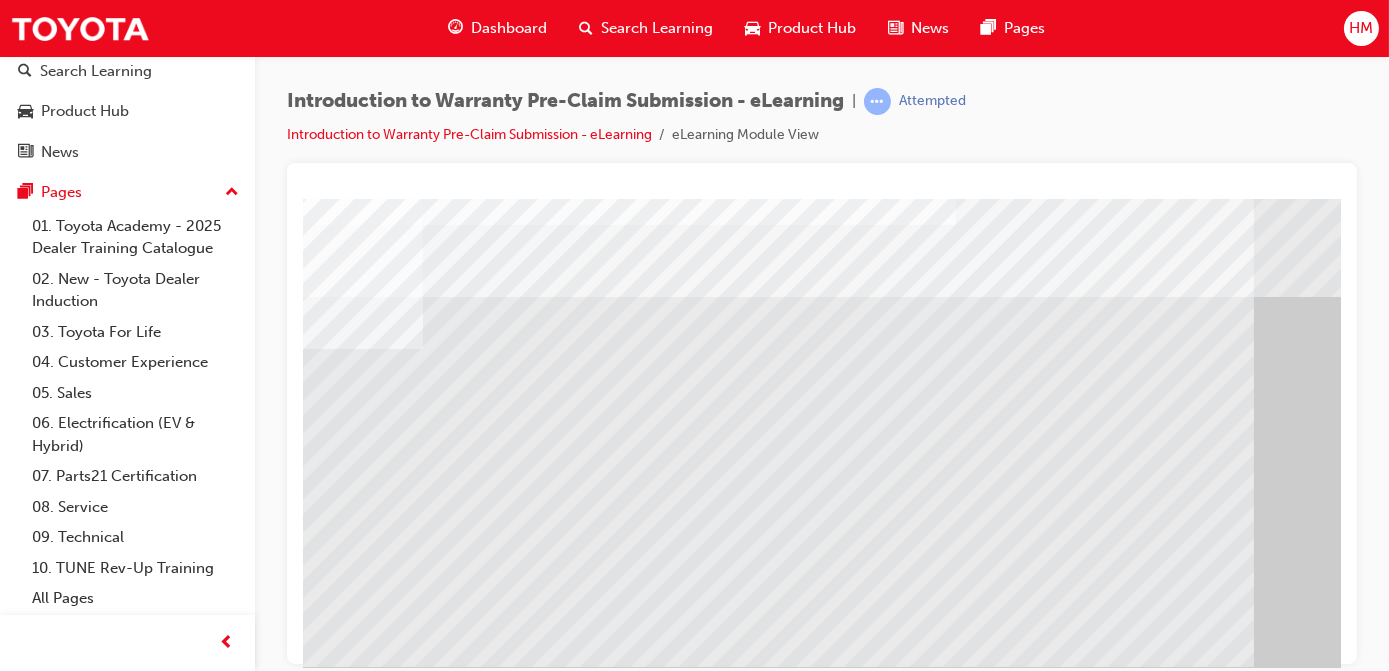 scroll, scrollTop: 0, scrollLeft: 336, axis: horizontal 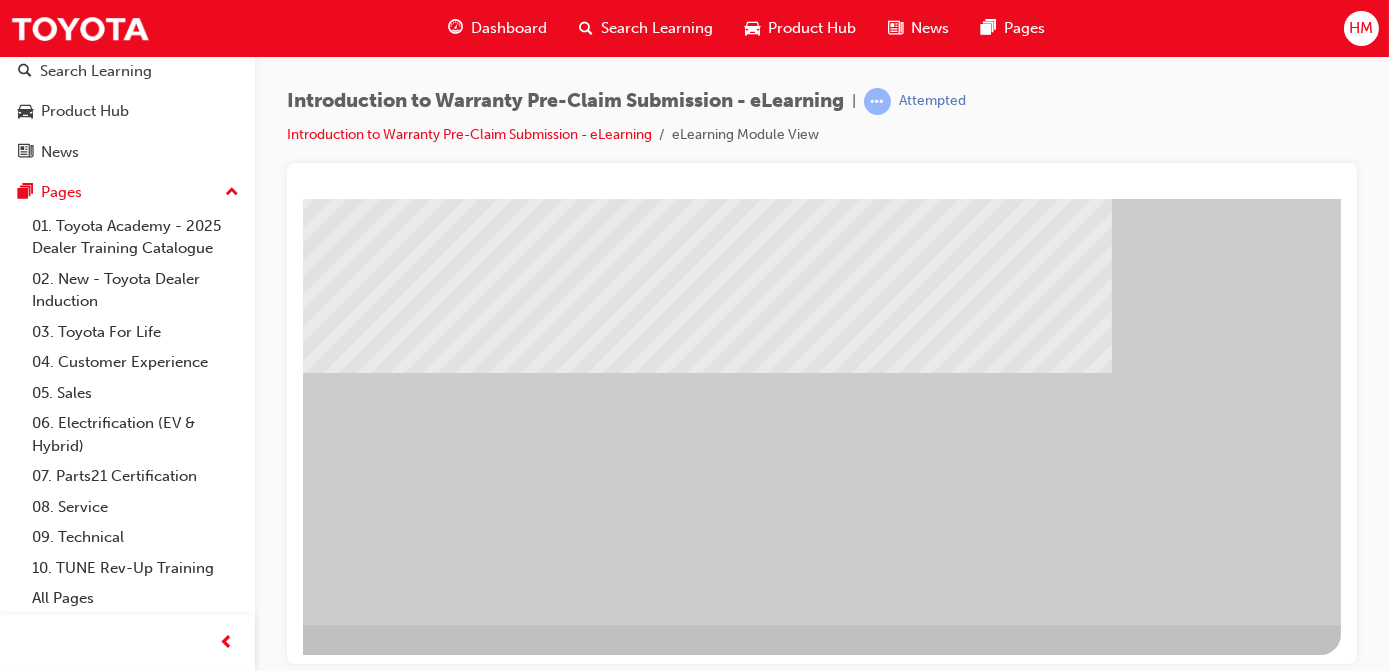 click at bounding box center (660, 264) 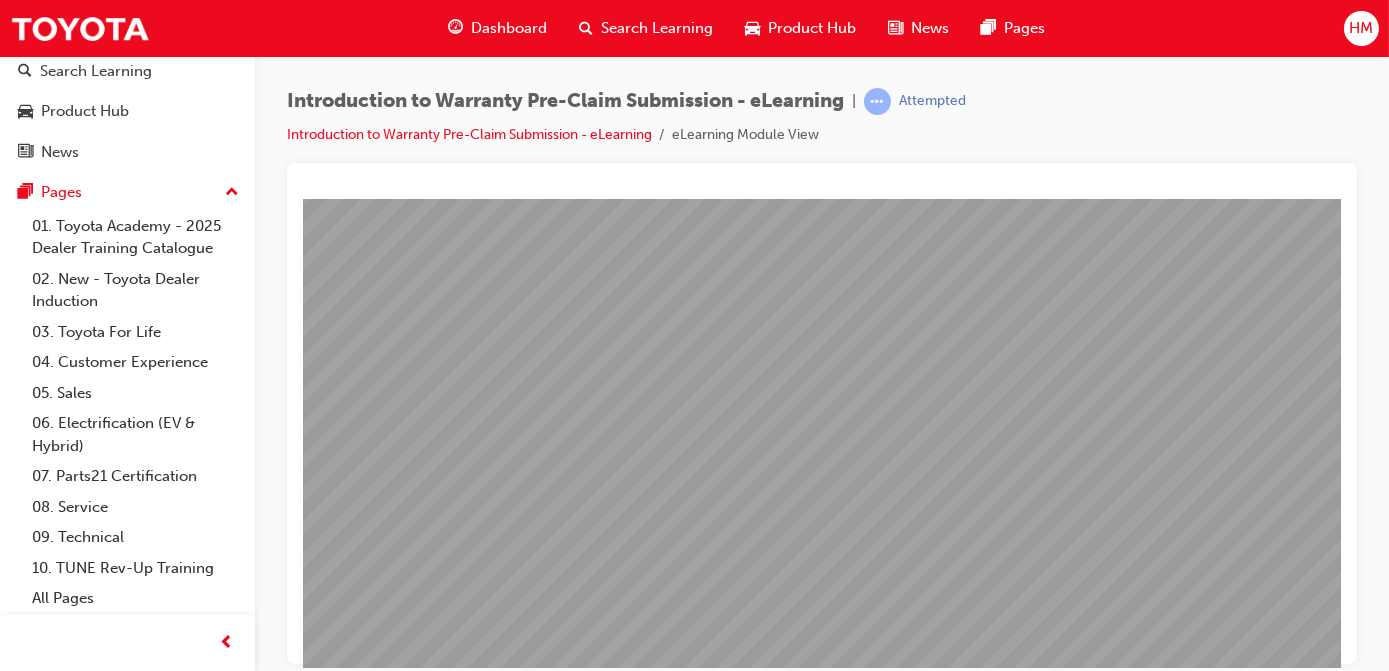 scroll, scrollTop: 294, scrollLeft: 0, axis: vertical 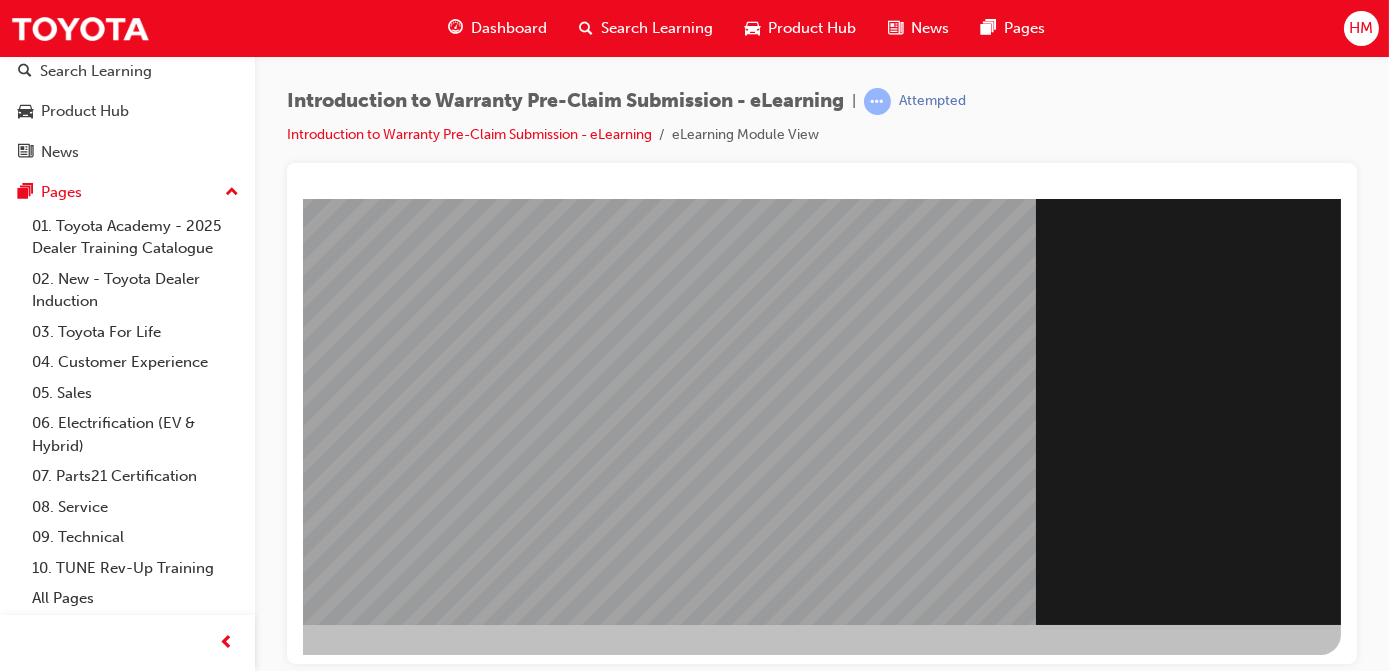 click at bounding box center (43, 1536) 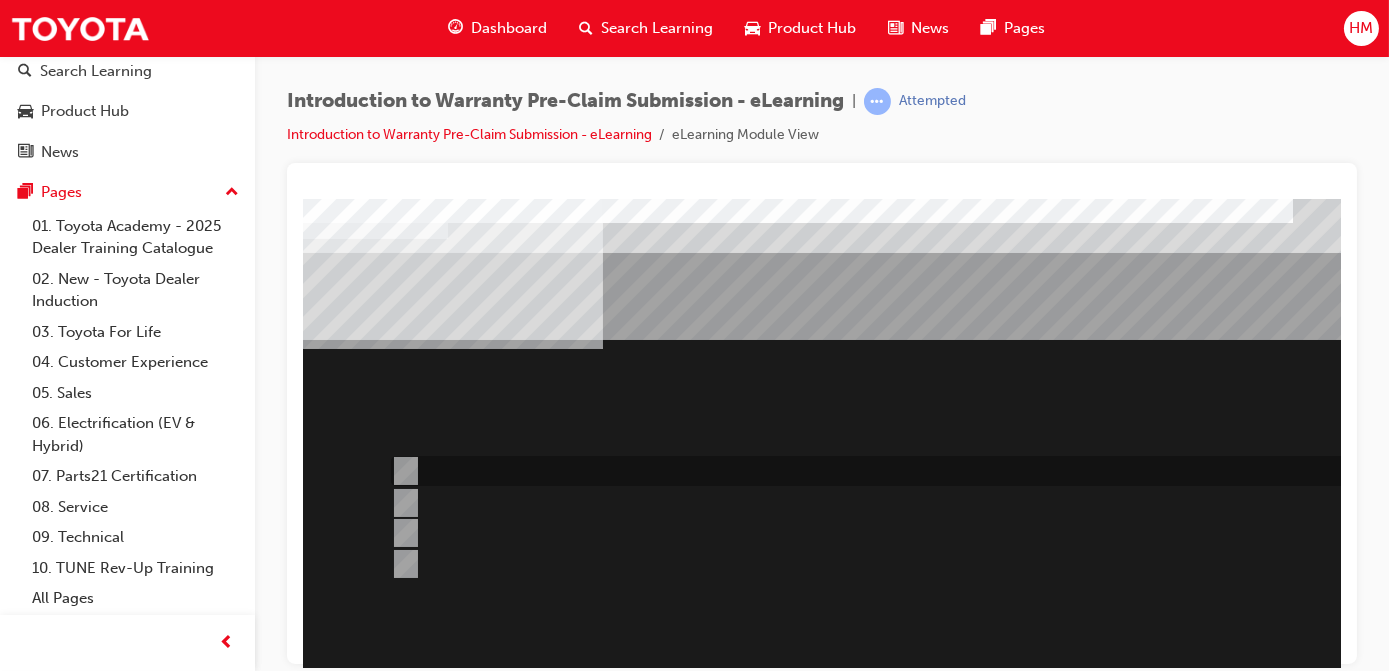 click at bounding box center (905, 471) 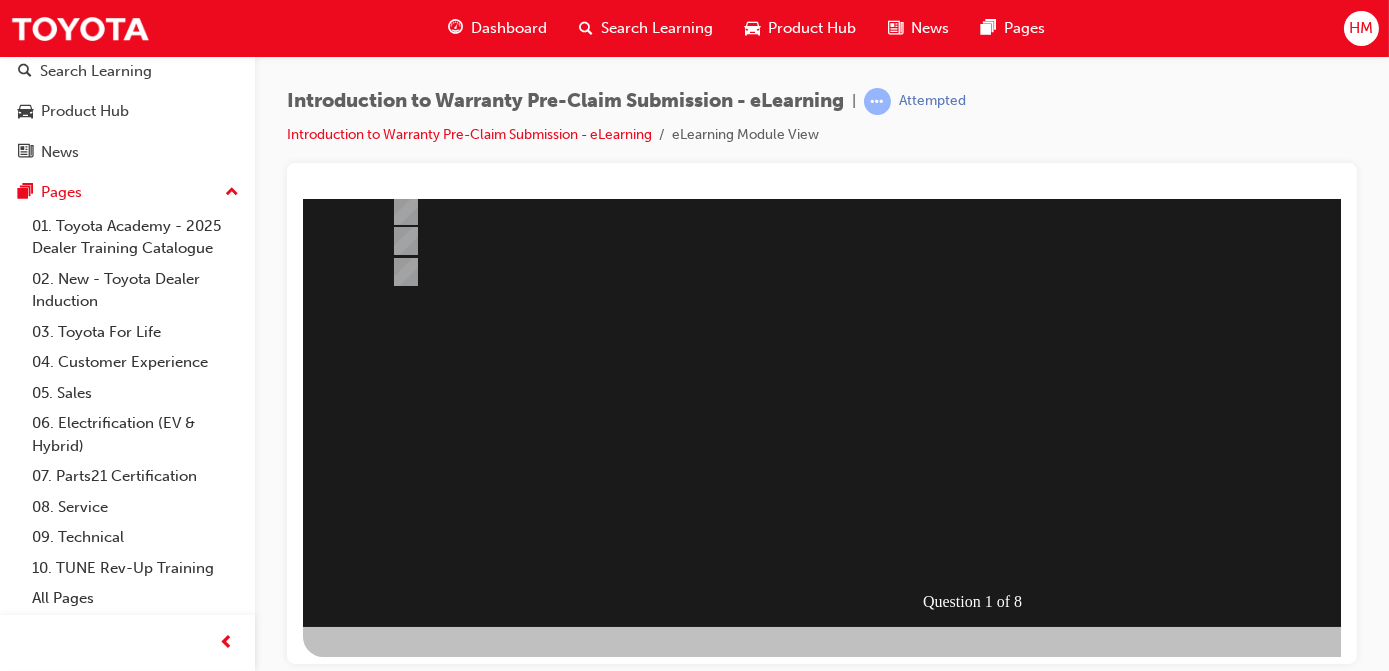 scroll, scrollTop: 294, scrollLeft: 0, axis: vertical 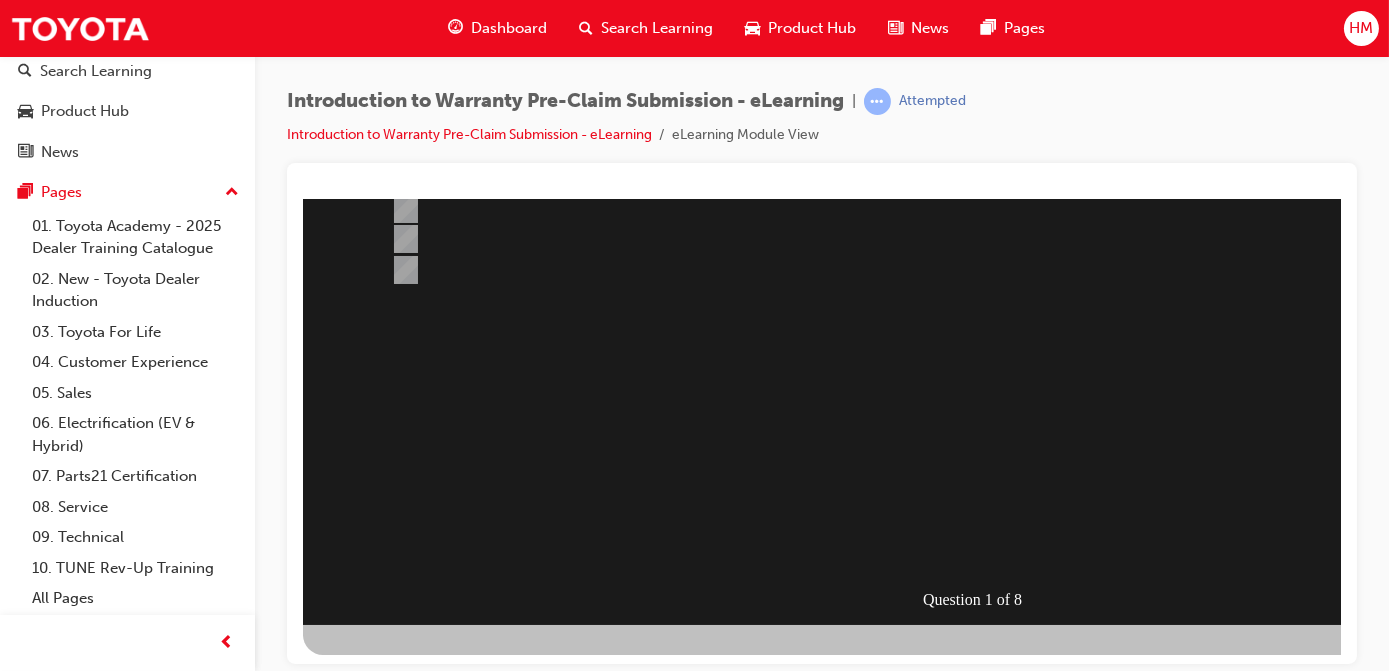 click at bounding box center [374, 925] 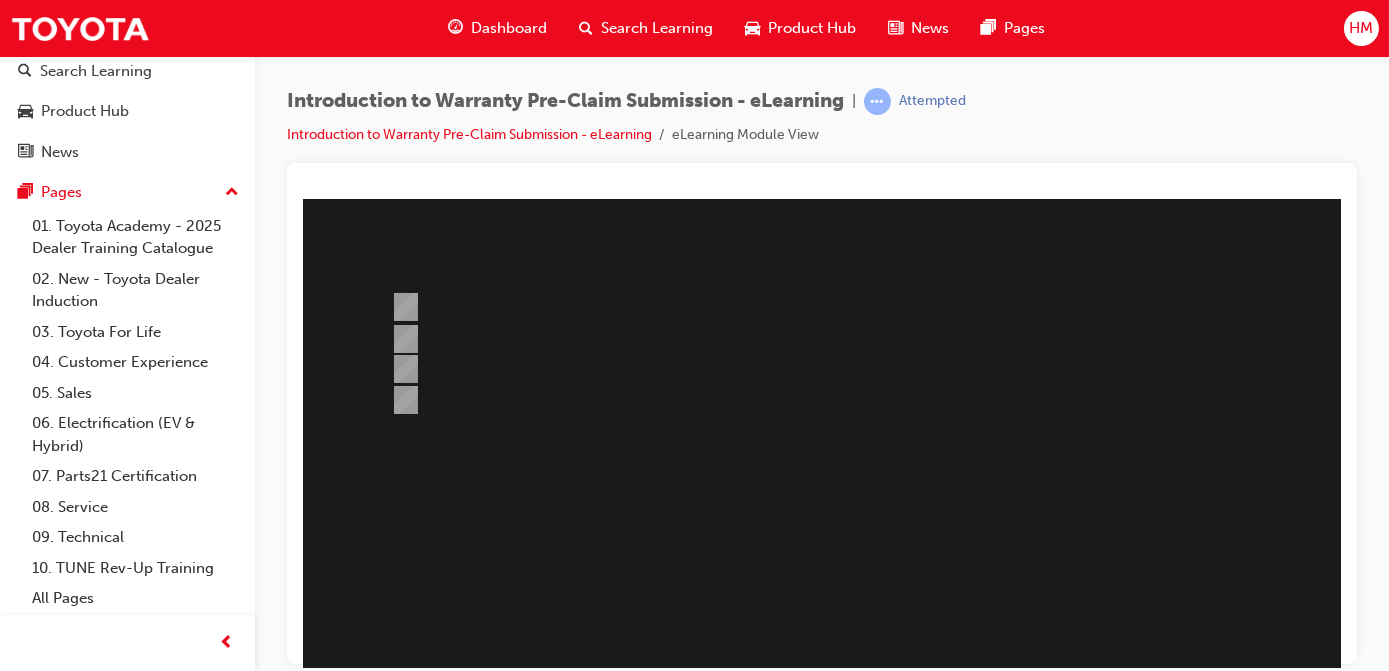 scroll, scrollTop: 294, scrollLeft: 0, axis: vertical 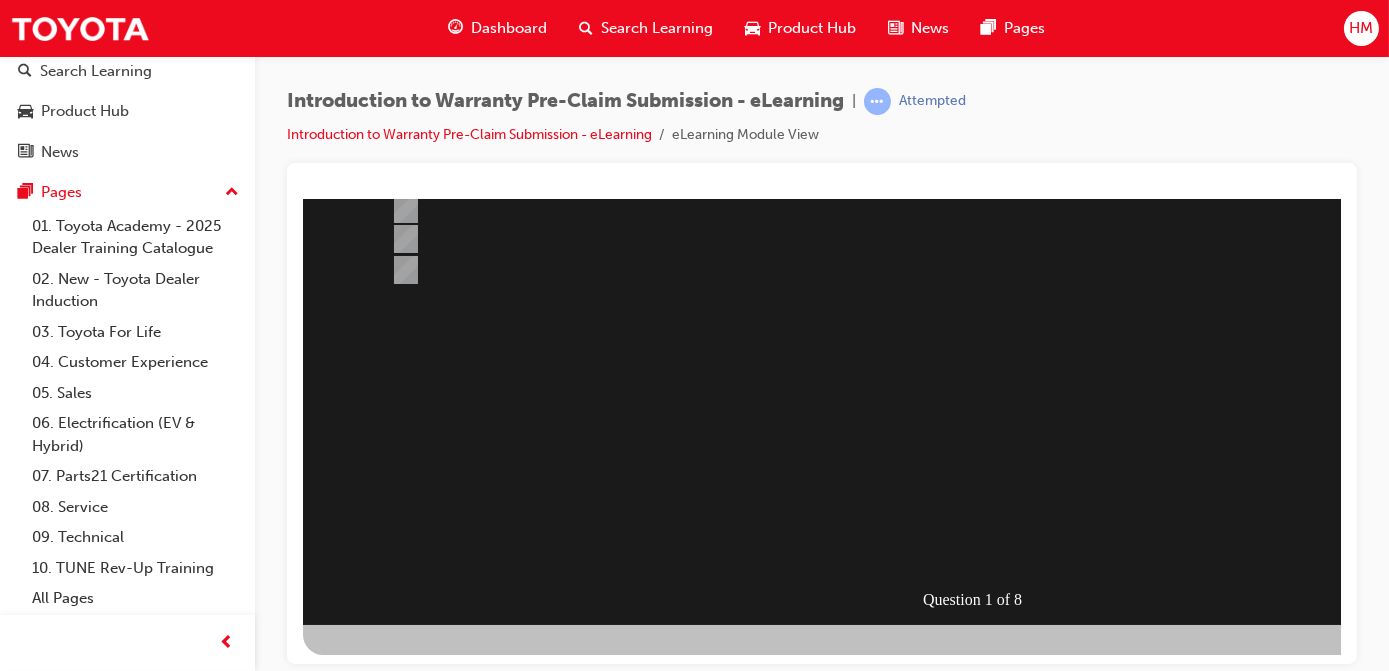 click at bounding box center [982, 264] 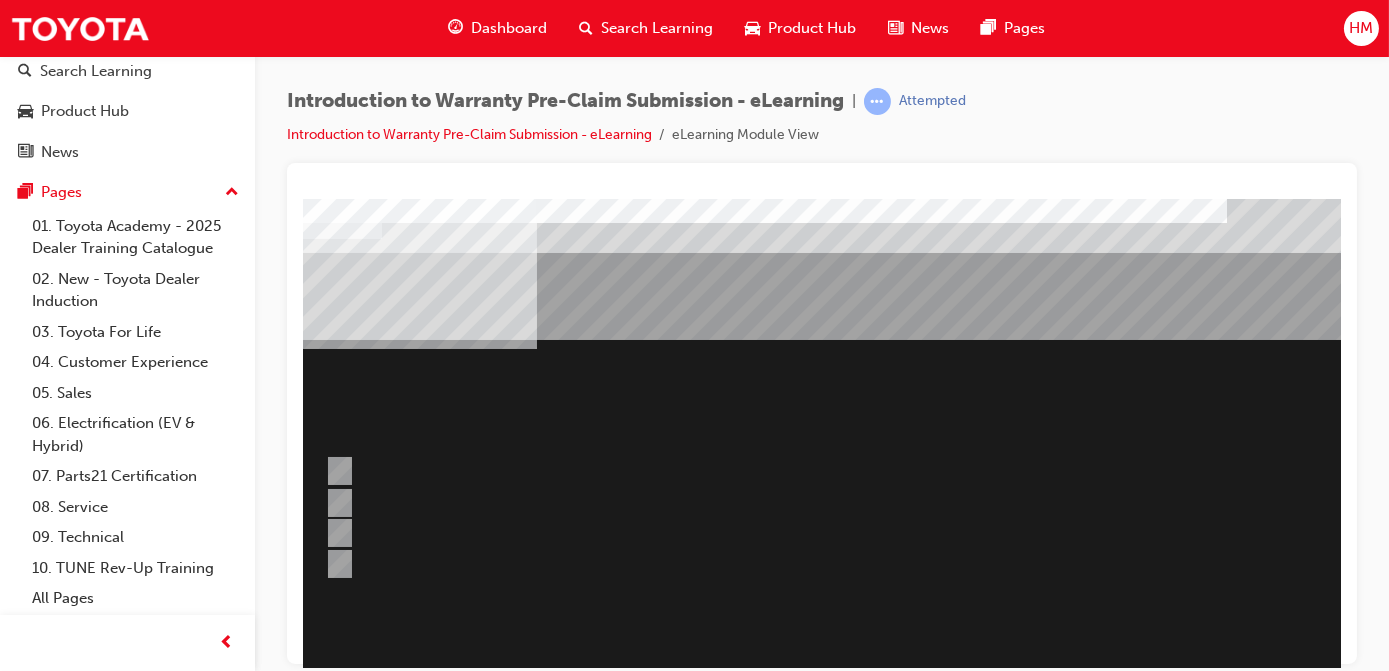 scroll, scrollTop: 0, scrollLeft: 60, axis: horizontal 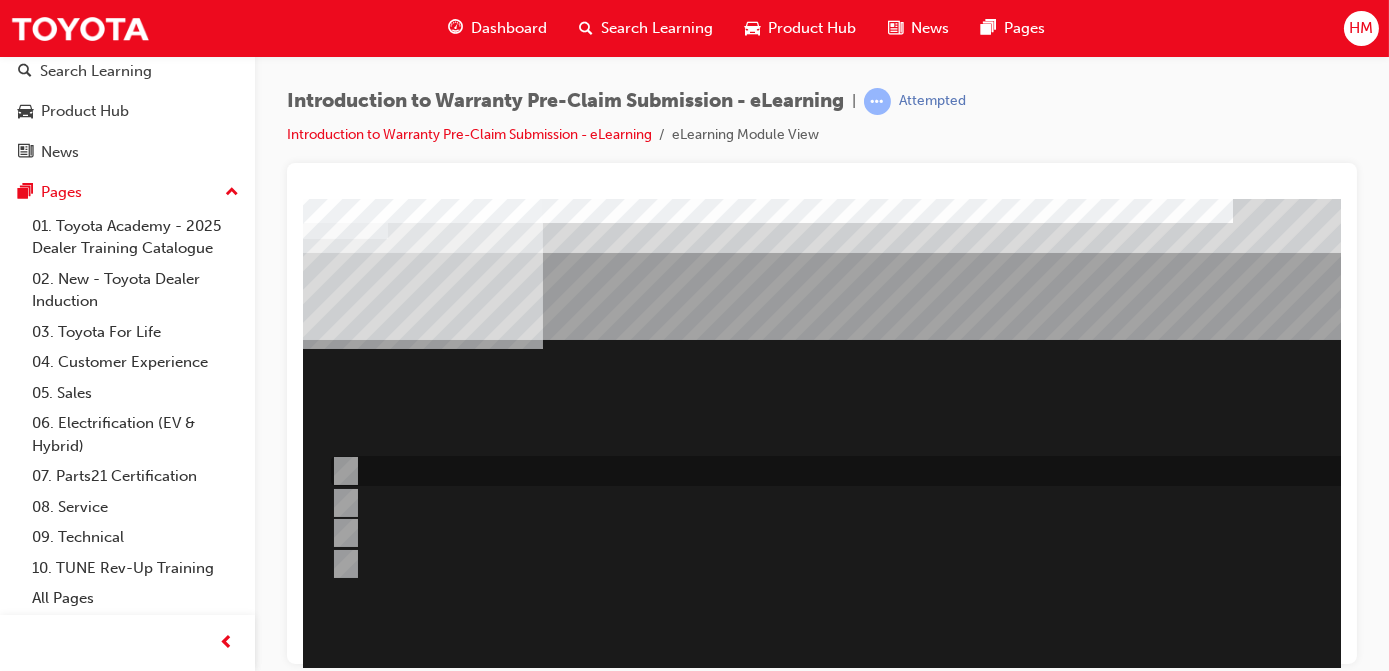 click at bounding box center [845, 471] 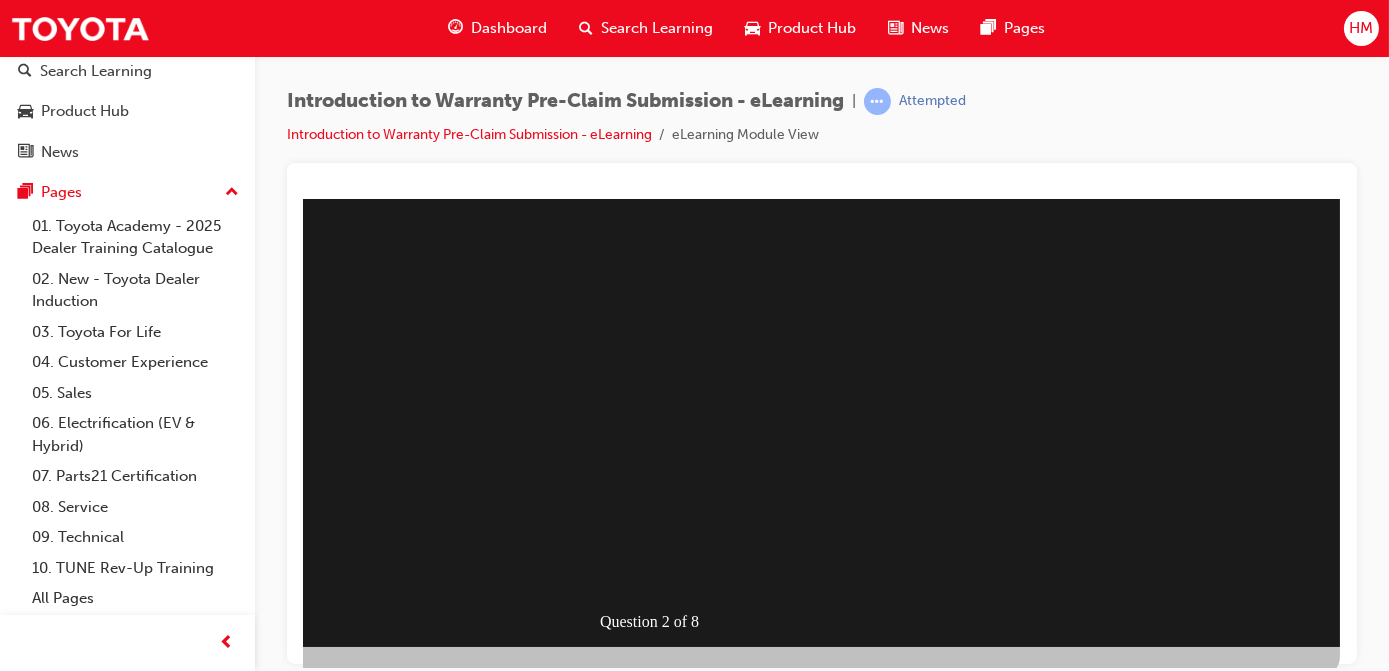 scroll, scrollTop: 294, scrollLeft: 336, axis: both 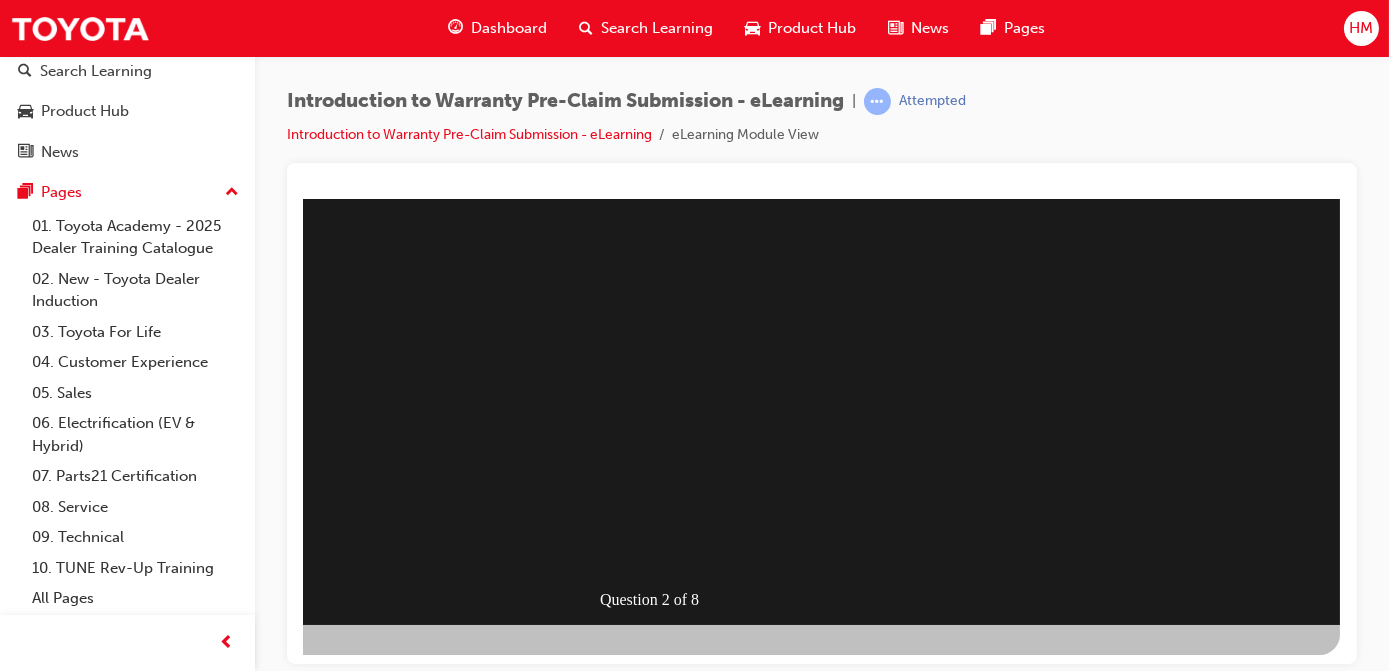 click at bounding box center [51, 925] 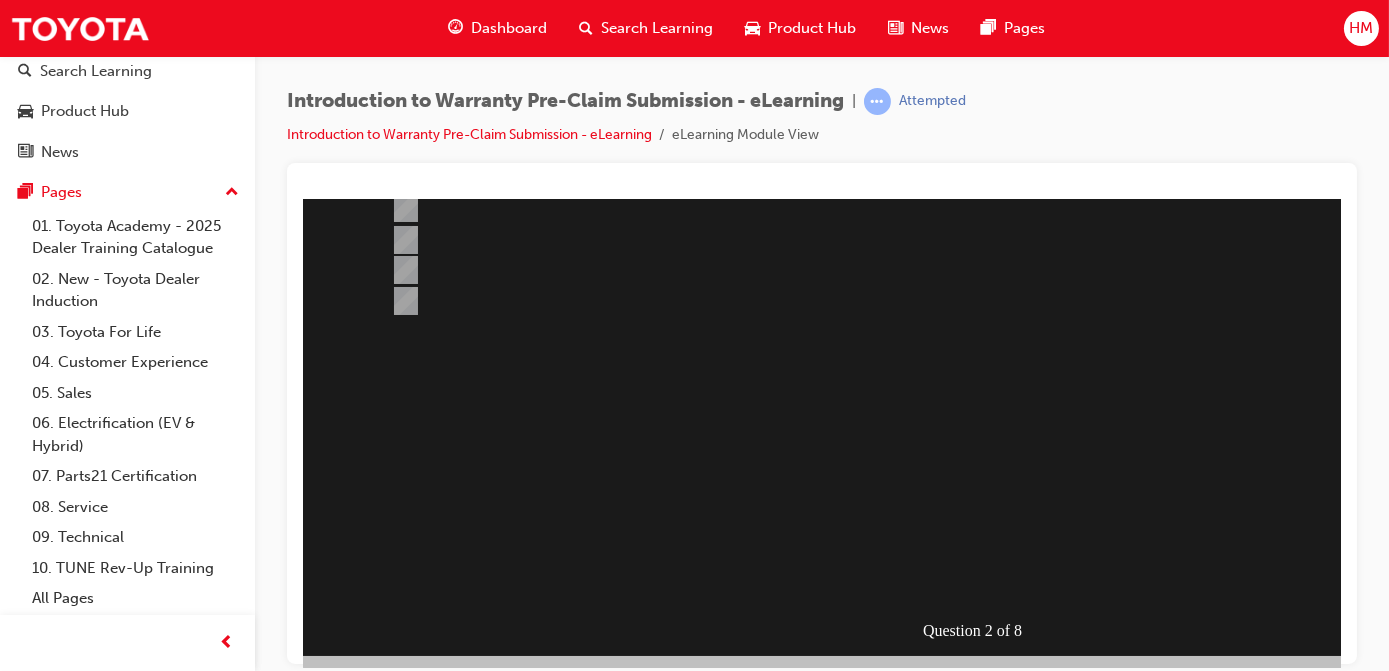 scroll, scrollTop: 272, scrollLeft: 0, axis: vertical 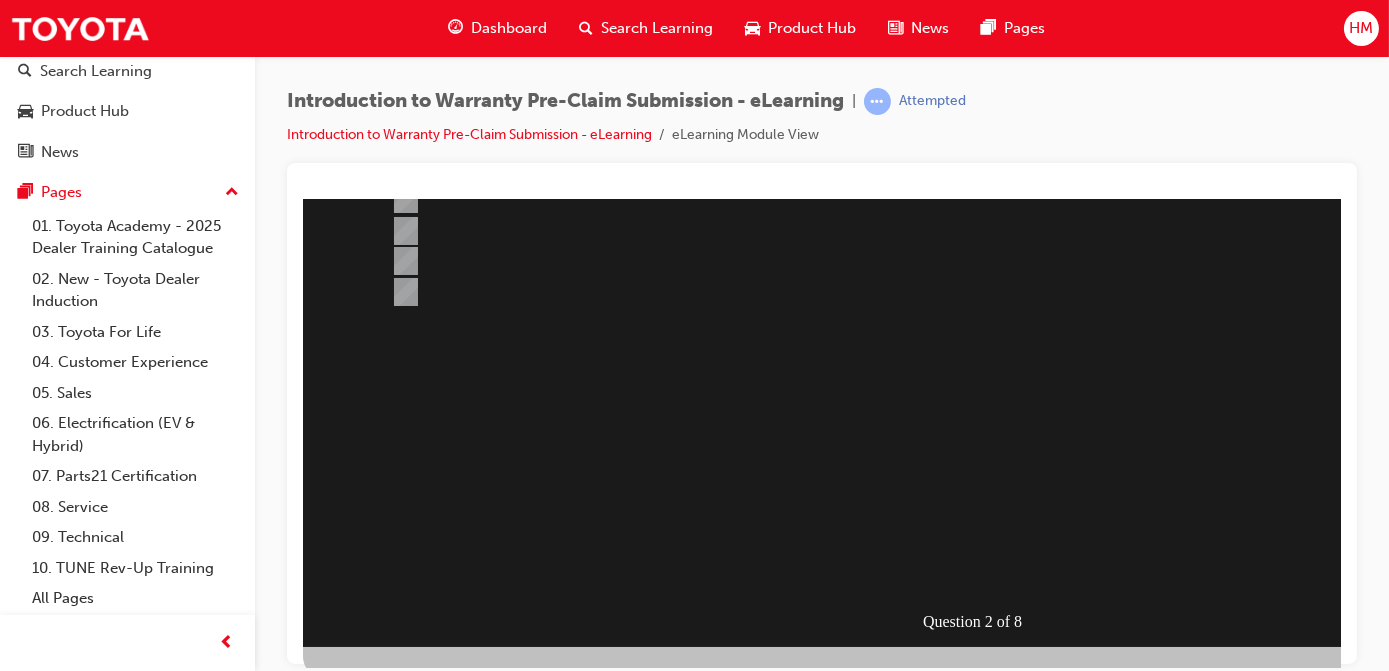 click at bounding box center (982, 286) 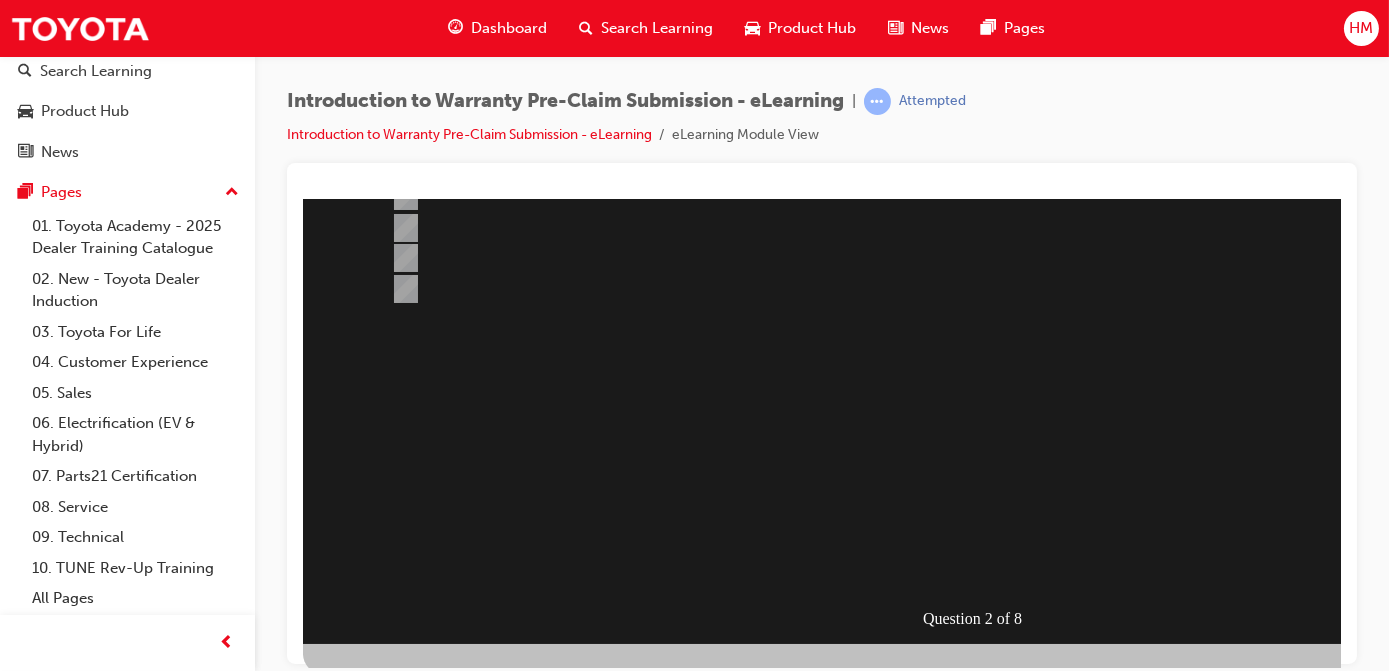 scroll, scrollTop: 294, scrollLeft: 0, axis: vertical 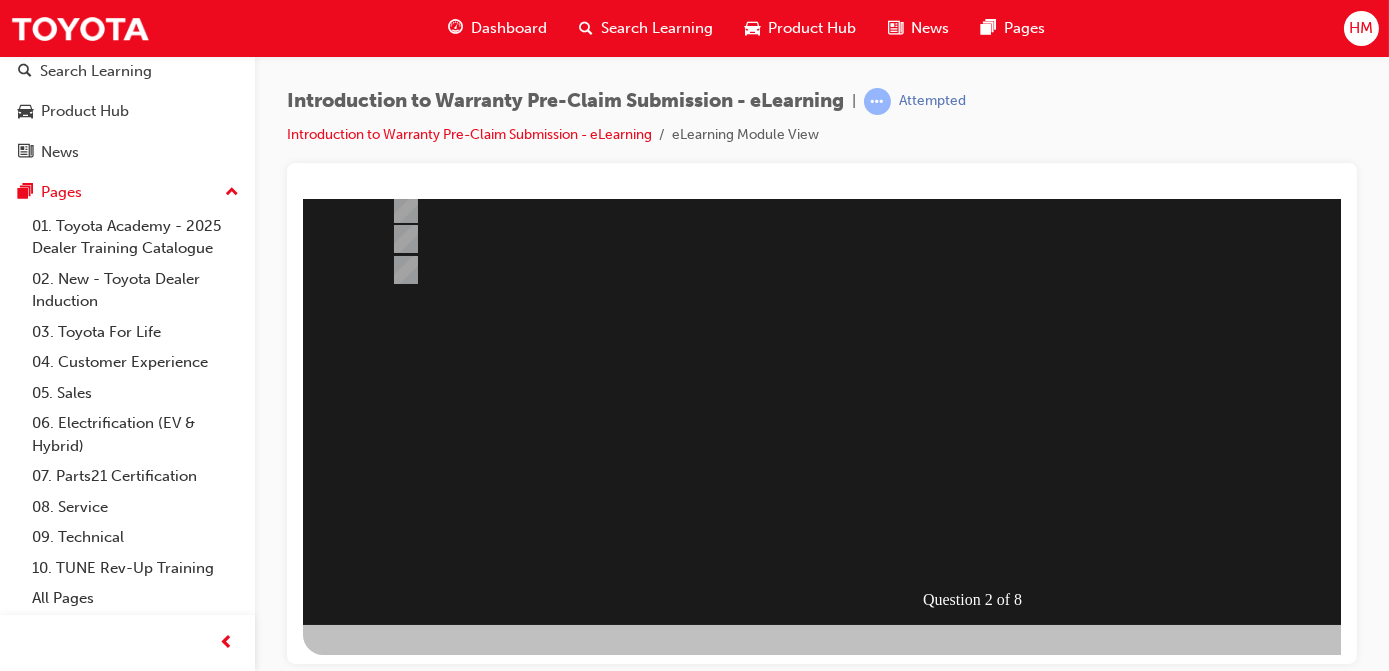 click at bounding box center (374, 925) 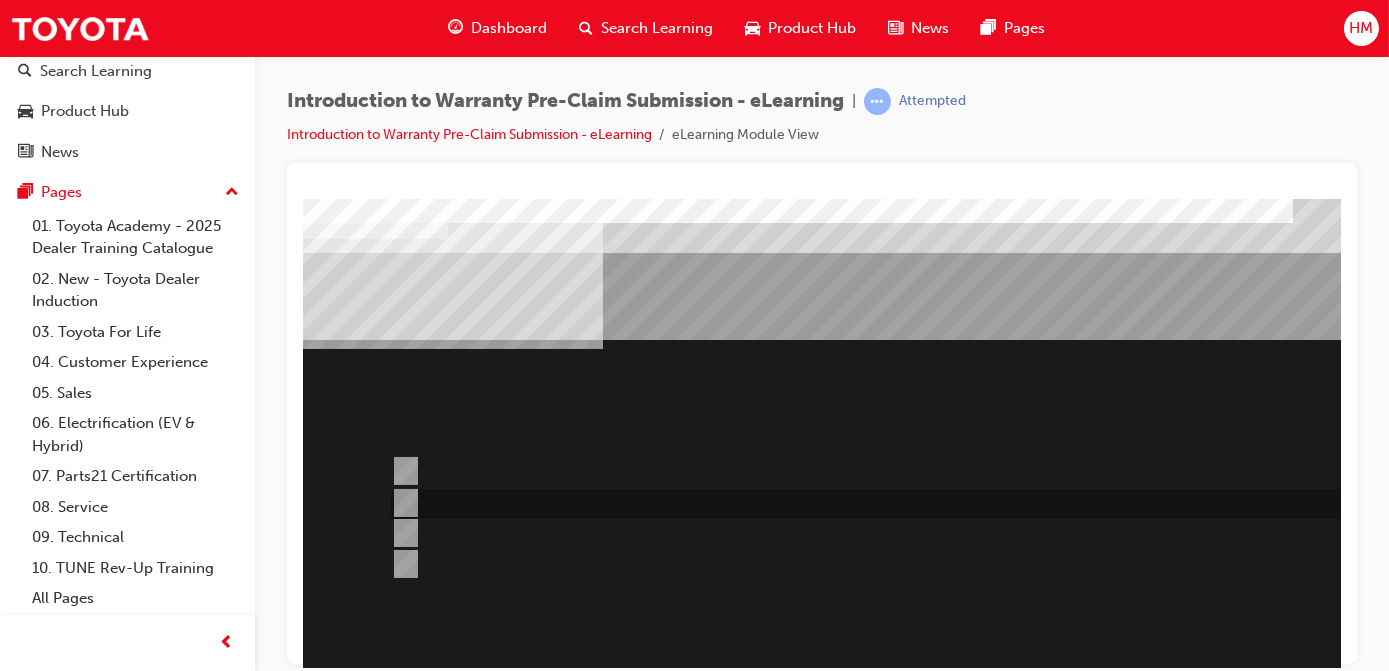 click at bounding box center (401, 503) 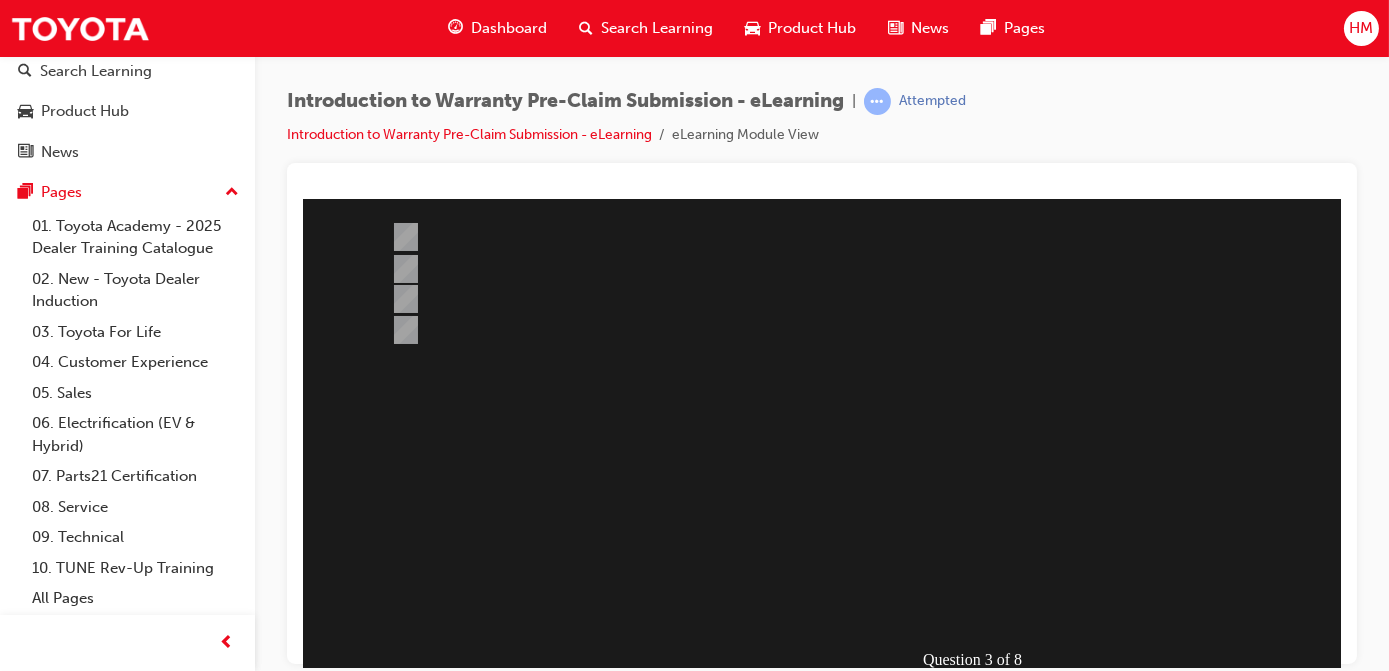 scroll, scrollTop: 294, scrollLeft: 0, axis: vertical 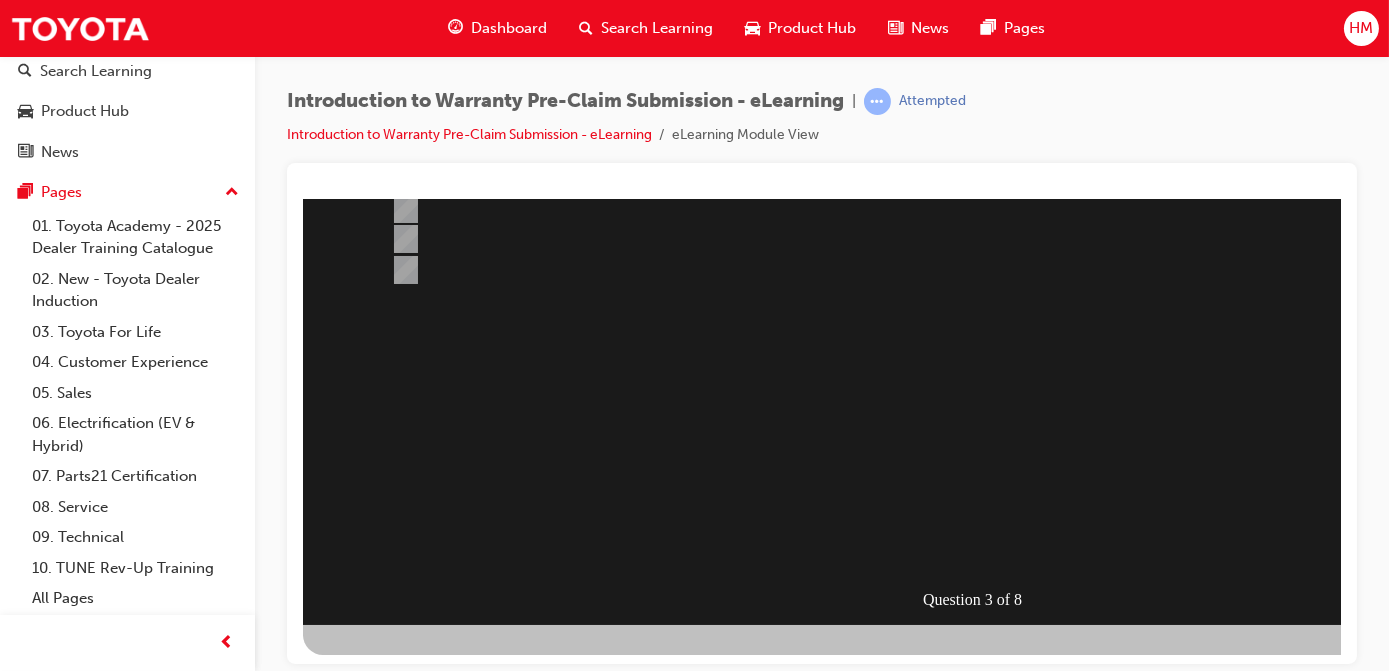 click at bounding box center (374, 925) 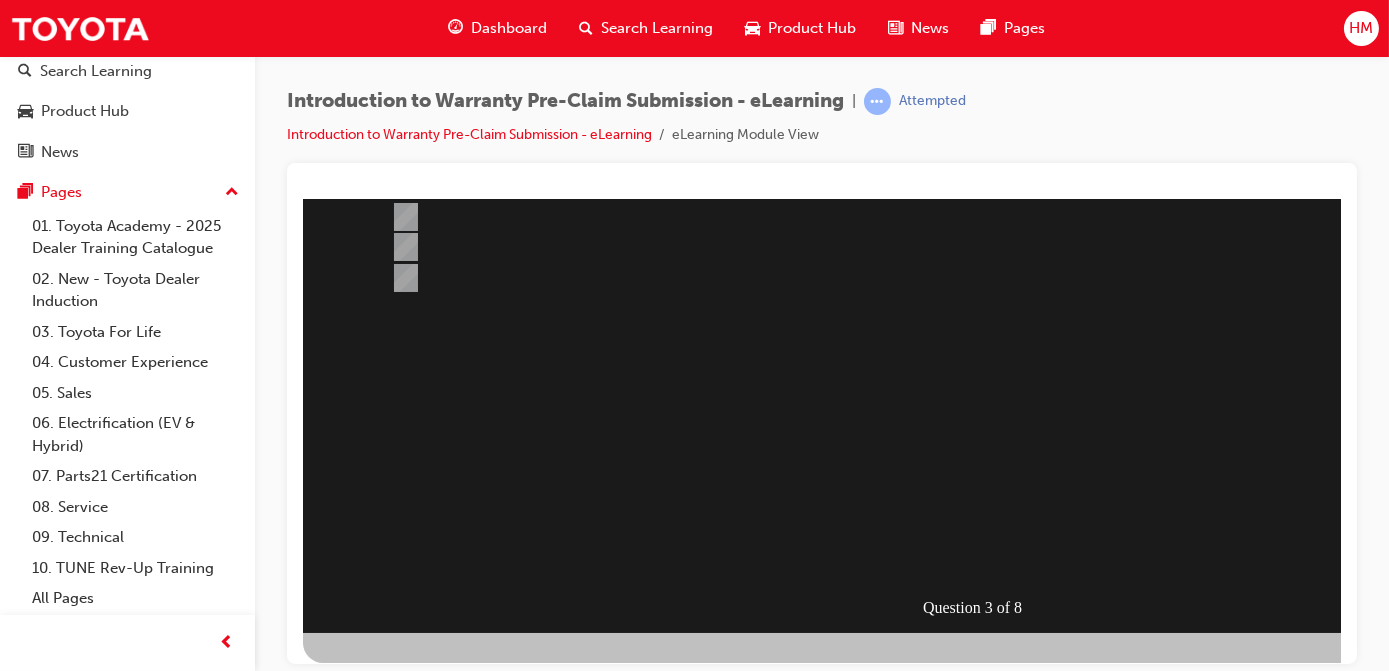 scroll, scrollTop: 294, scrollLeft: 0, axis: vertical 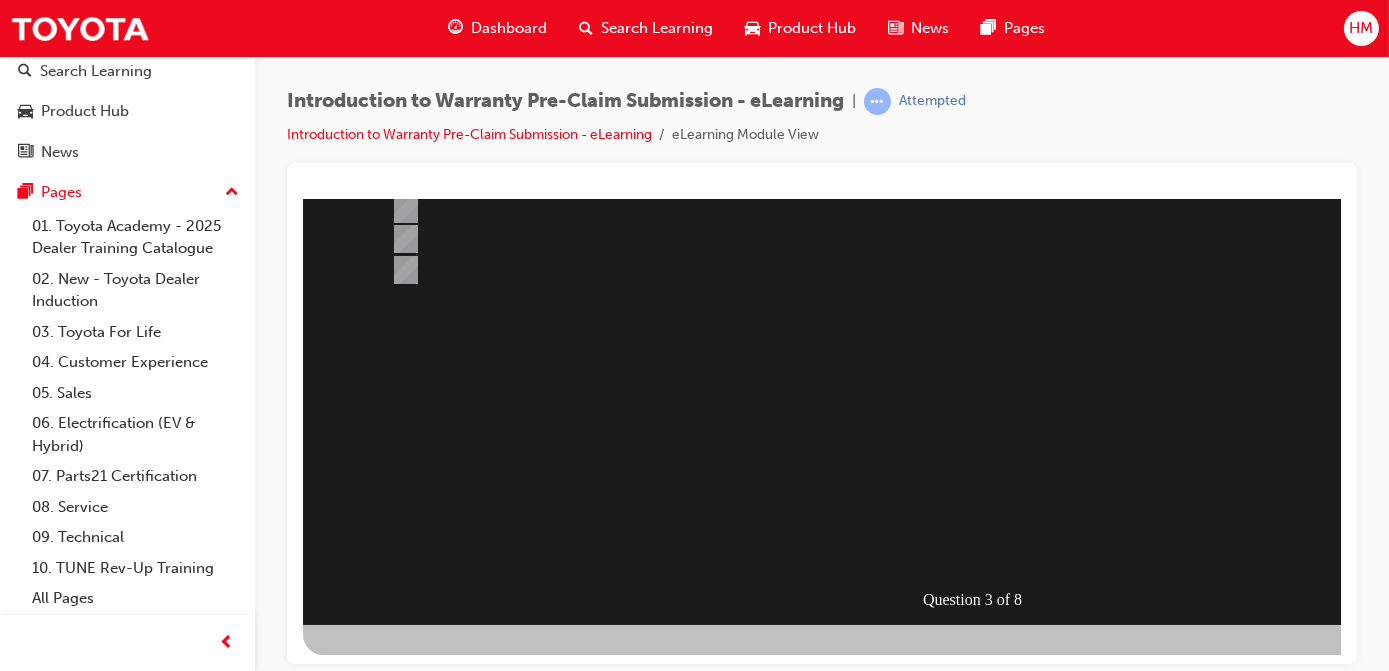 click at bounding box center [982, 264] 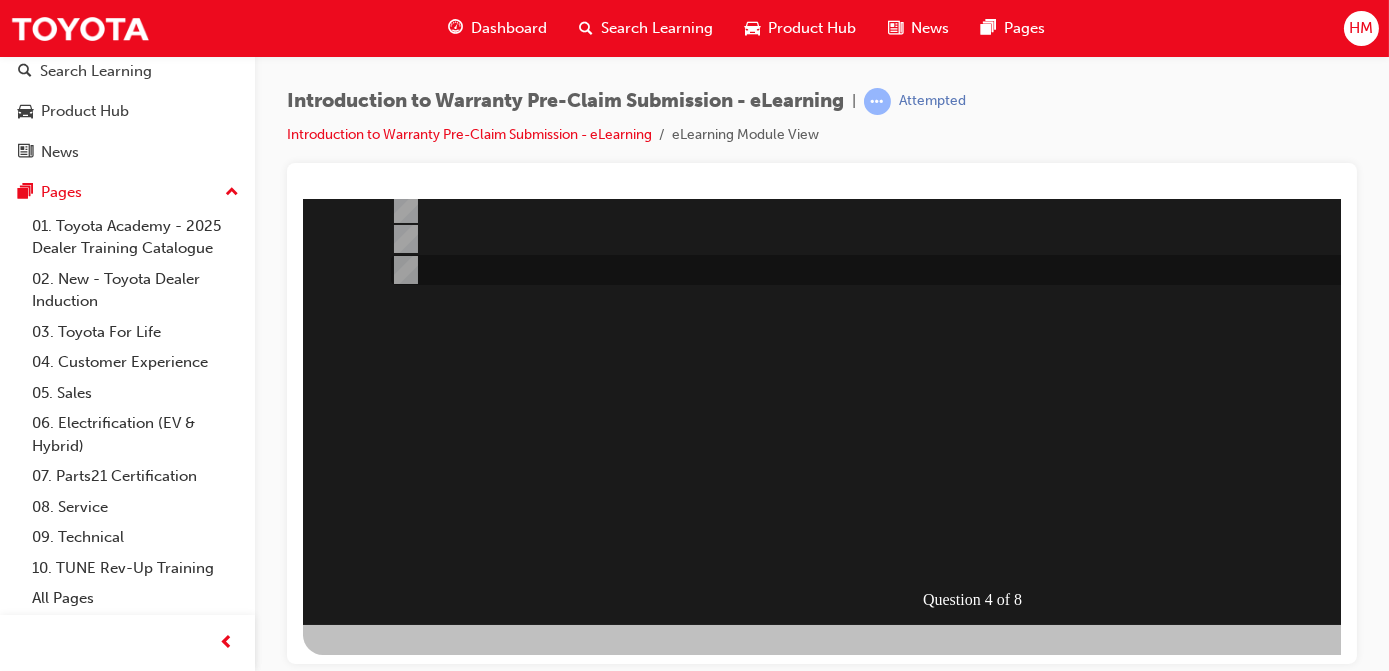 scroll, scrollTop: 0, scrollLeft: 0, axis: both 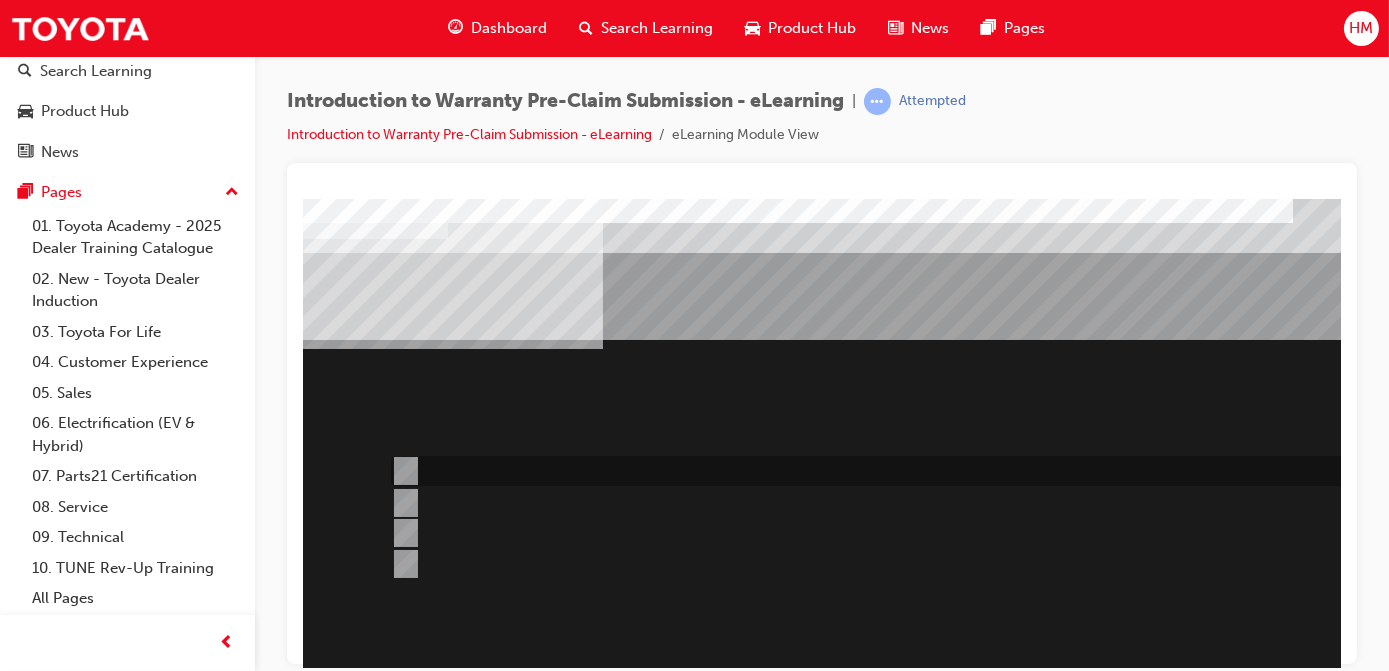 click at bounding box center [905, 471] 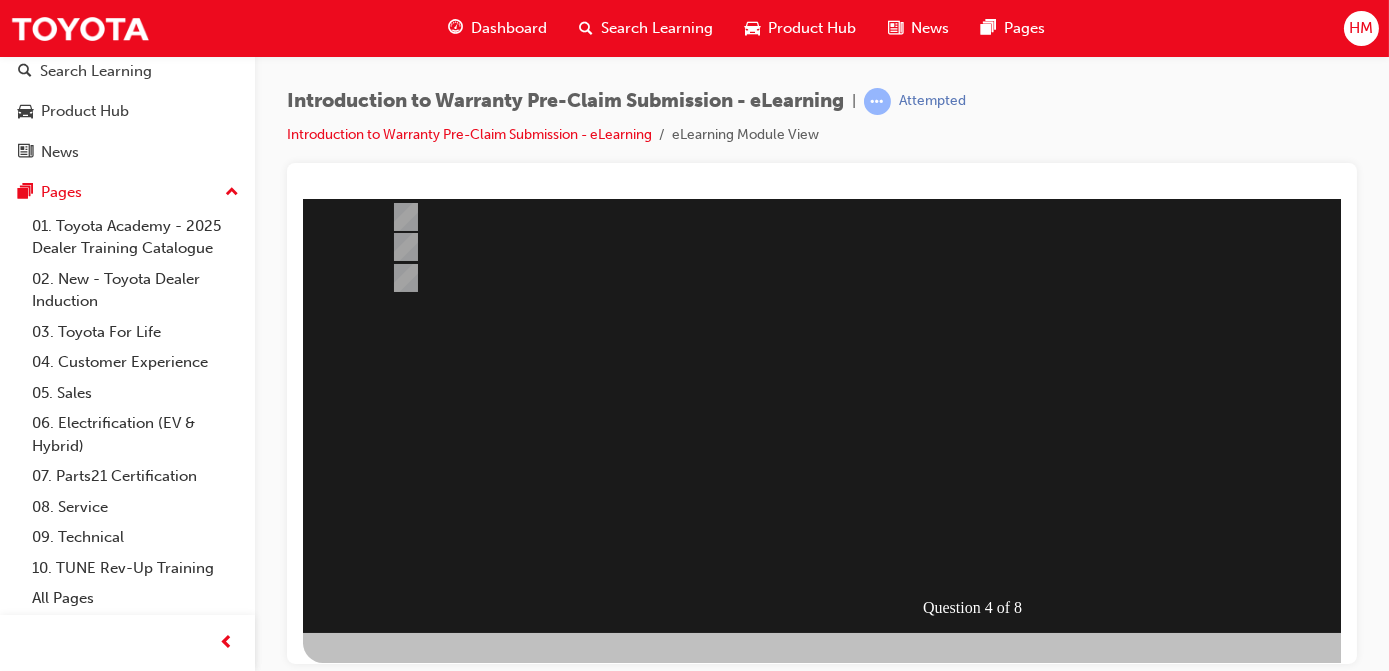 scroll, scrollTop: 294, scrollLeft: 0, axis: vertical 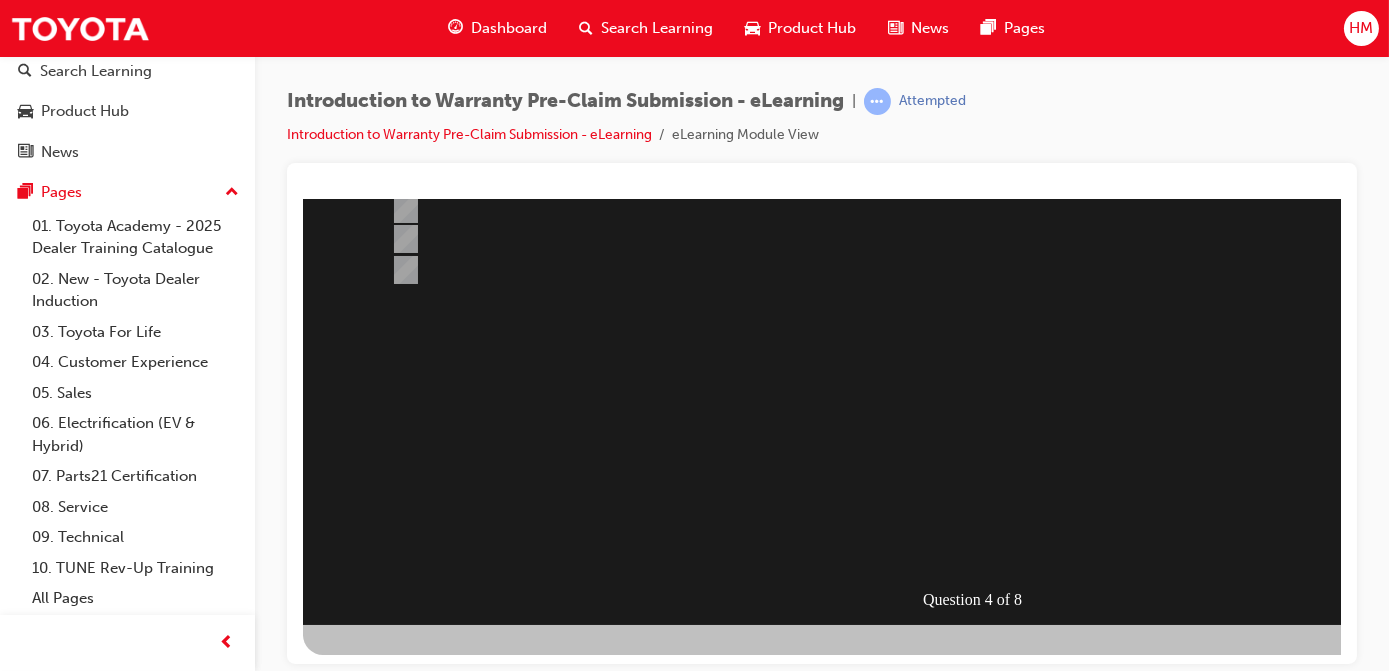 click at bounding box center (374, 925) 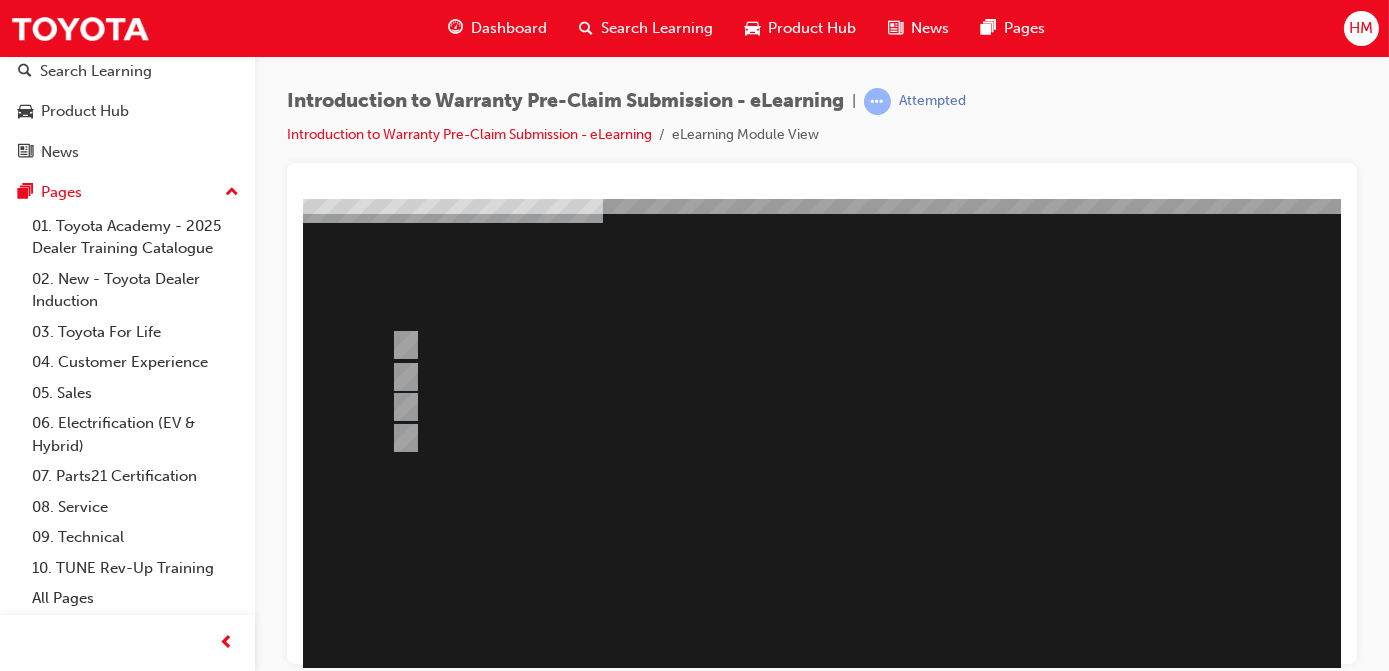 scroll, scrollTop: 294, scrollLeft: 0, axis: vertical 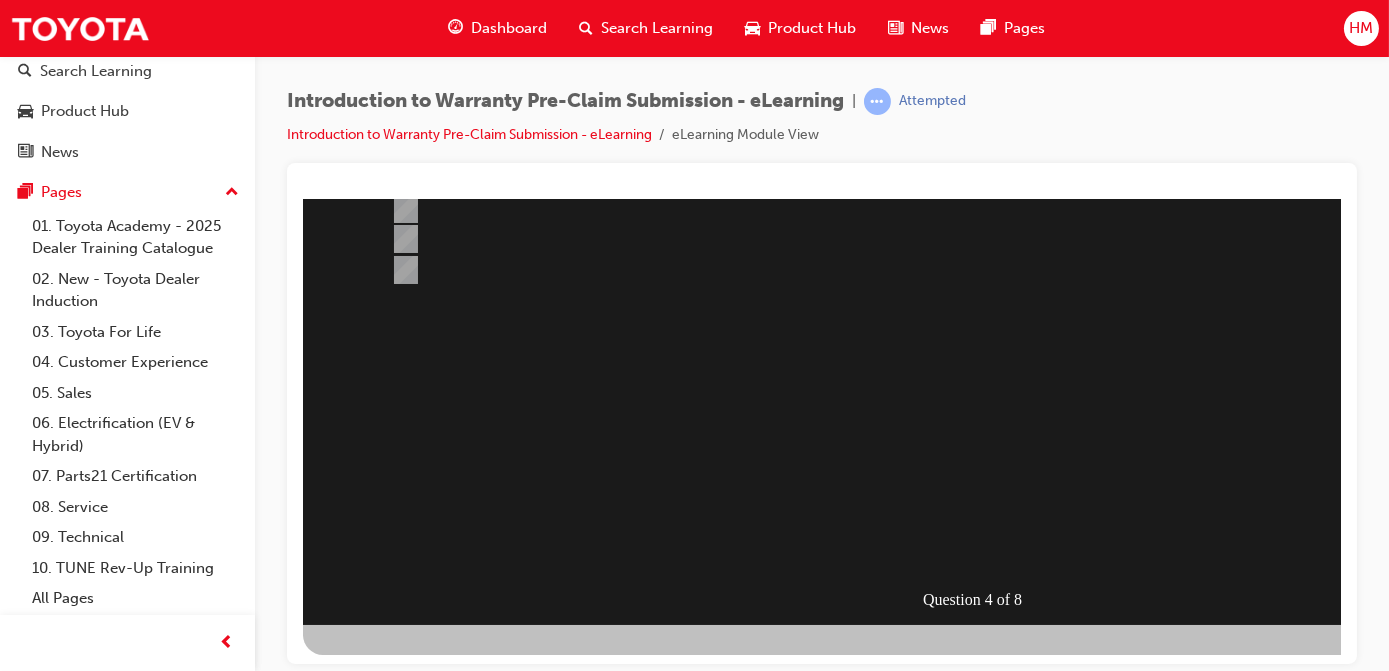 click at bounding box center (982, 264) 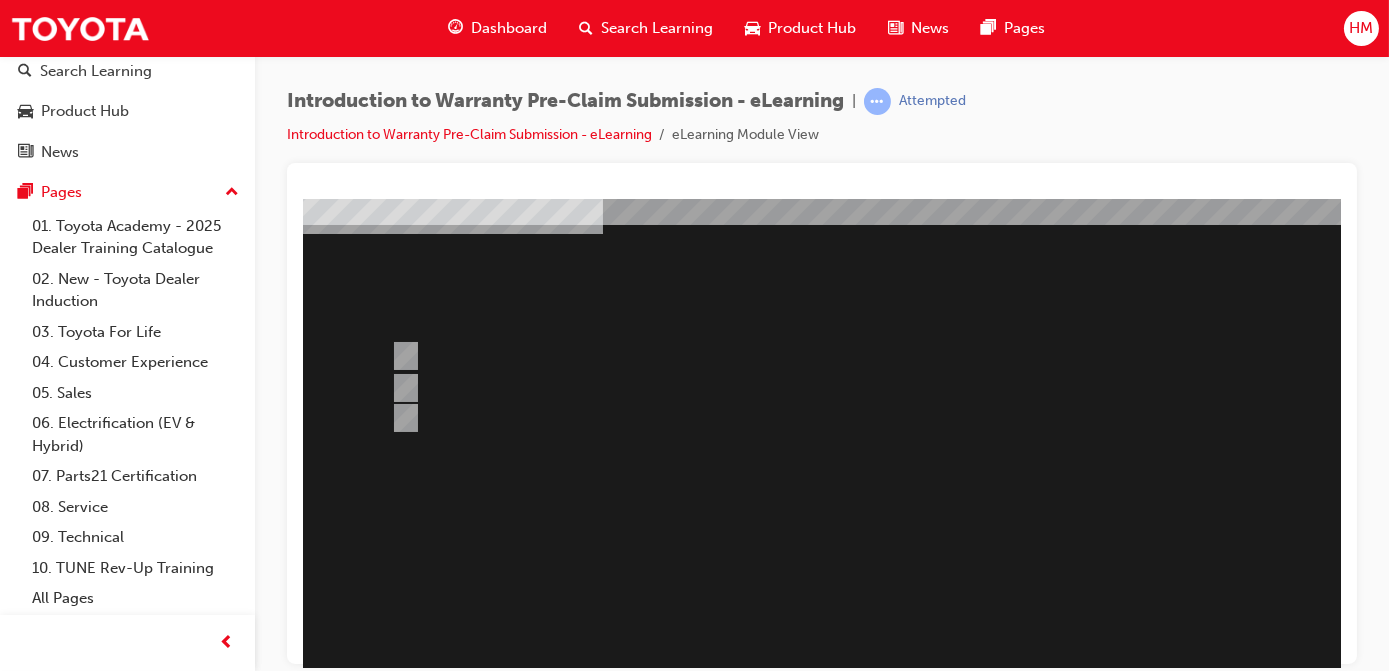 scroll, scrollTop: 0, scrollLeft: 0, axis: both 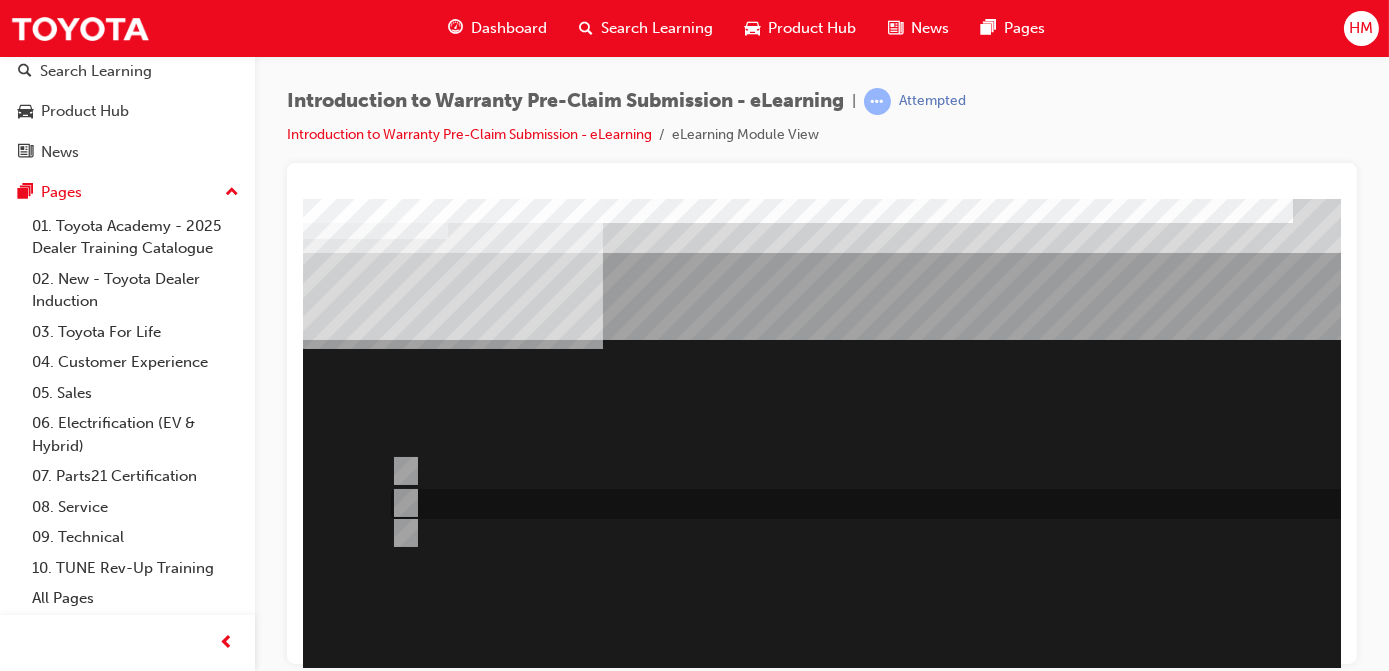 click at bounding box center [905, 504] 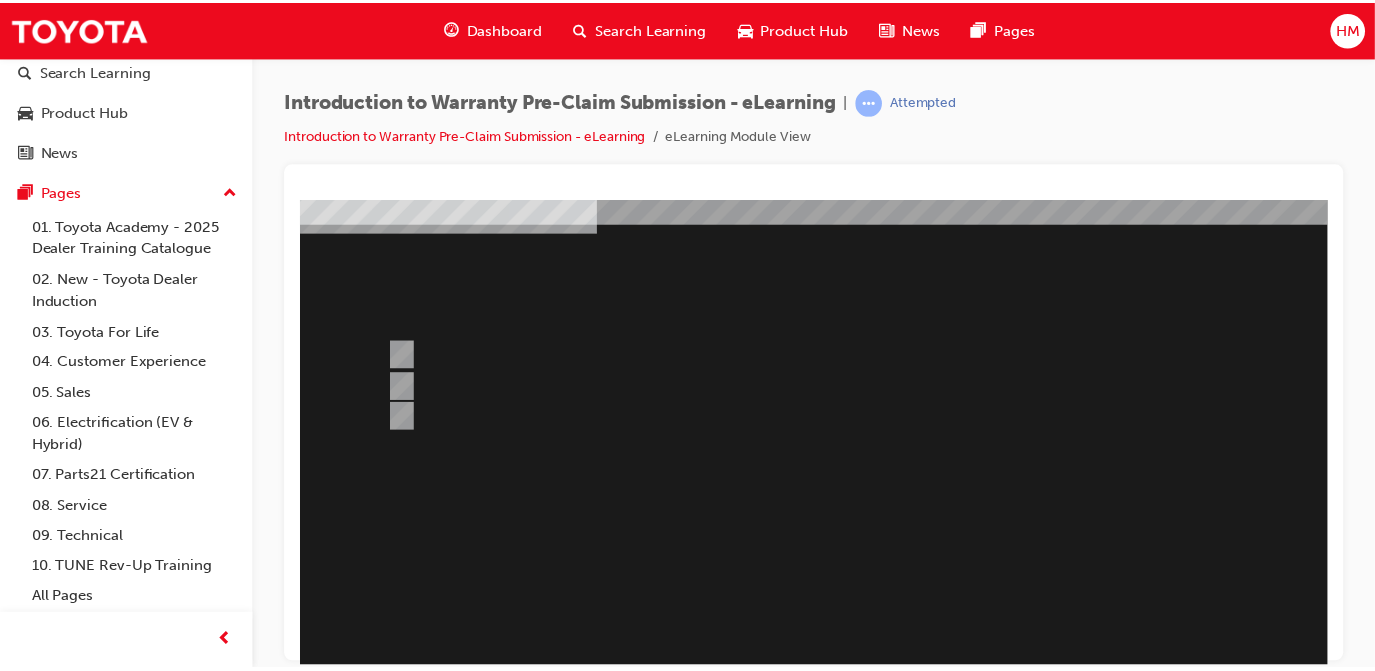 scroll, scrollTop: 294, scrollLeft: 0, axis: vertical 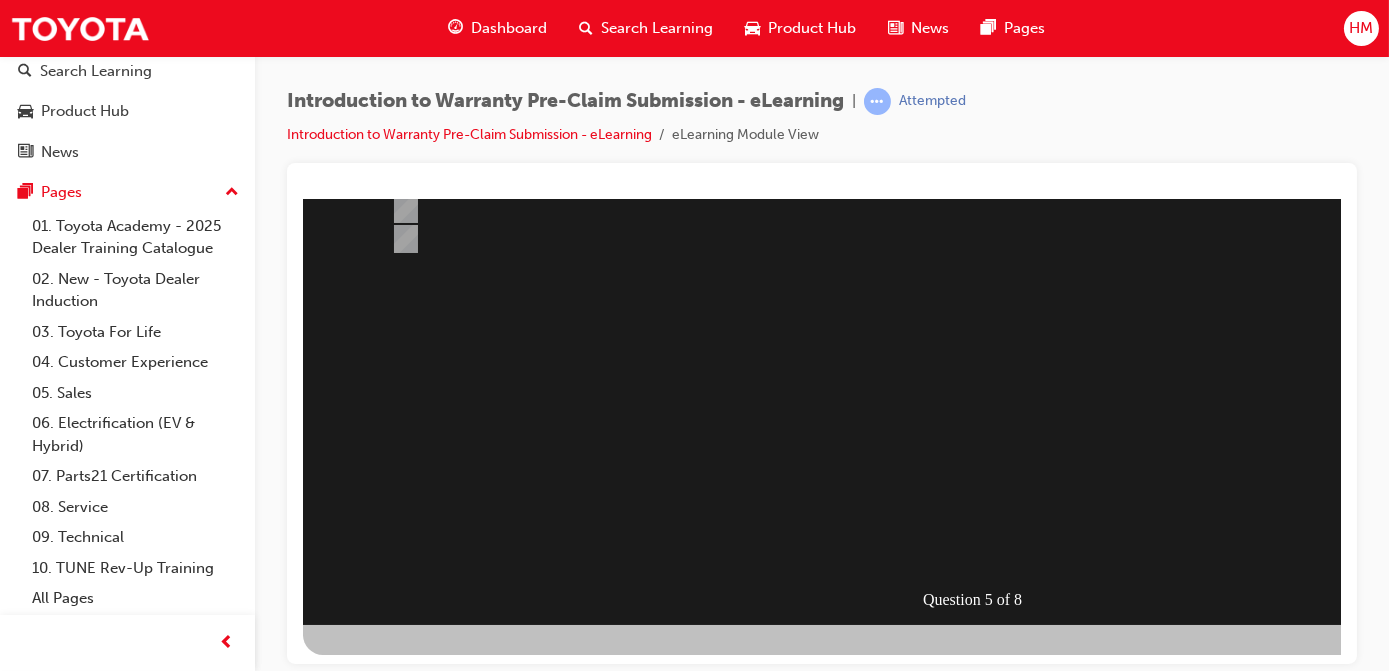 click at bounding box center (374, 903) 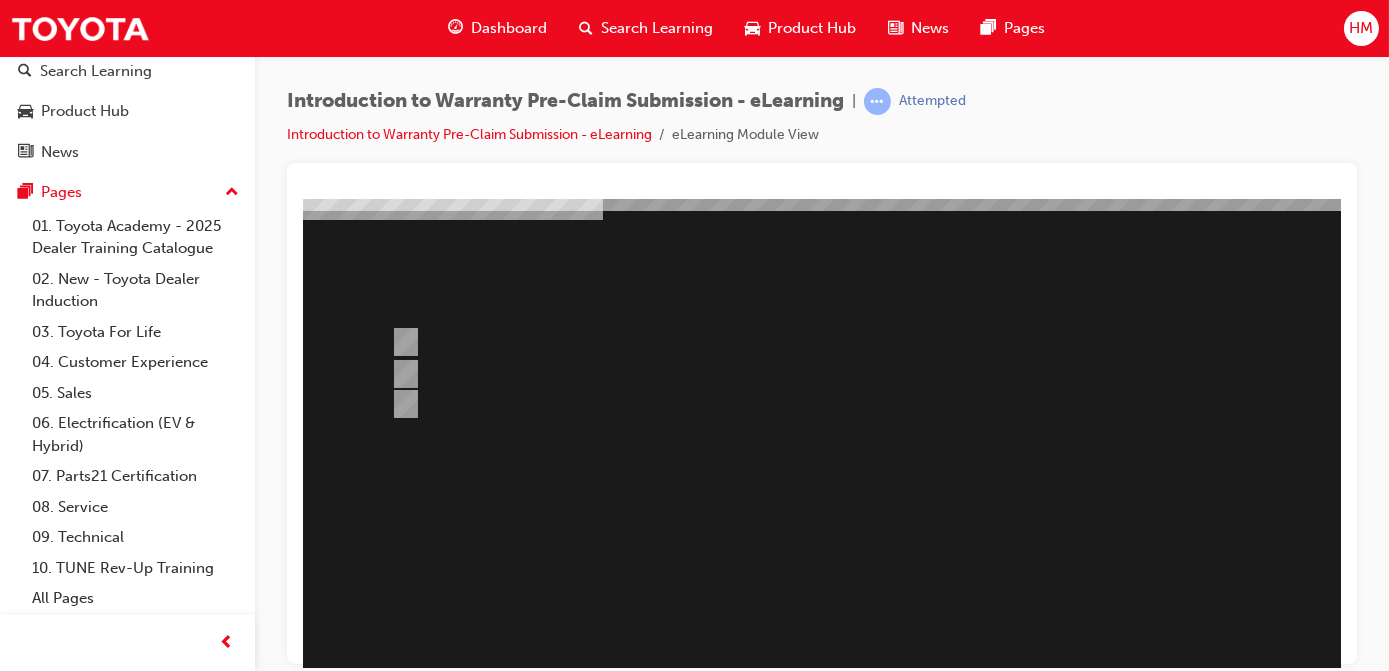scroll, scrollTop: 294, scrollLeft: 0, axis: vertical 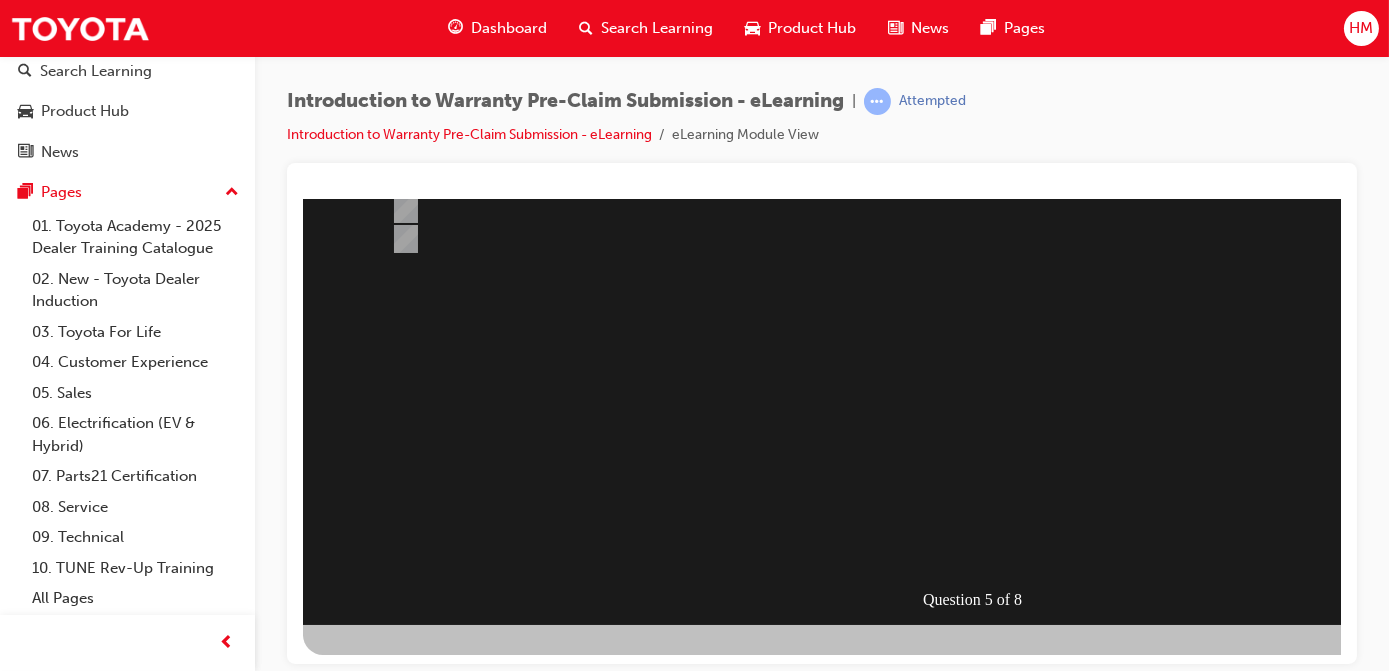 click at bounding box center [982, 264] 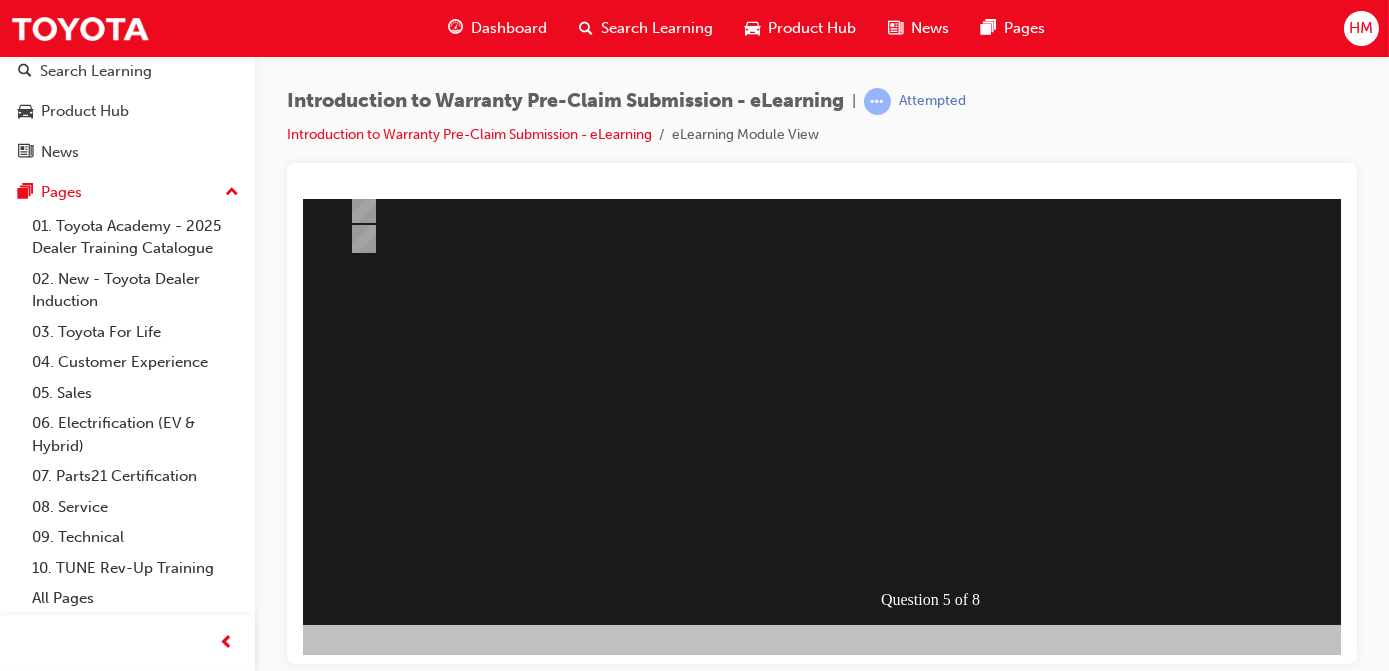 scroll, scrollTop: 294, scrollLeft: 29, axis: both 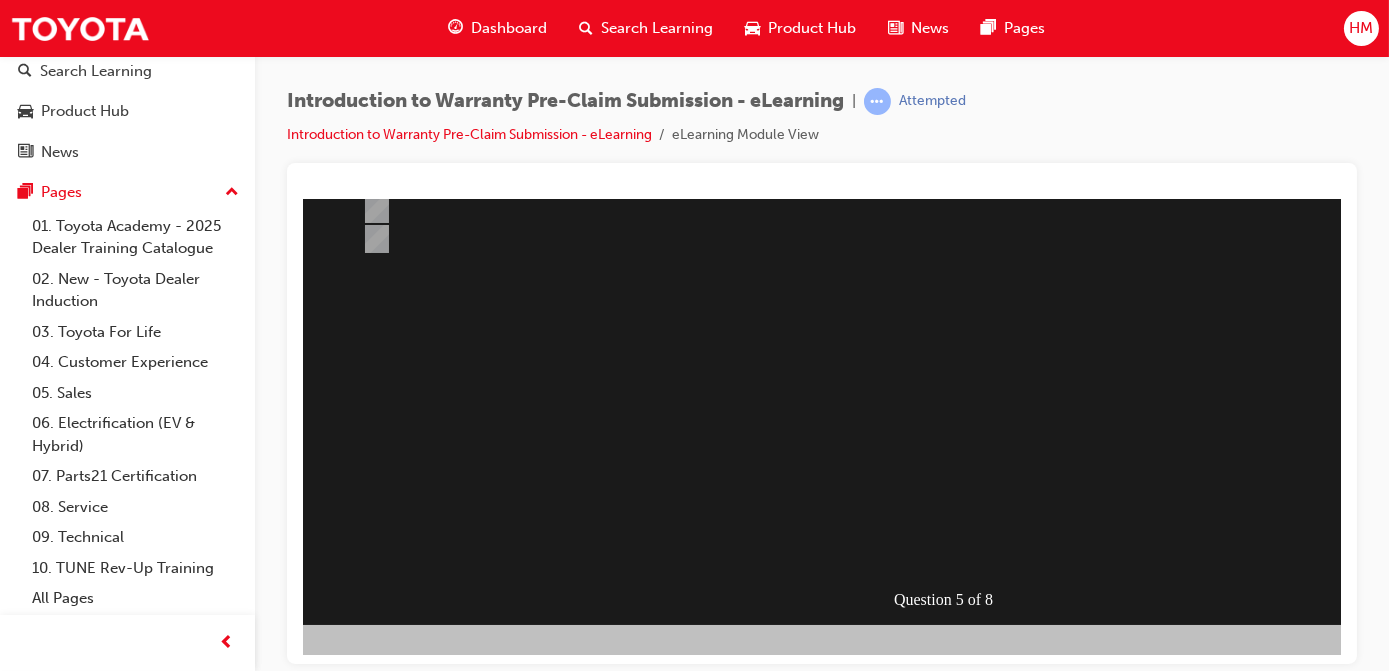 click at bounding box center (345, 903) 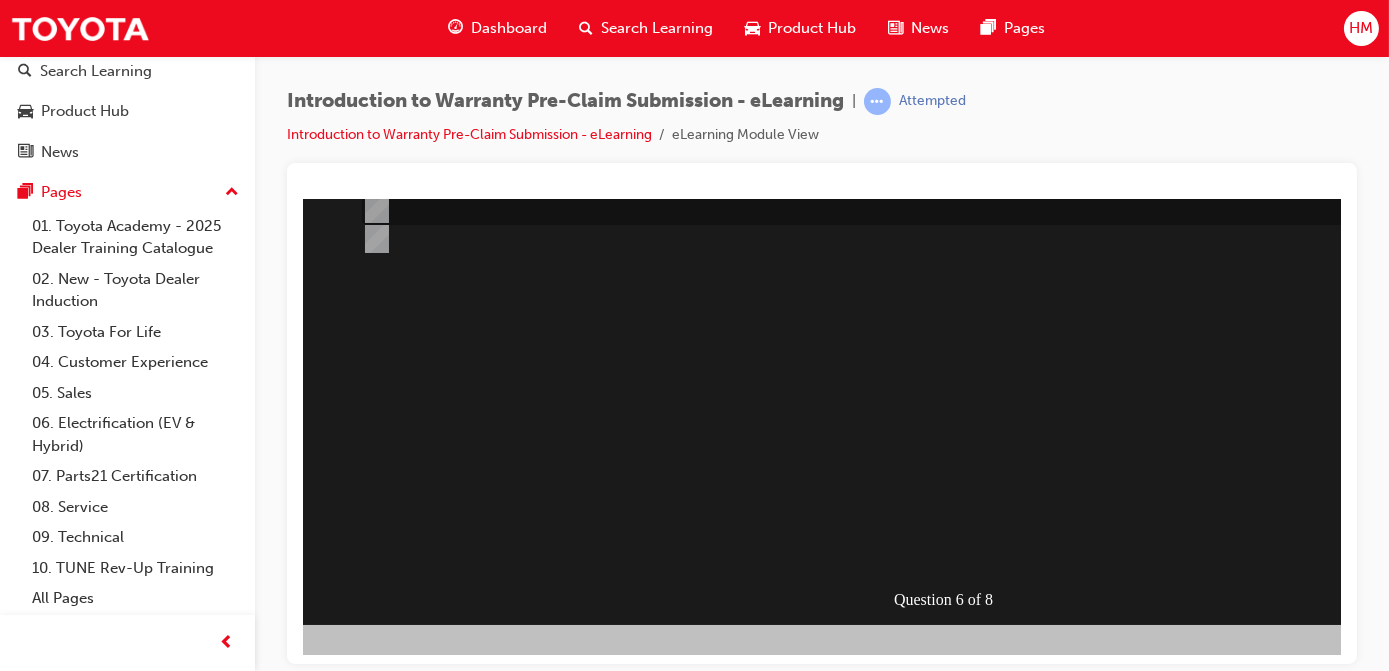 scroll, scrollTop: 0, scrollLeft: 0, axis: both 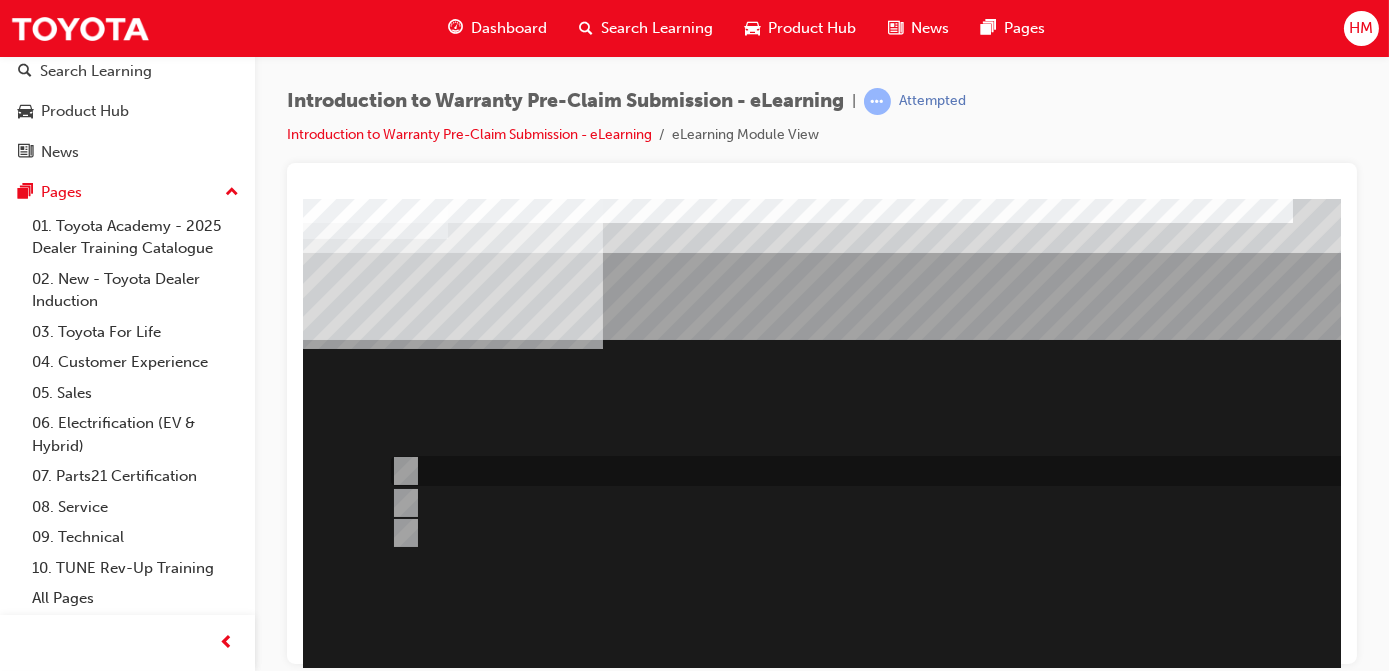 click at bounding box center [905, 471] 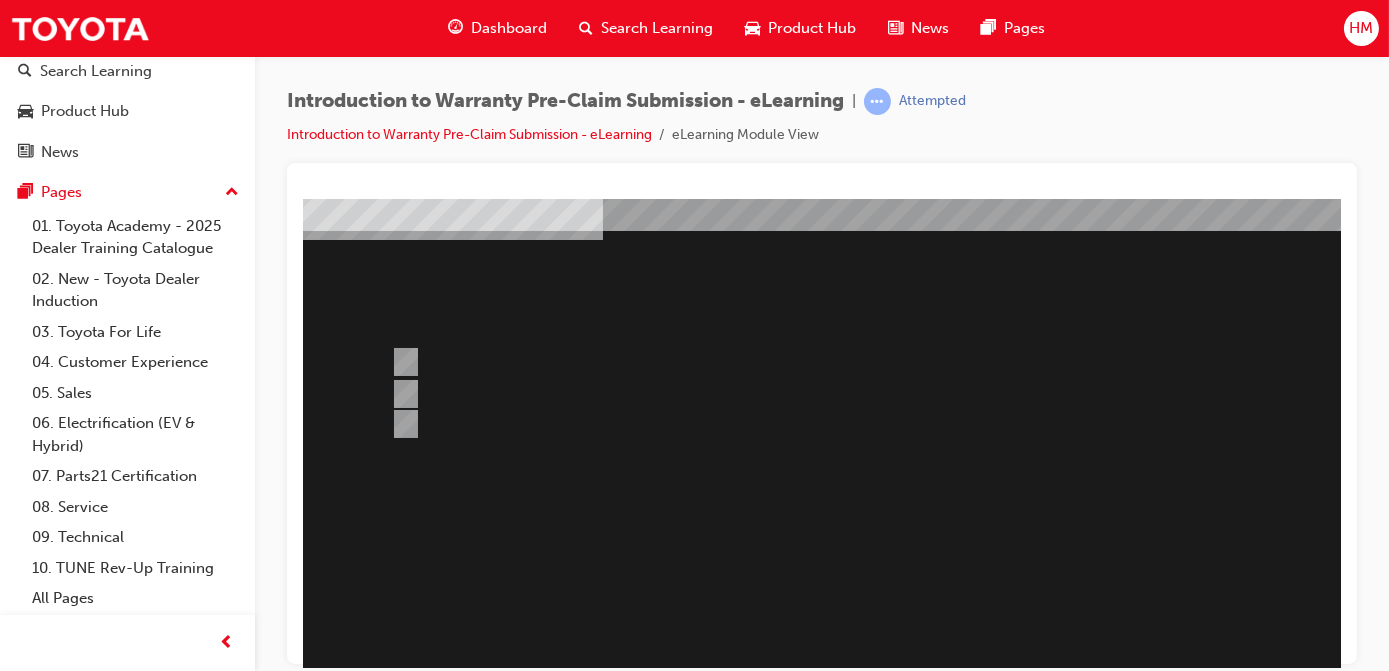 scroll, scrollTop: 272, scrollLeft: 0, axis: vertical 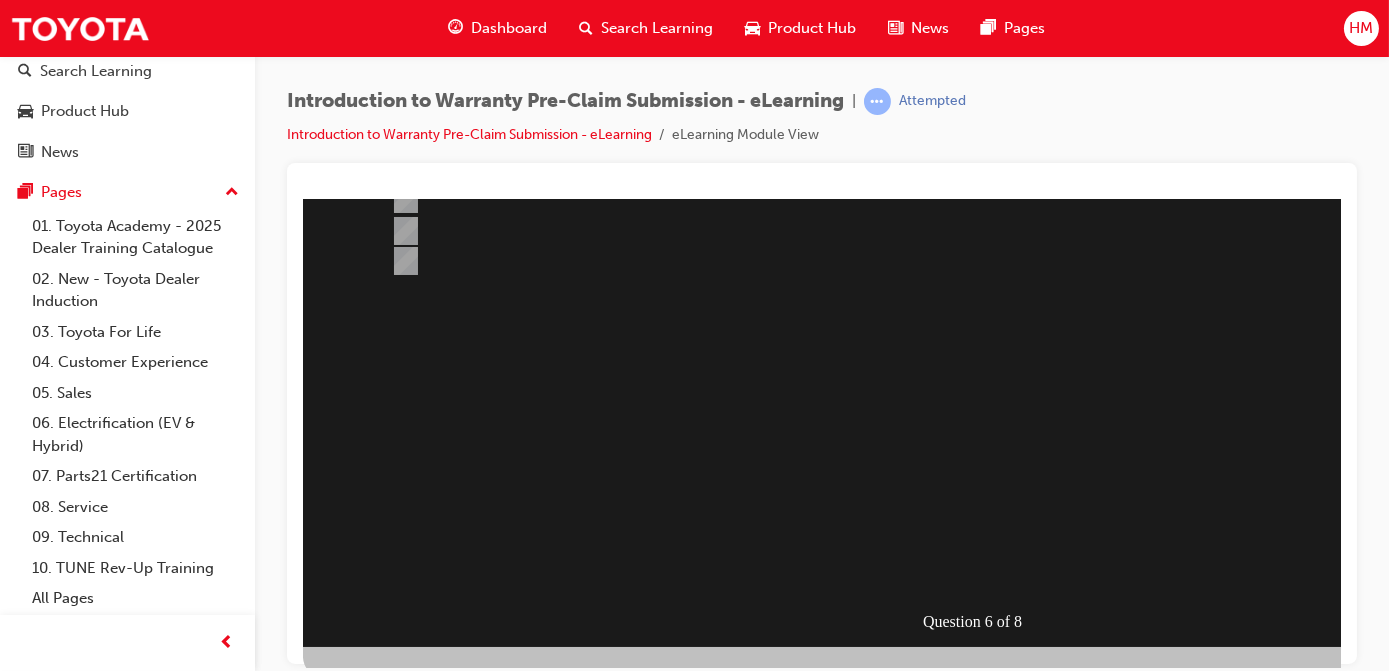 click at bounding box center [374, 925] 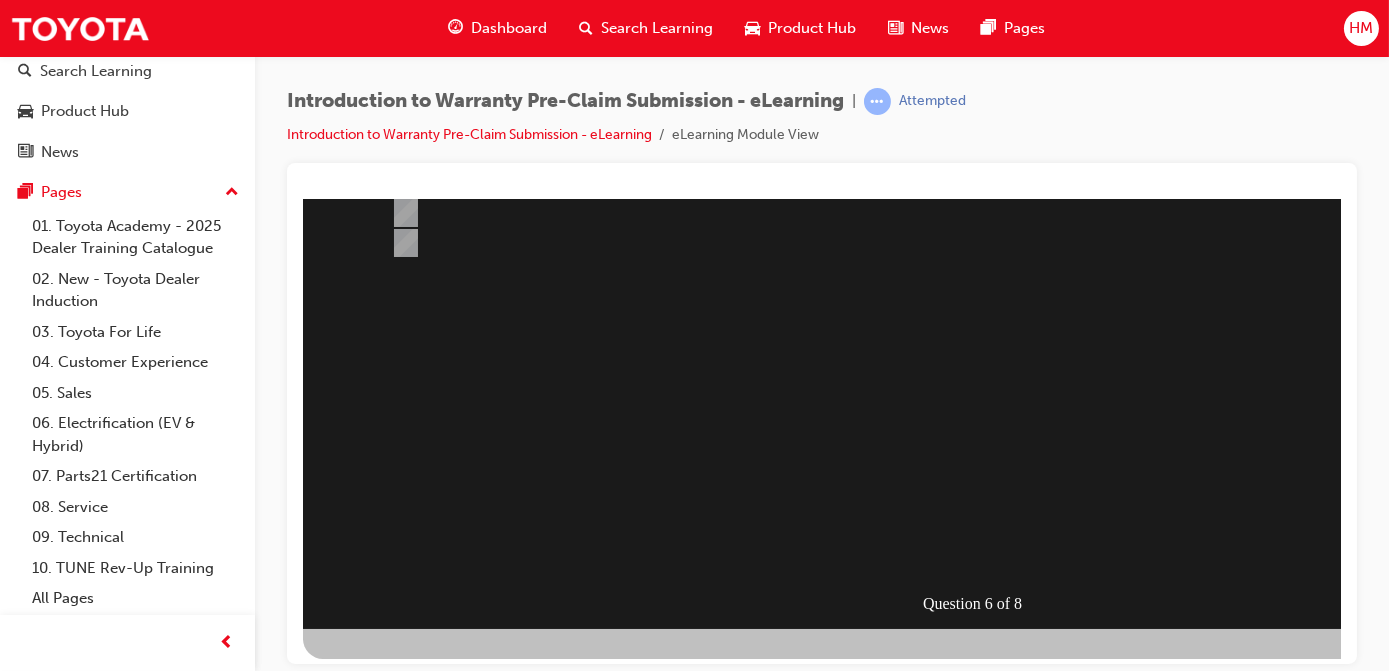 scroll, scrollTop: 294, scrollLeft: 0, axis: vertical 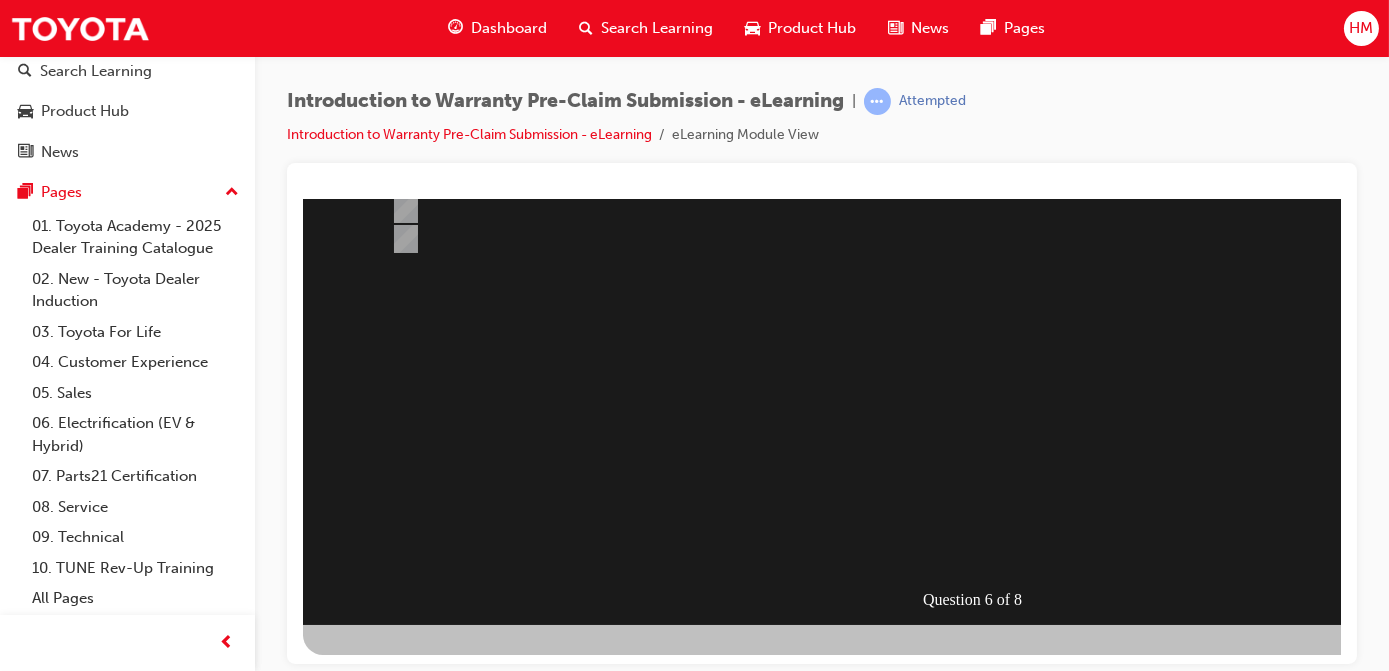 click at bounding box center [982, 264] 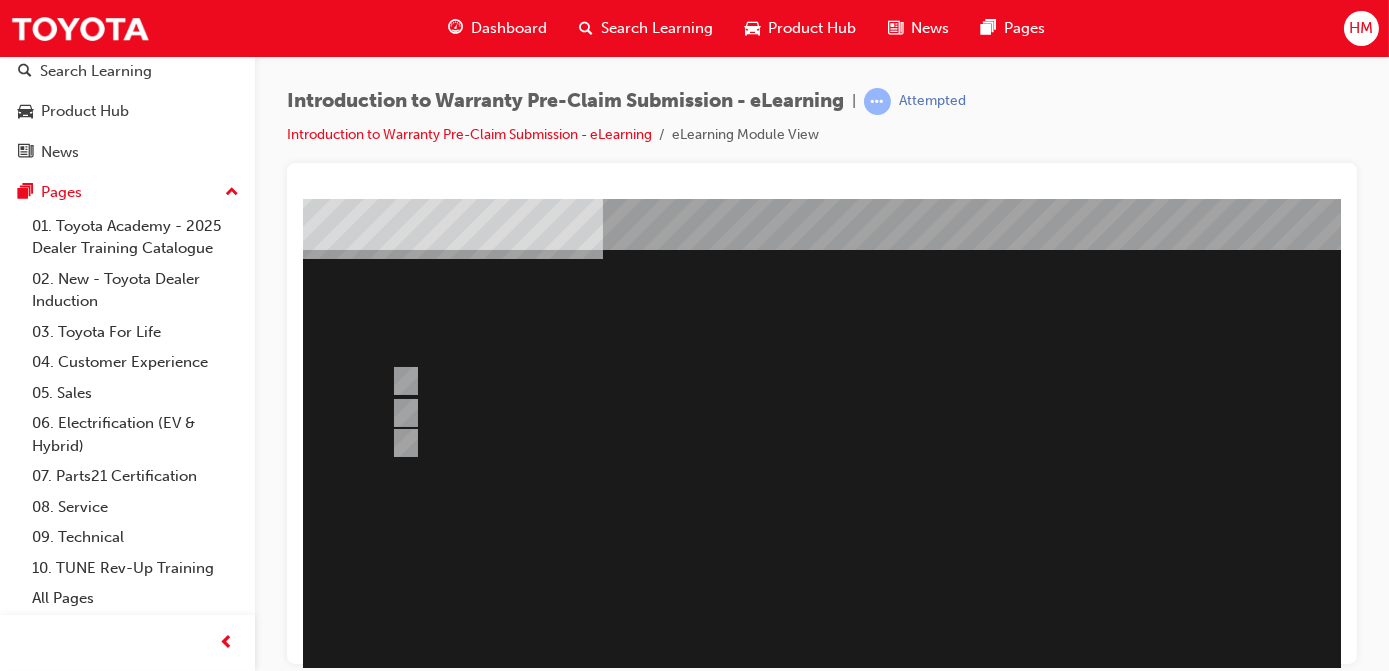 scroll, scrollTop: 294, scrollLeft: 0, axis: vertical 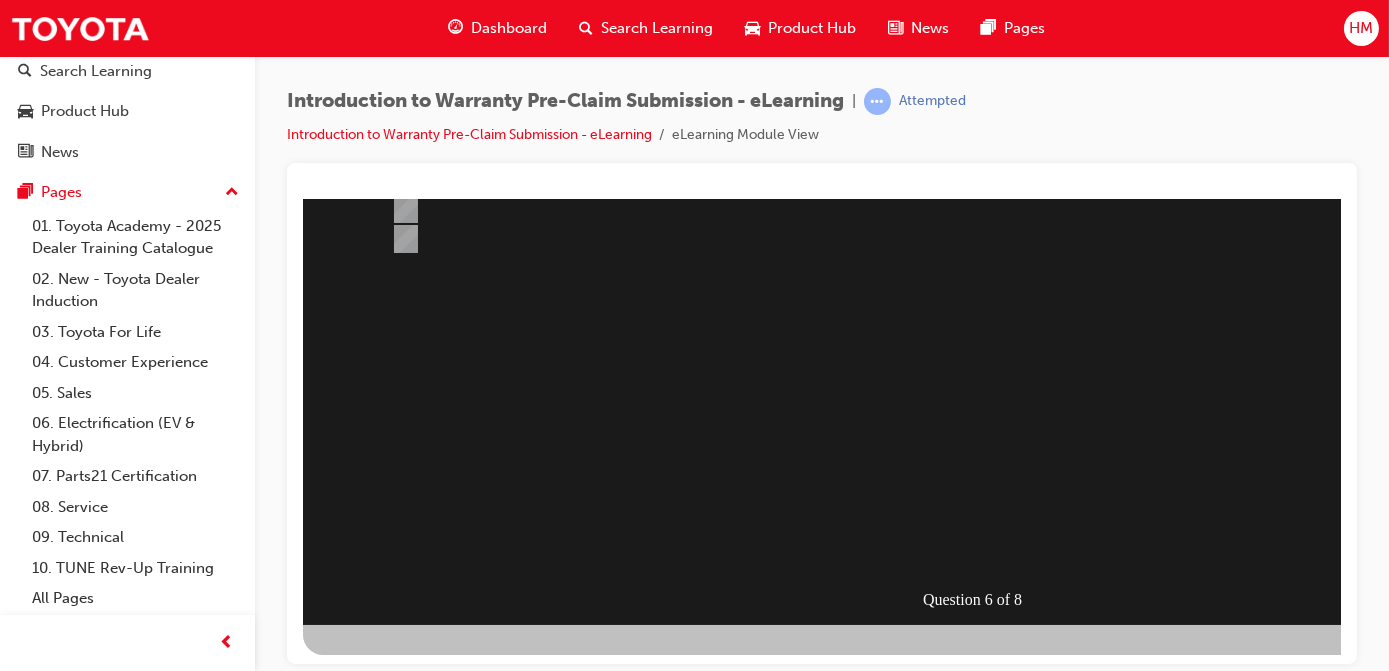 click at bounding box center [374, 903] 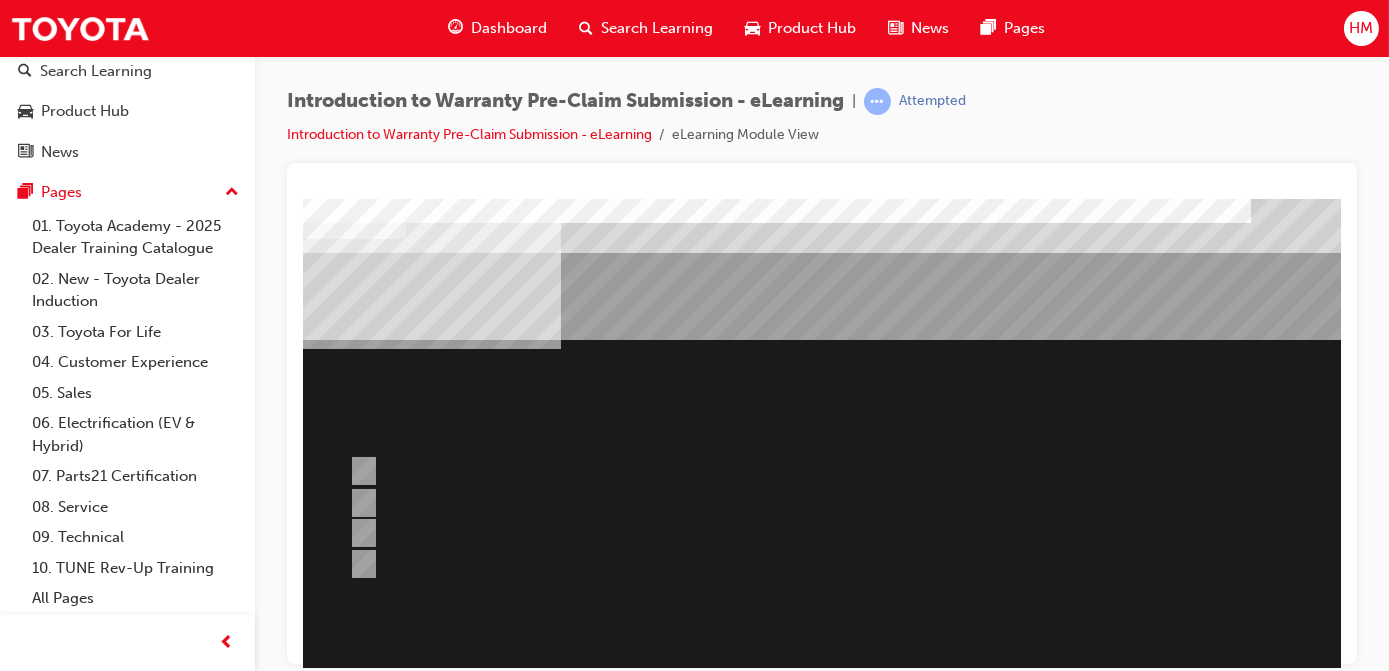scroll, scrollTop: 0, scrollLeft: 0, axis: both 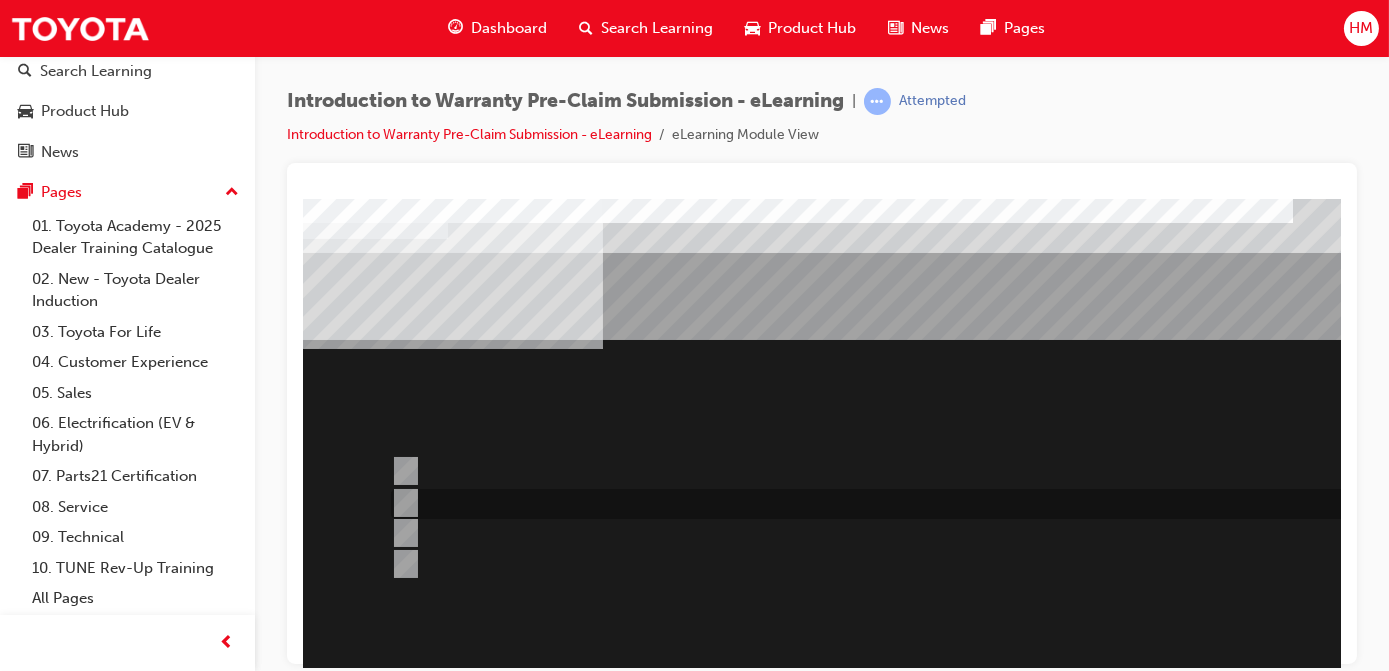 click at bounding box center [905, 504] 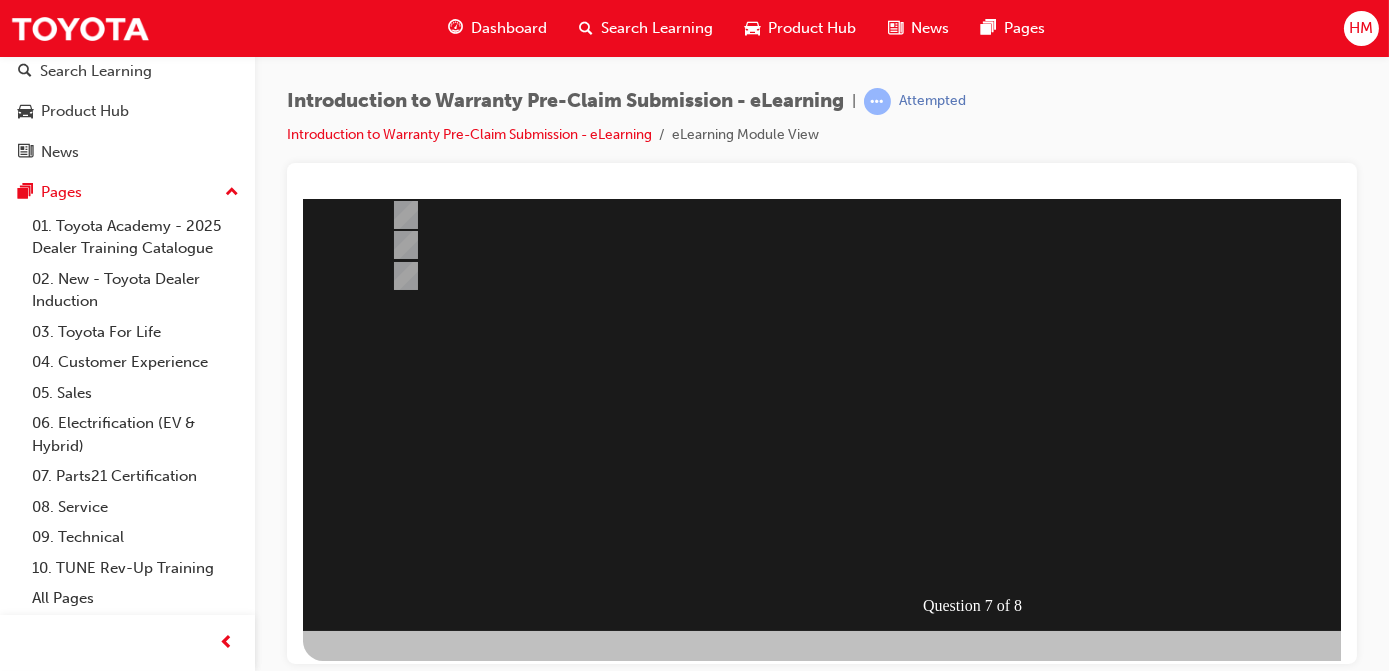 scroll, scrollTop: 294, scrollLeft: 0, axis: vertical 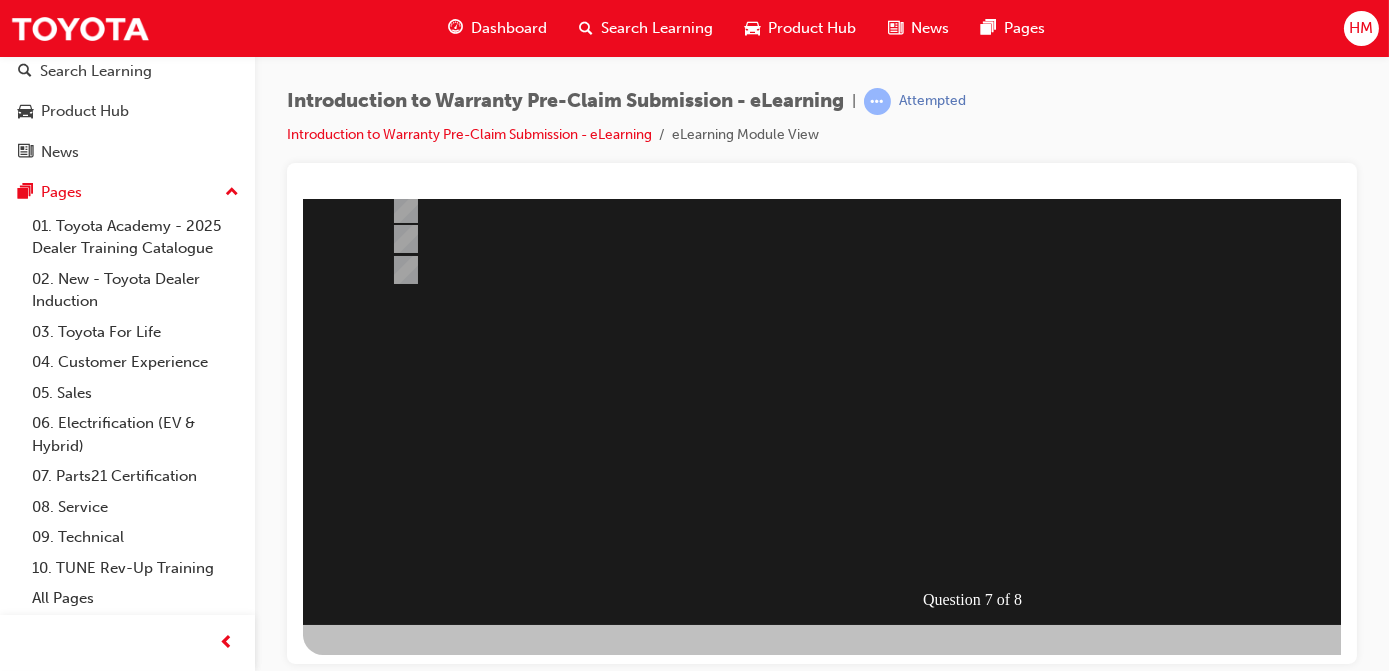 click at bounding box center [374, 925] 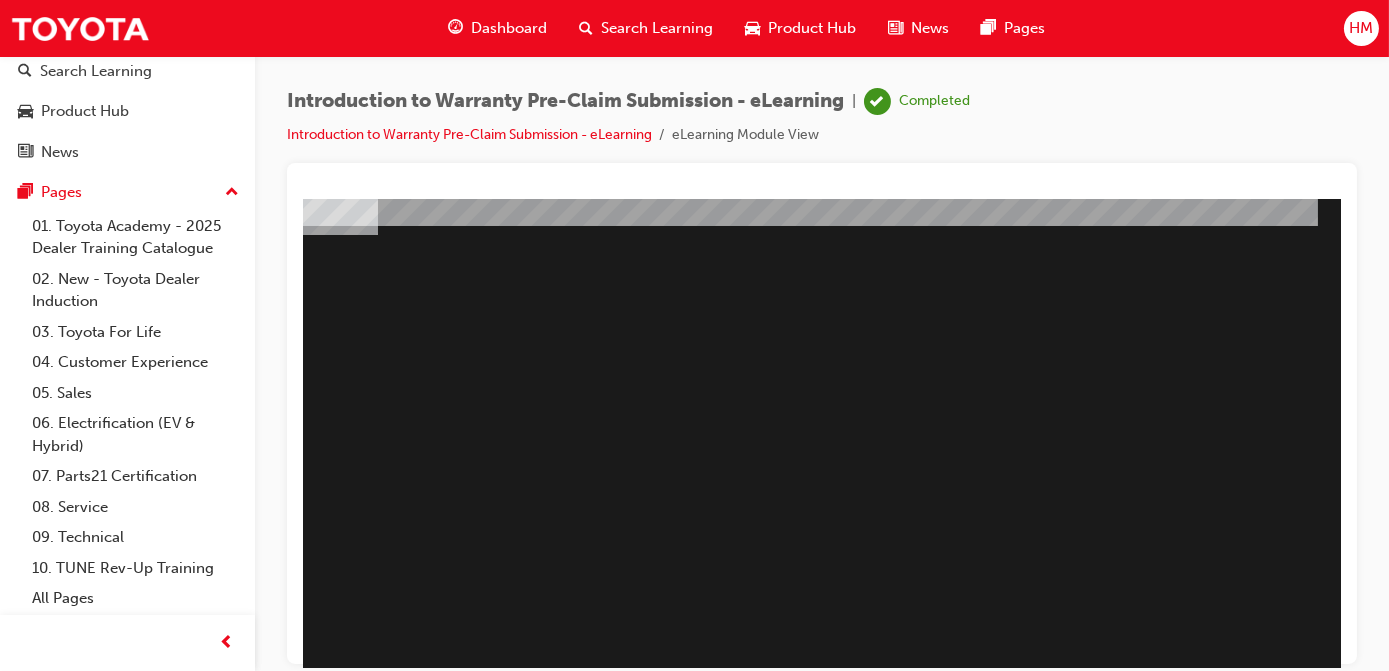 scroll, scrollTop: 272, scrollLeft: 225, axis: both 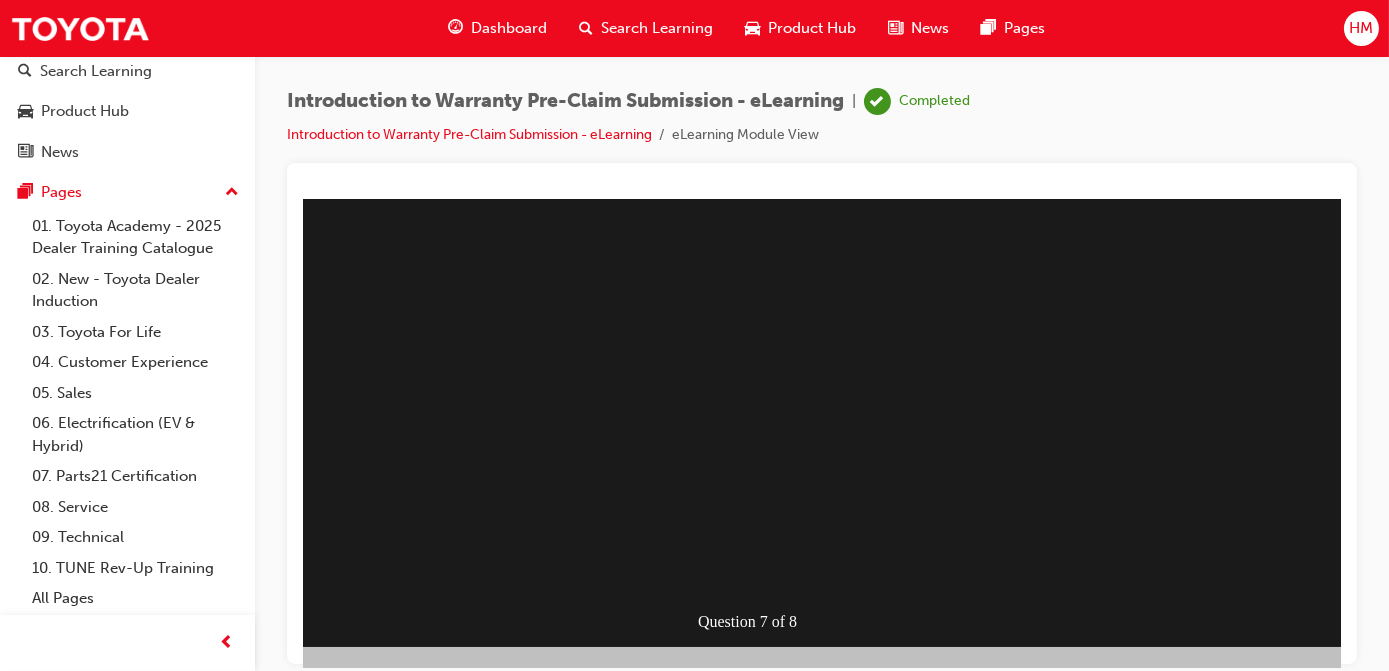 click at bounding box center [757, 286] 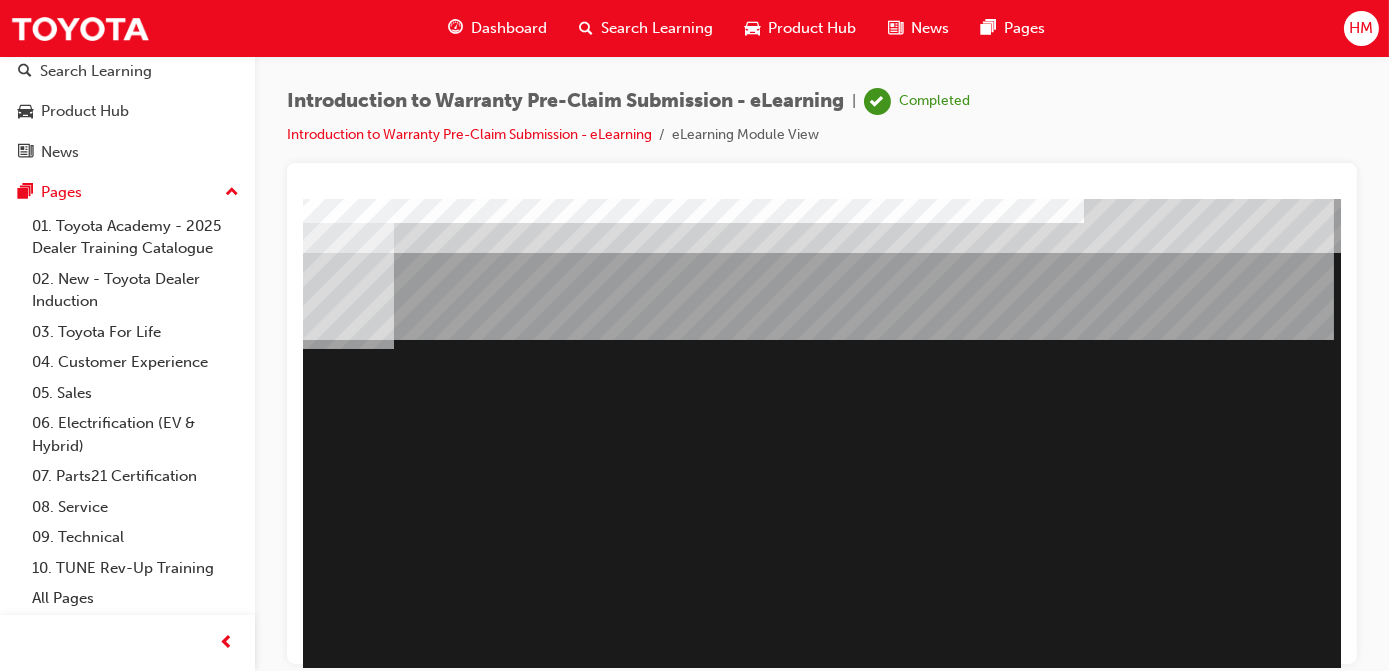 scroll, scrollTop: 0, scrollLeft: 0, axis: both 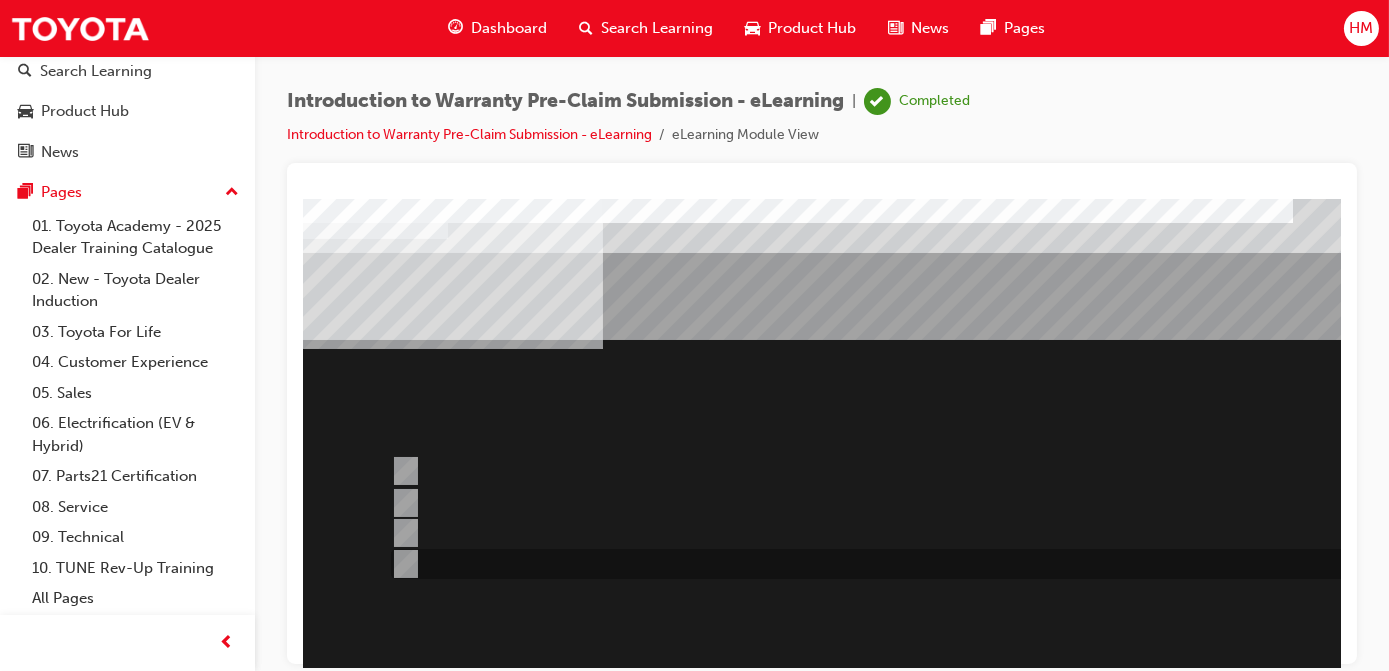 click at bounding box center [905, 564] 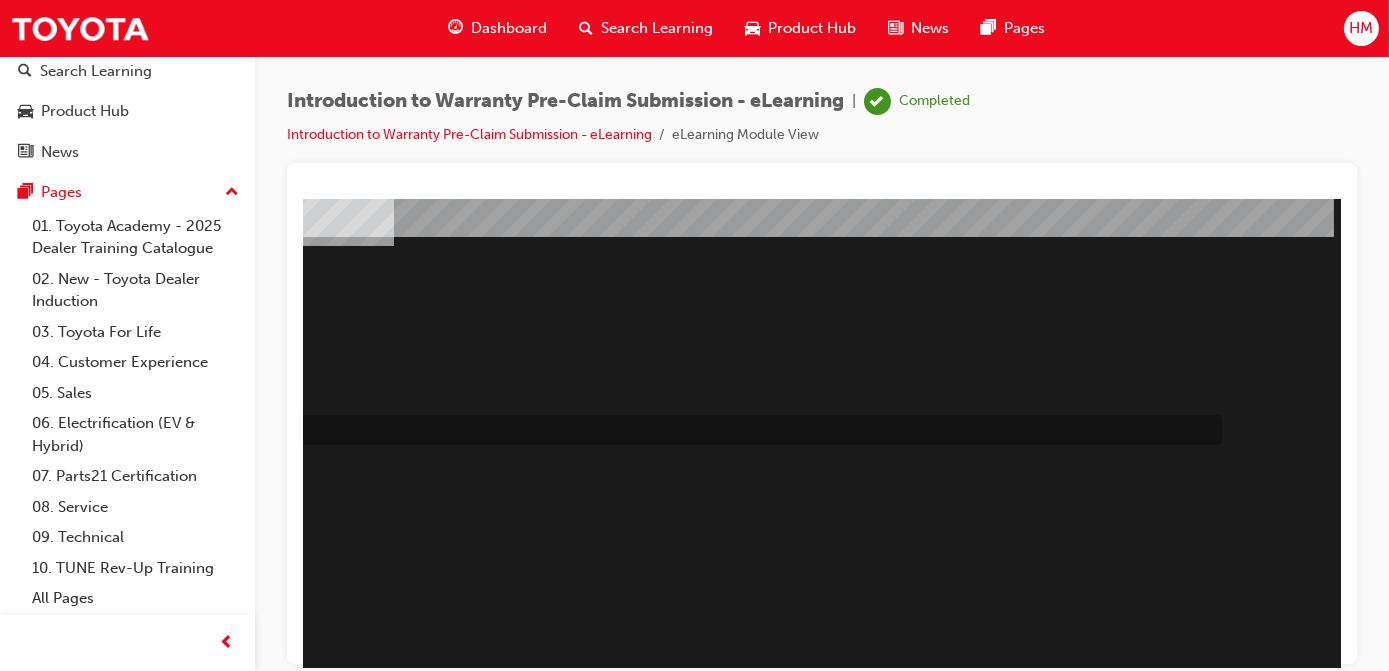 scroll, scrollTop: 294, scrollLeft: 209, axis: both 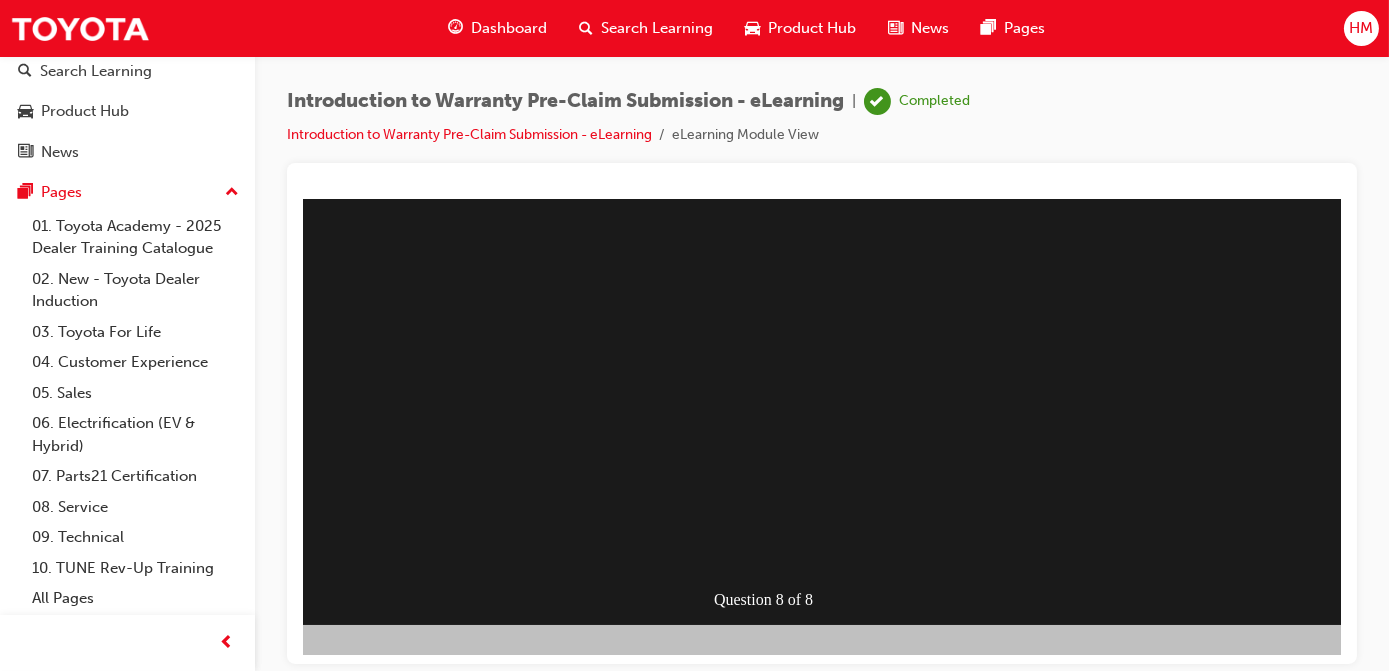 click at bounding box center [165, 925] 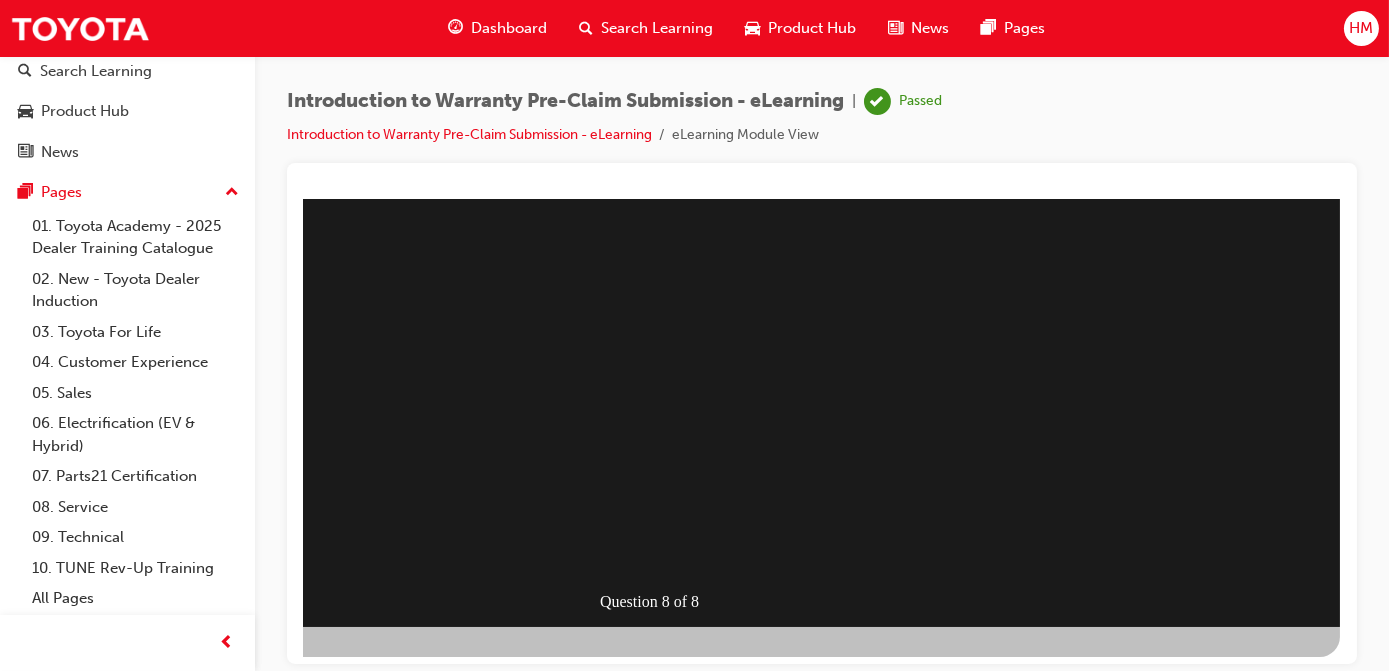 scroll, scrollTop: 294, scrollLeft: 336, axis: both 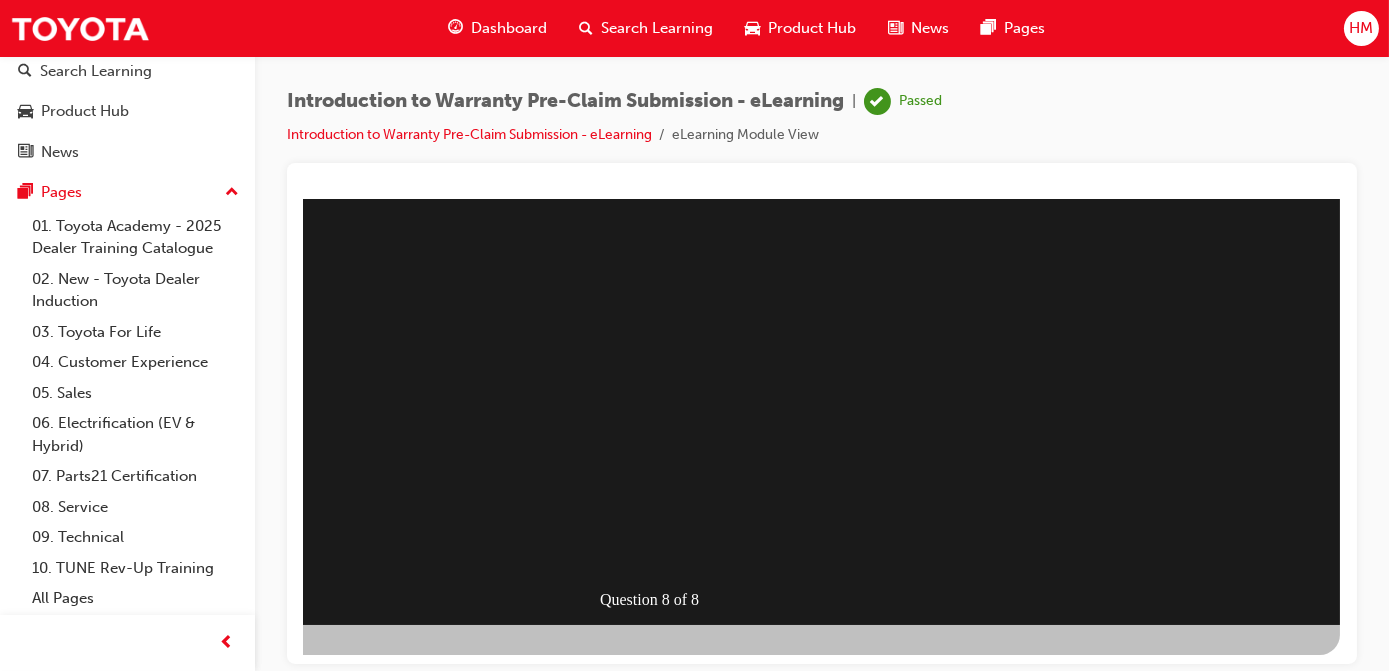 click at bounding box center [659, 264] 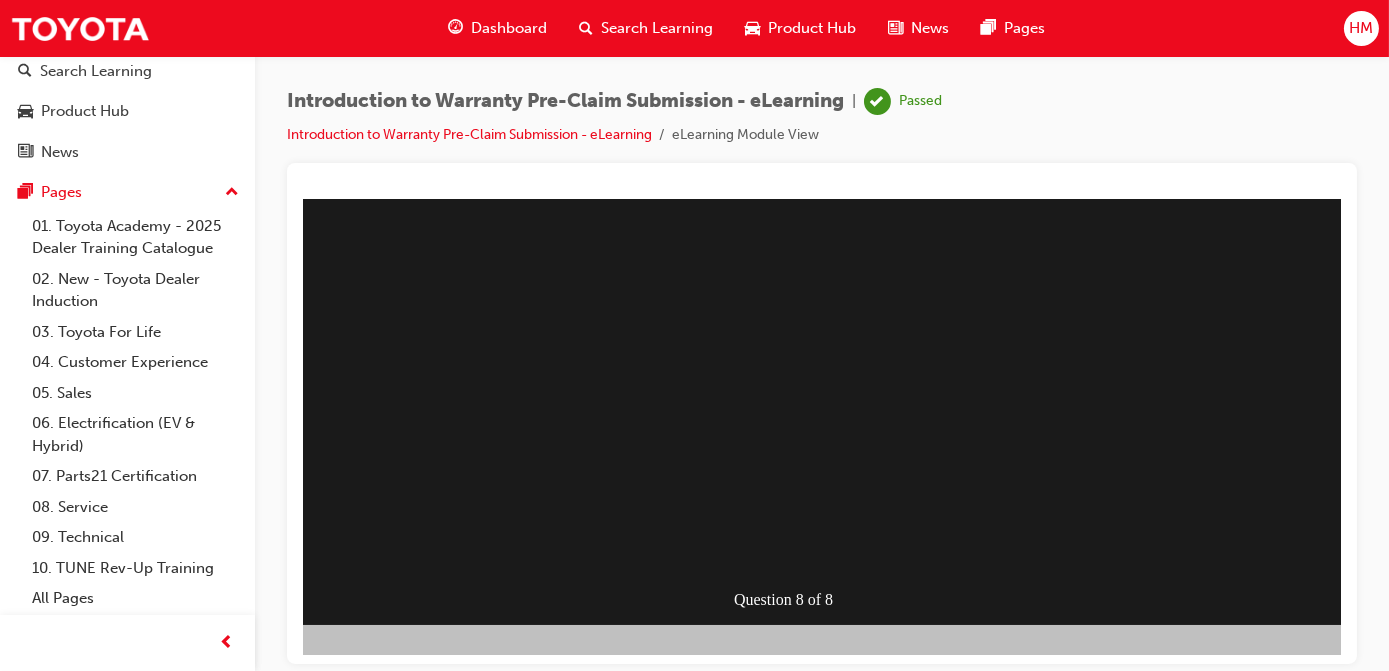 scroll, scrollTop: 294, scrollLeft: 163, axis: both 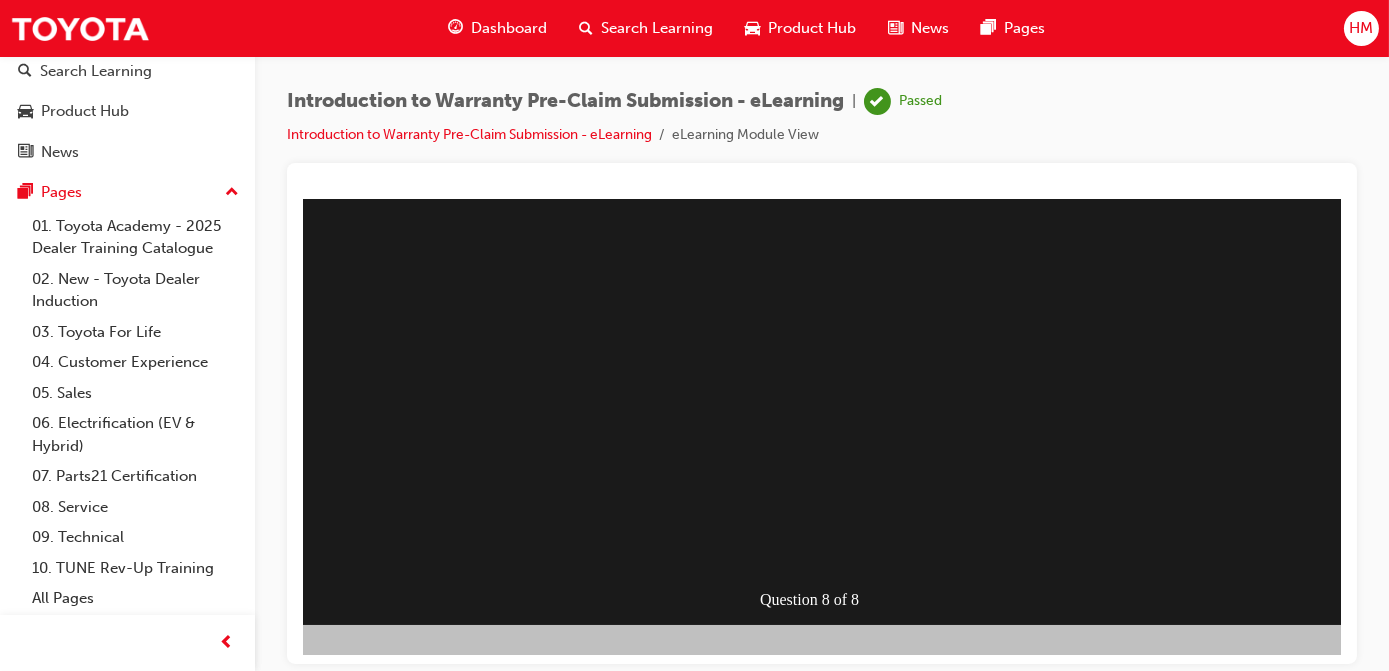 click at bounding box center [211, 925] 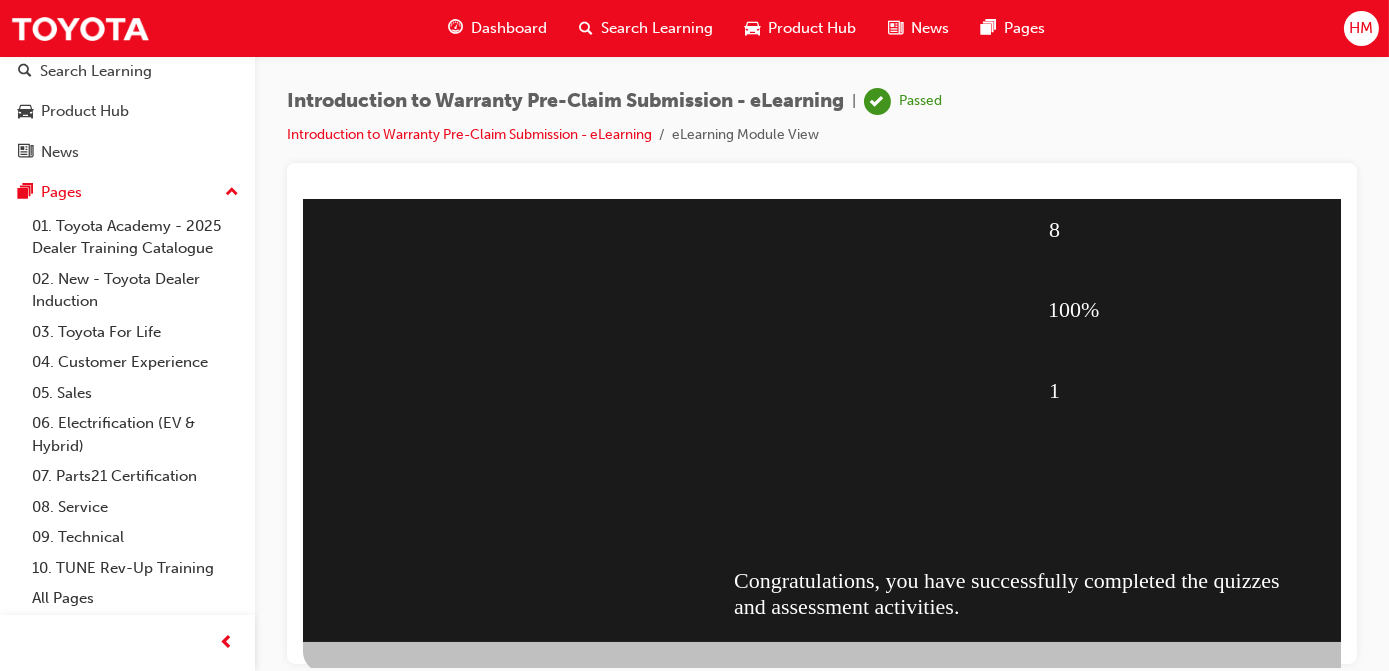 scroll, scrollTop: 294, scrollLeft: 0, axis: vertical 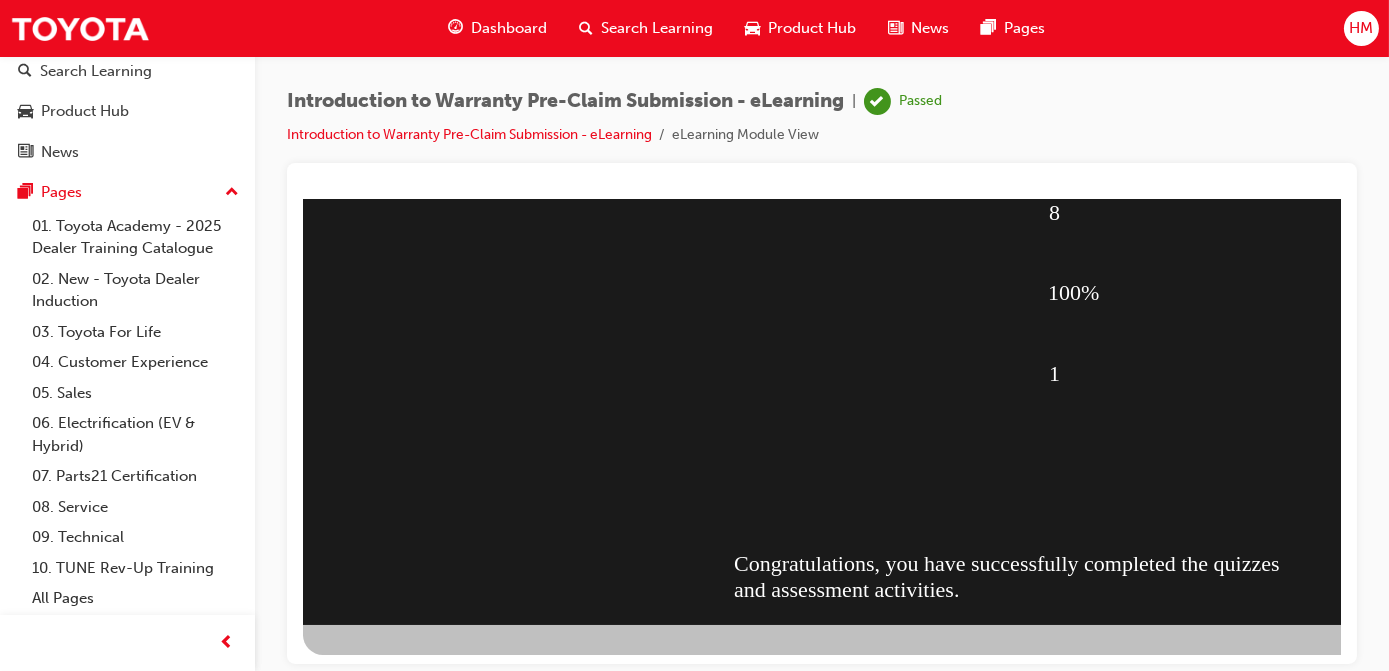 click at bounding box center (374, 966) 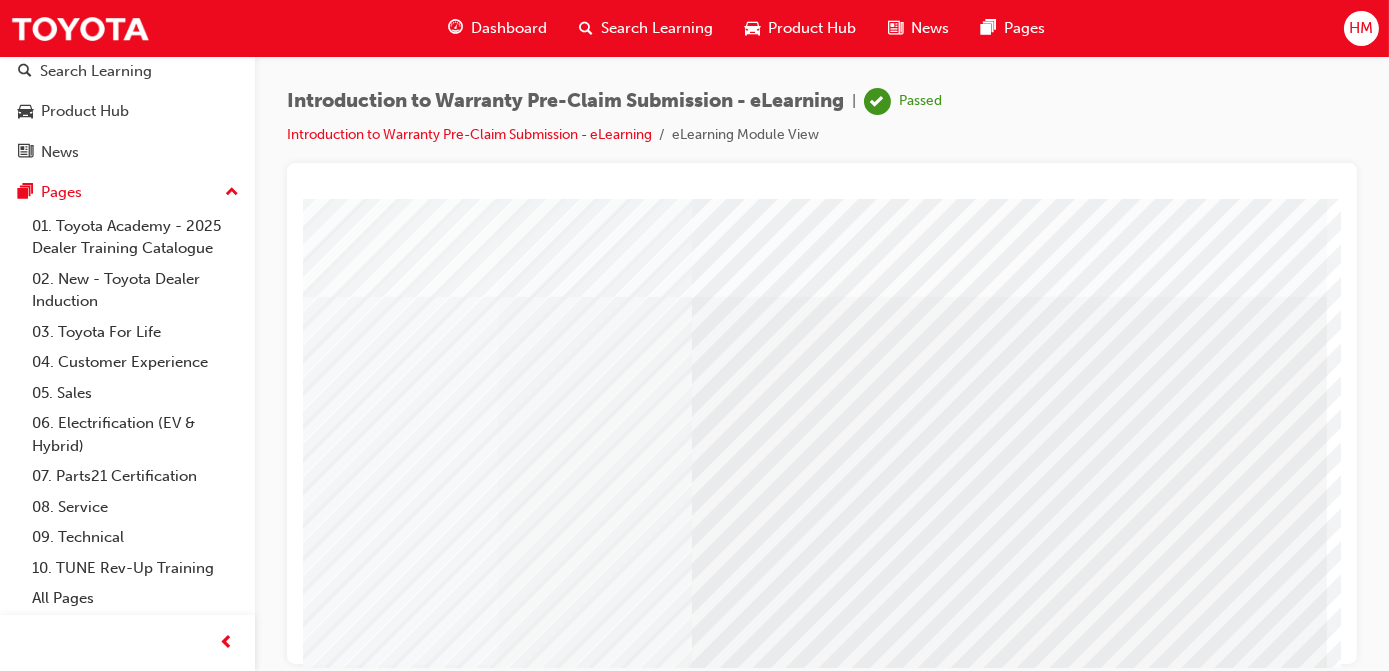 scroll, scrollTop: 0, scrollLeft: 0, axis: both 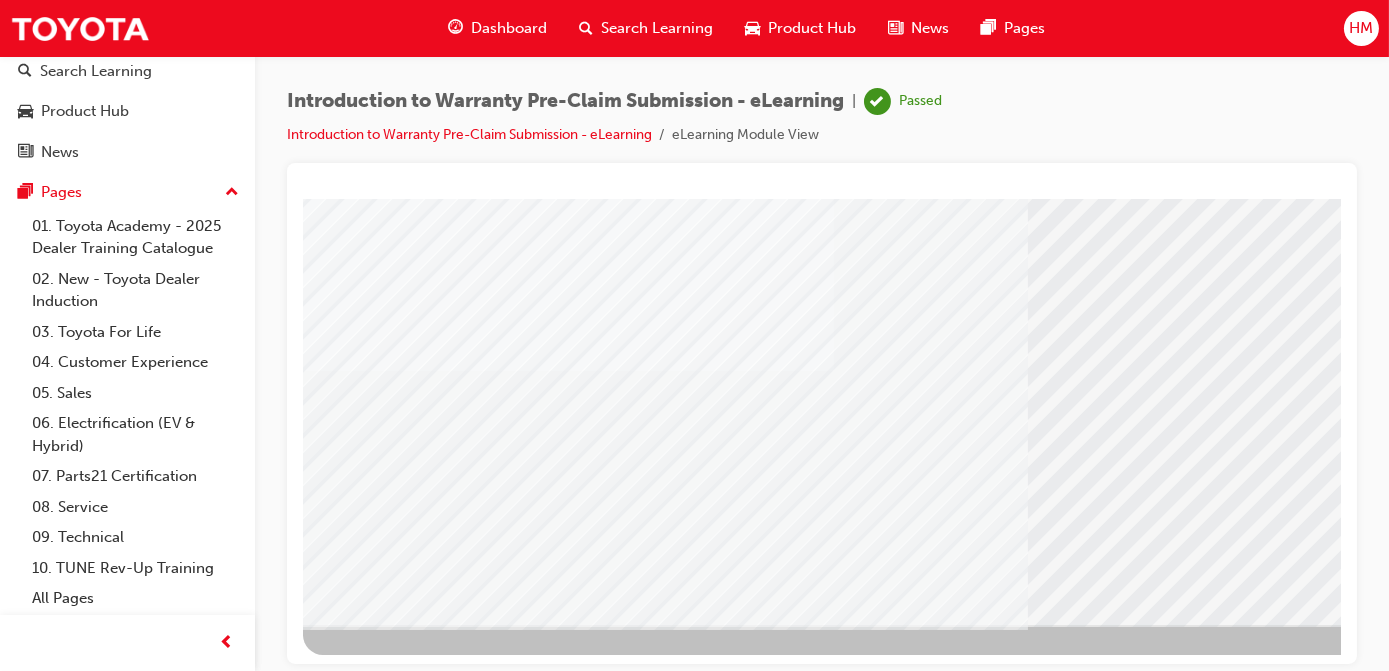 click at bounding box center (365, 2084) 